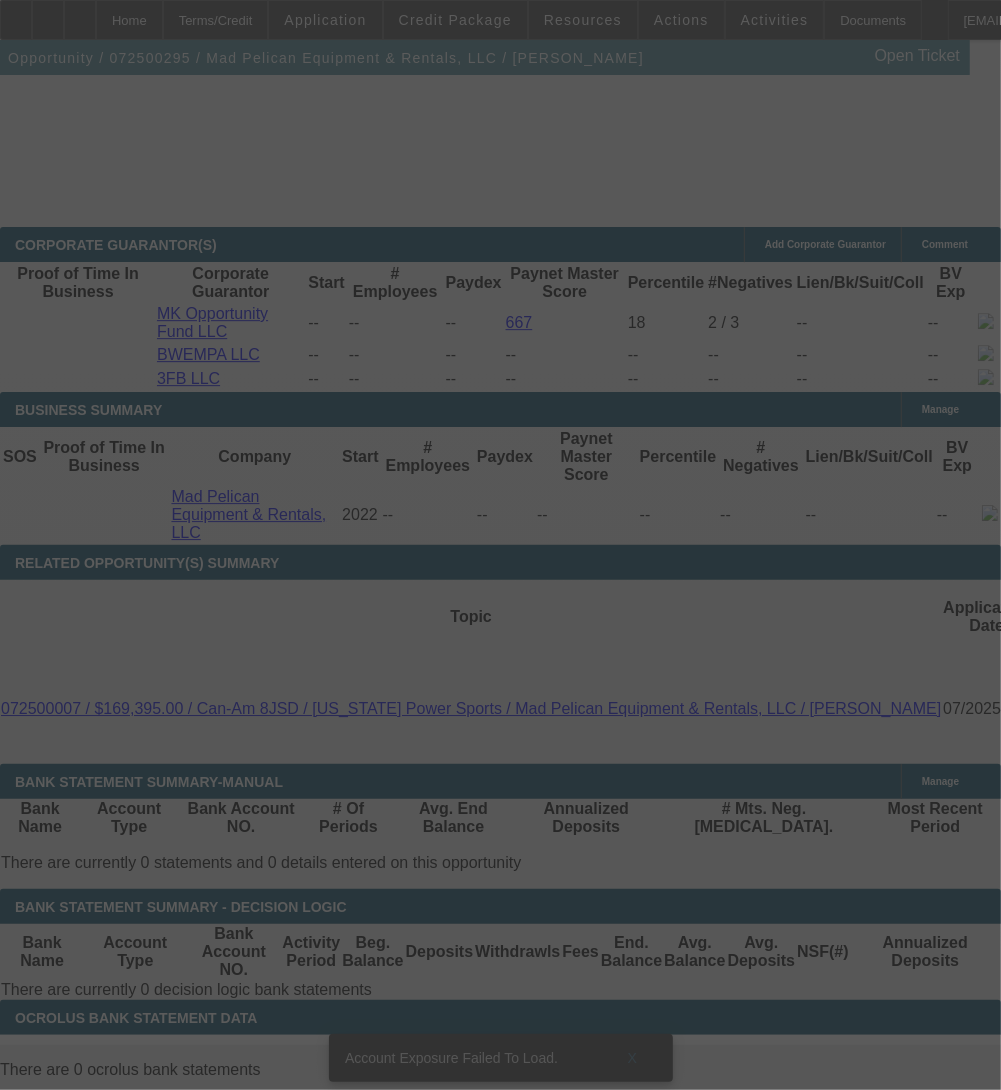 scroll, scrollTop: 2875, scrollLeft: 0, axis: vertical 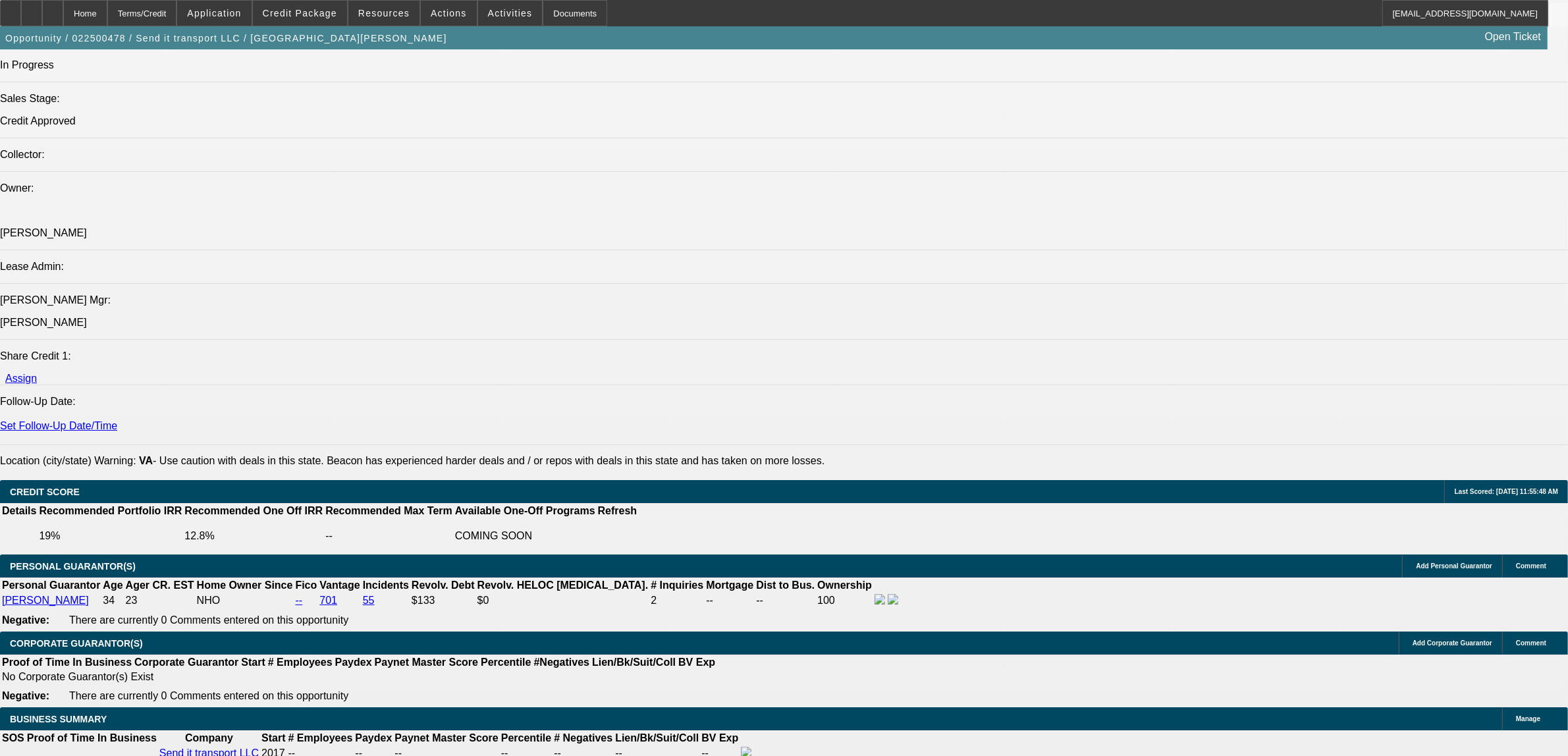 select on "0" 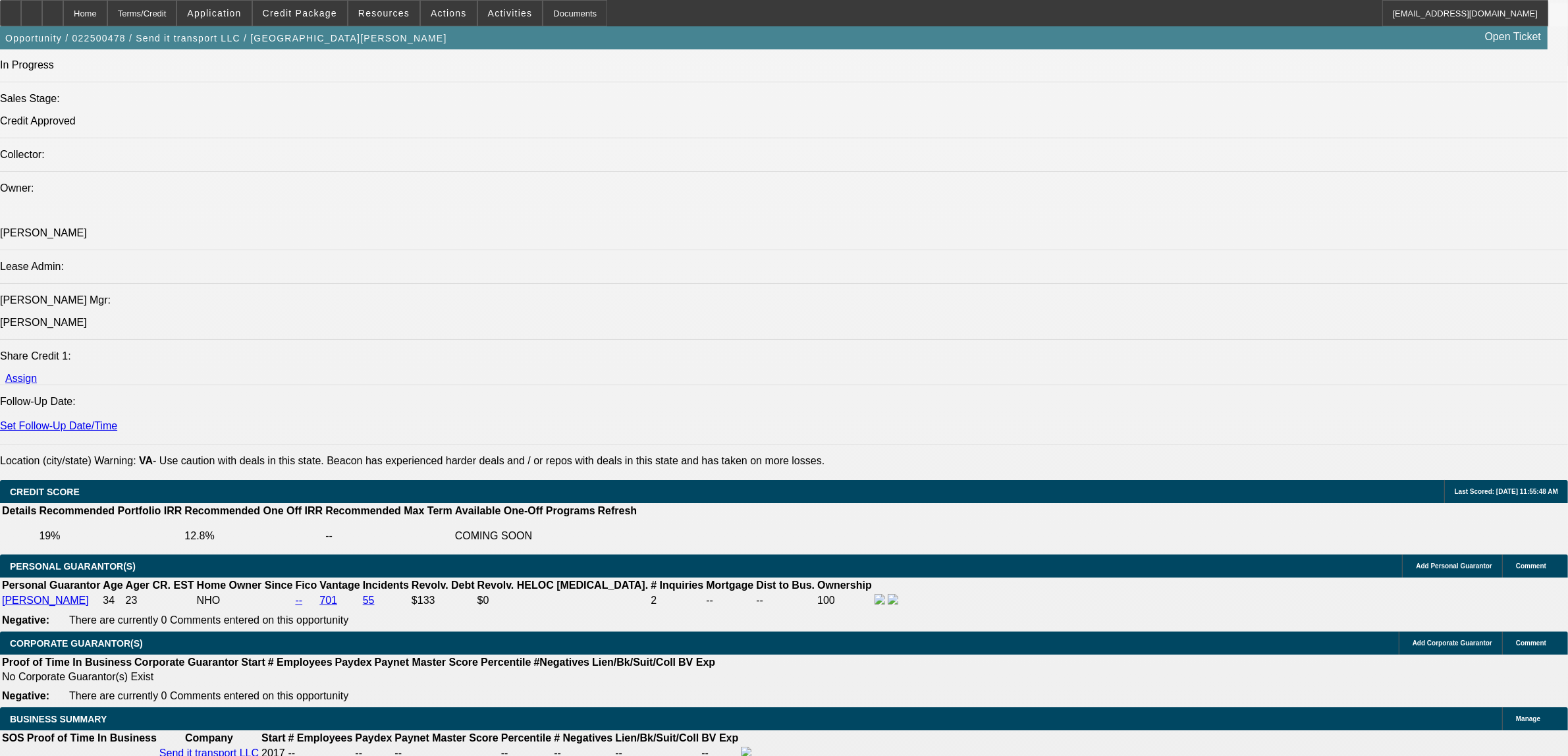 scroll, scrollTop: 1611, scrollLeft: 0, axis: vertical 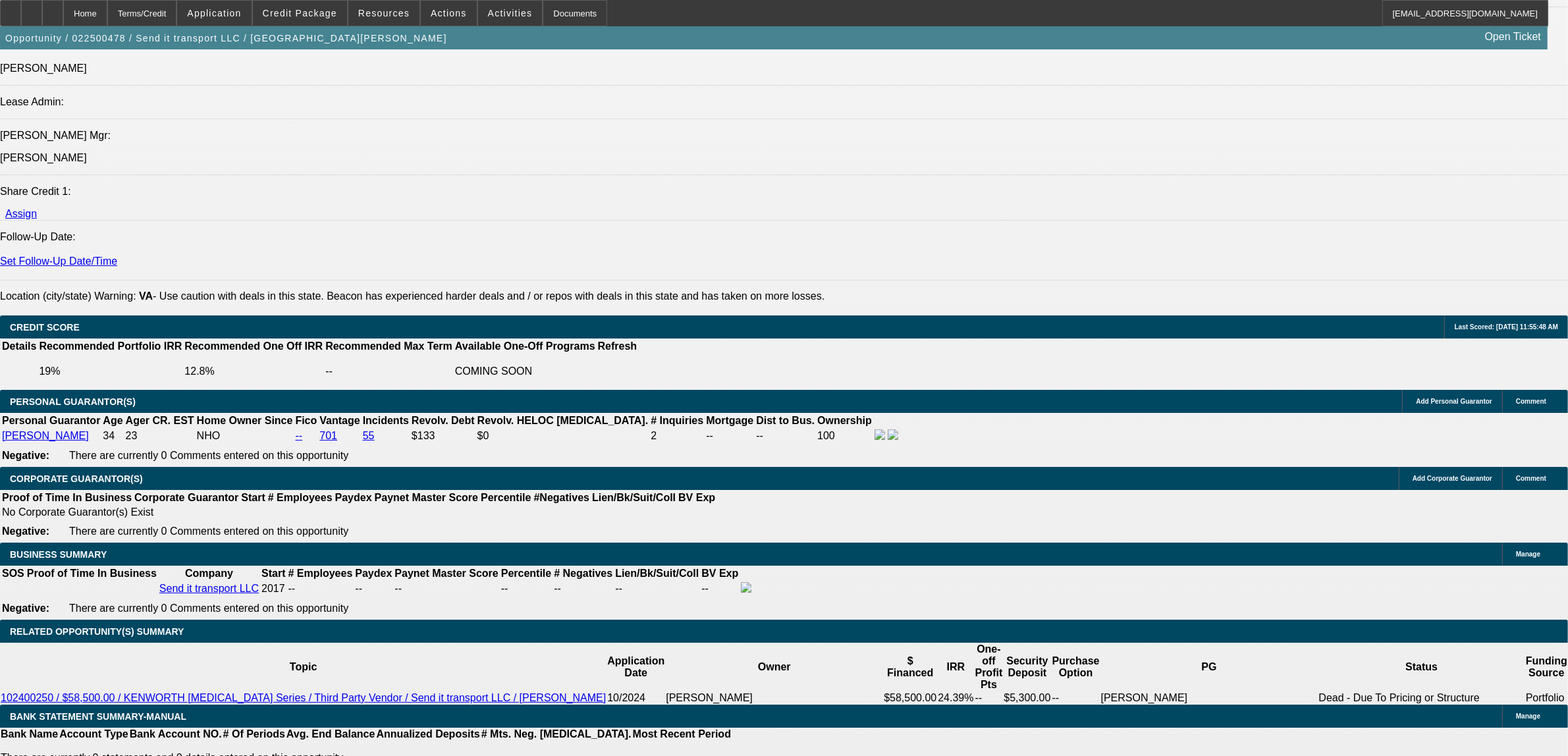 click on "-Final truck and vendor selection.
-Active SOS: Prior to ordering docs, SOS for Send It Transport LLC must be brought back to active and good standing. State SOS page is to reflect." at bounding box center (343, 2915) 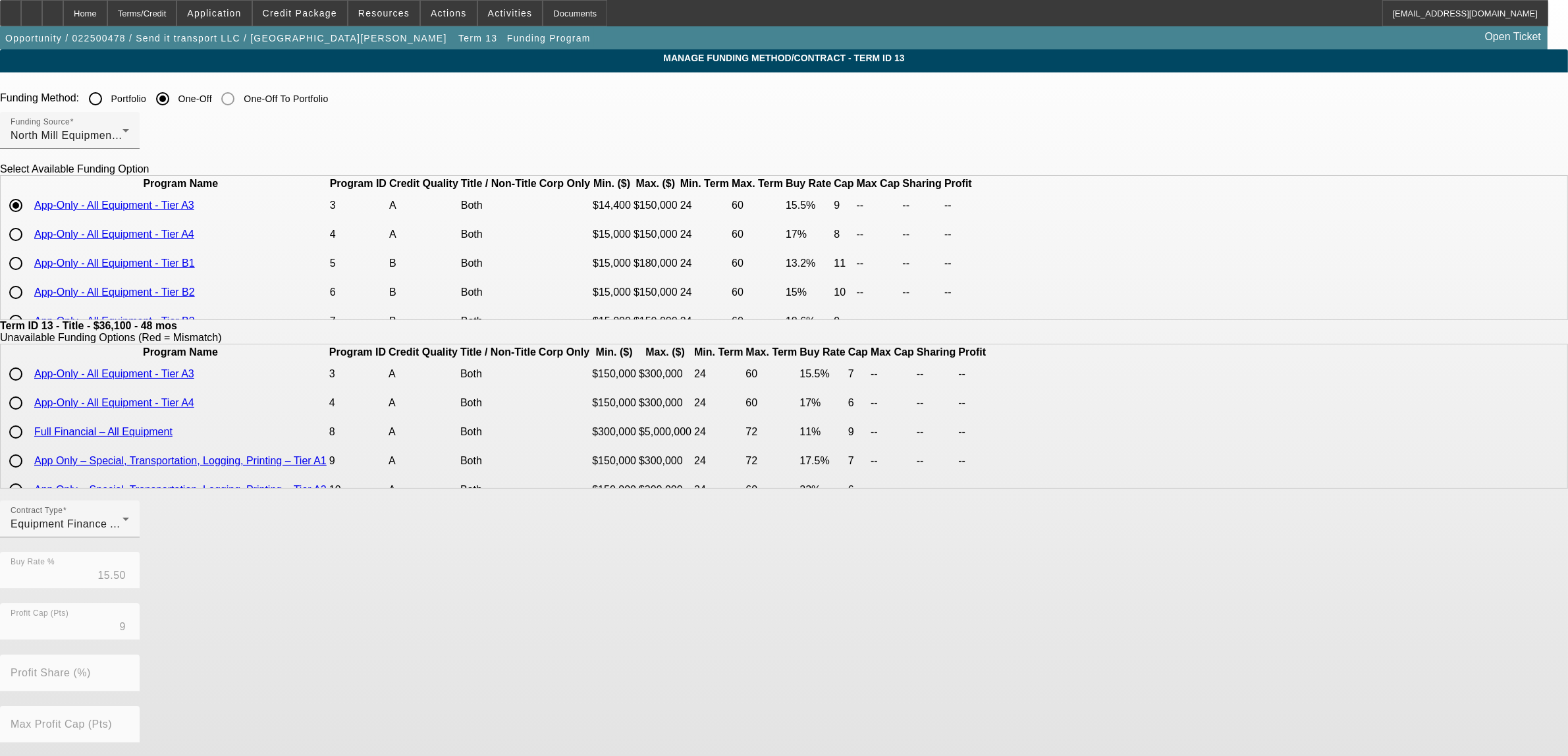 click on "App-Only - All Equipment - Tier A3" at bounding box center [114, 205] 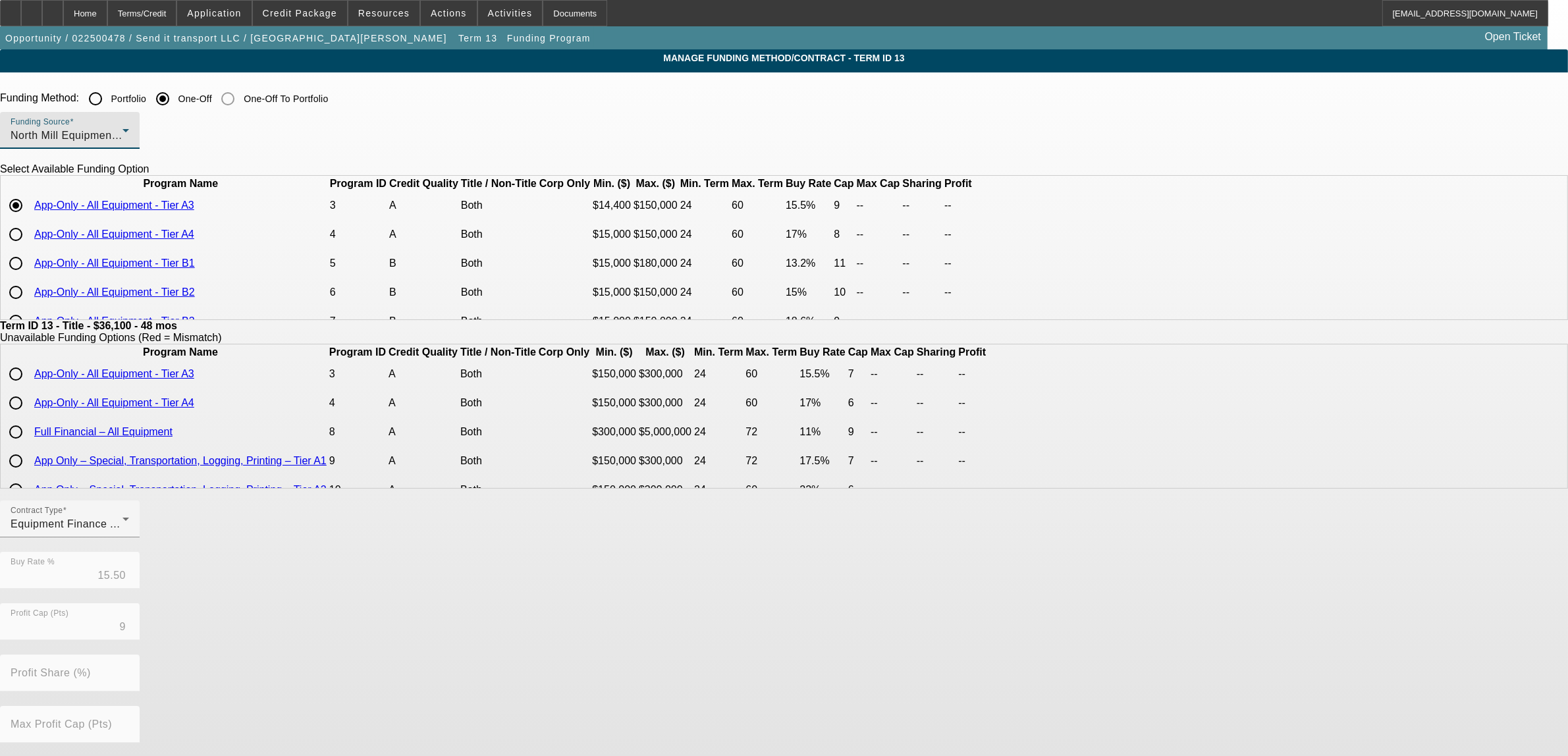 click on "North Mill Equipment Finance LLC" at bounding box center (96, 135) 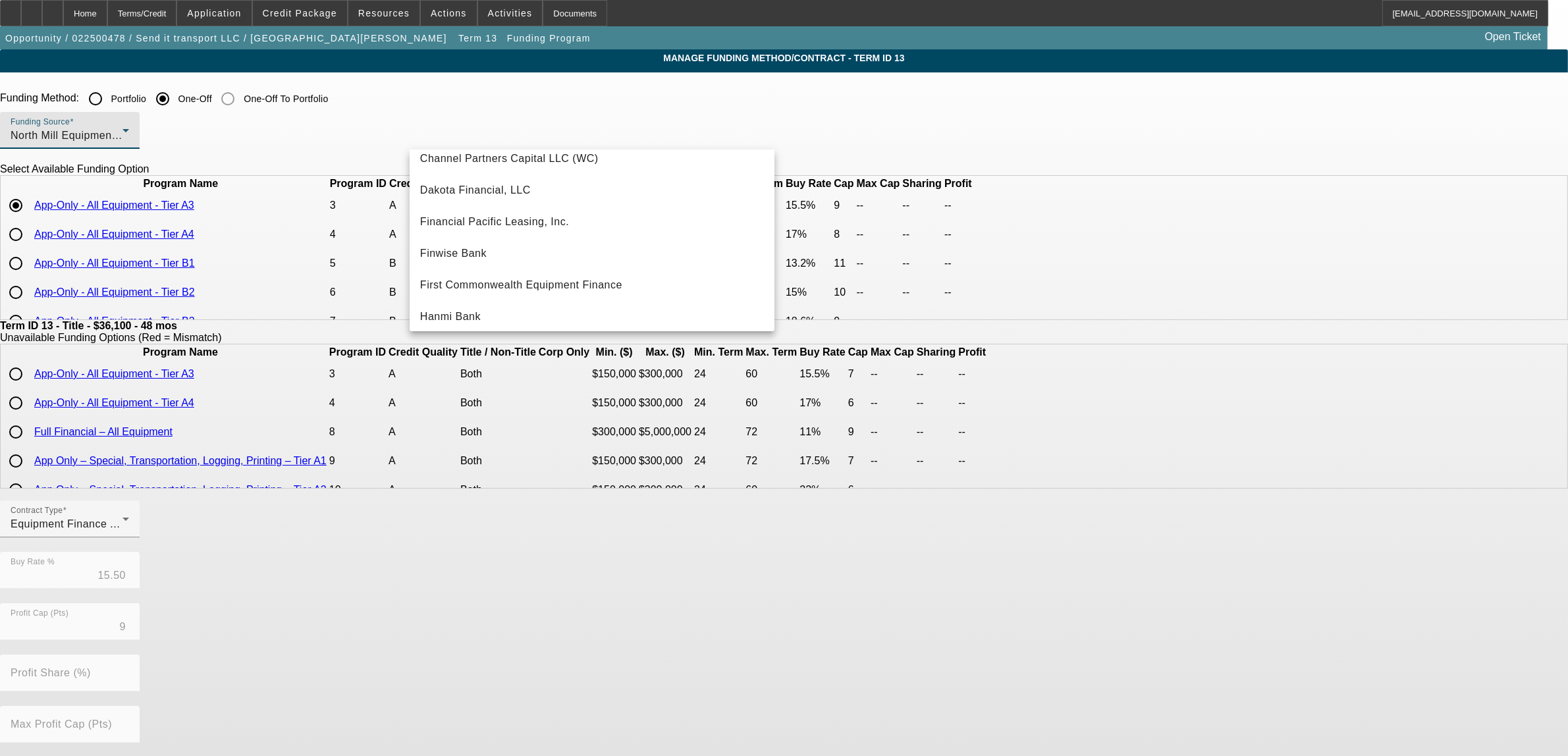 scroll, scrollTop: 102, scrollLeft: 0, axis: vertical 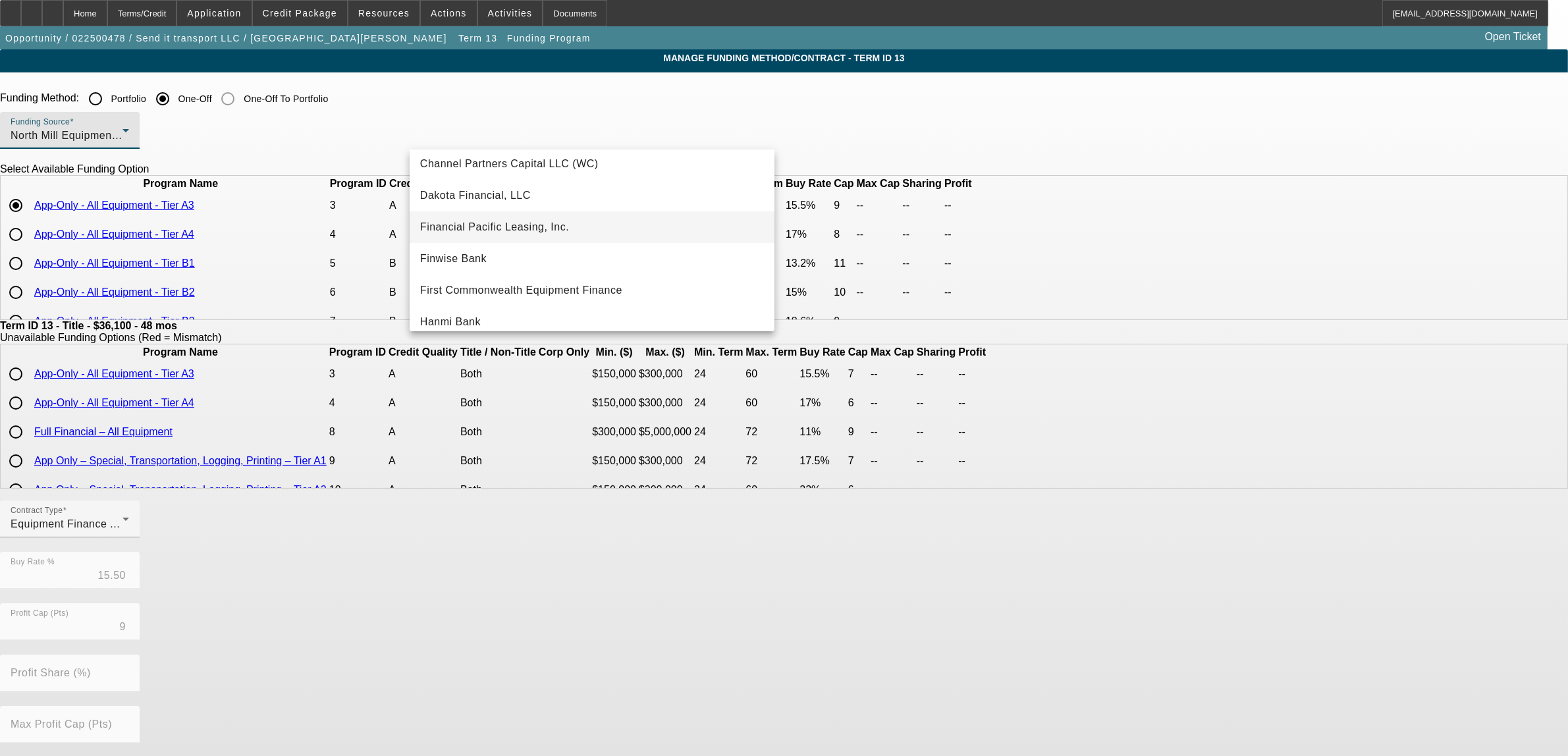 click on "Financial Pacific Leasing, Inc." at bounding box center [495, 227] 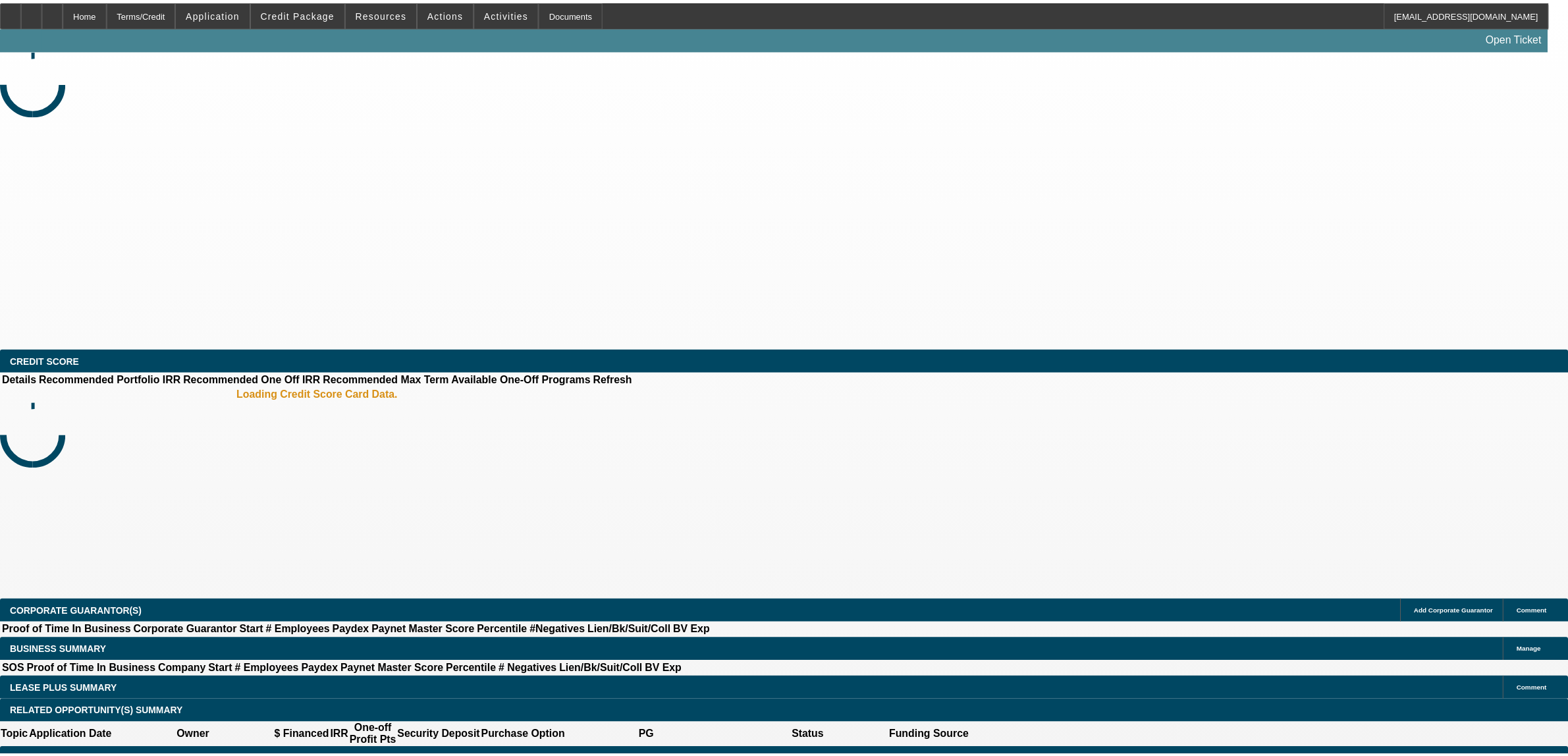 scroll, scrollTop: 0, scrollLeft: 0, axis: both 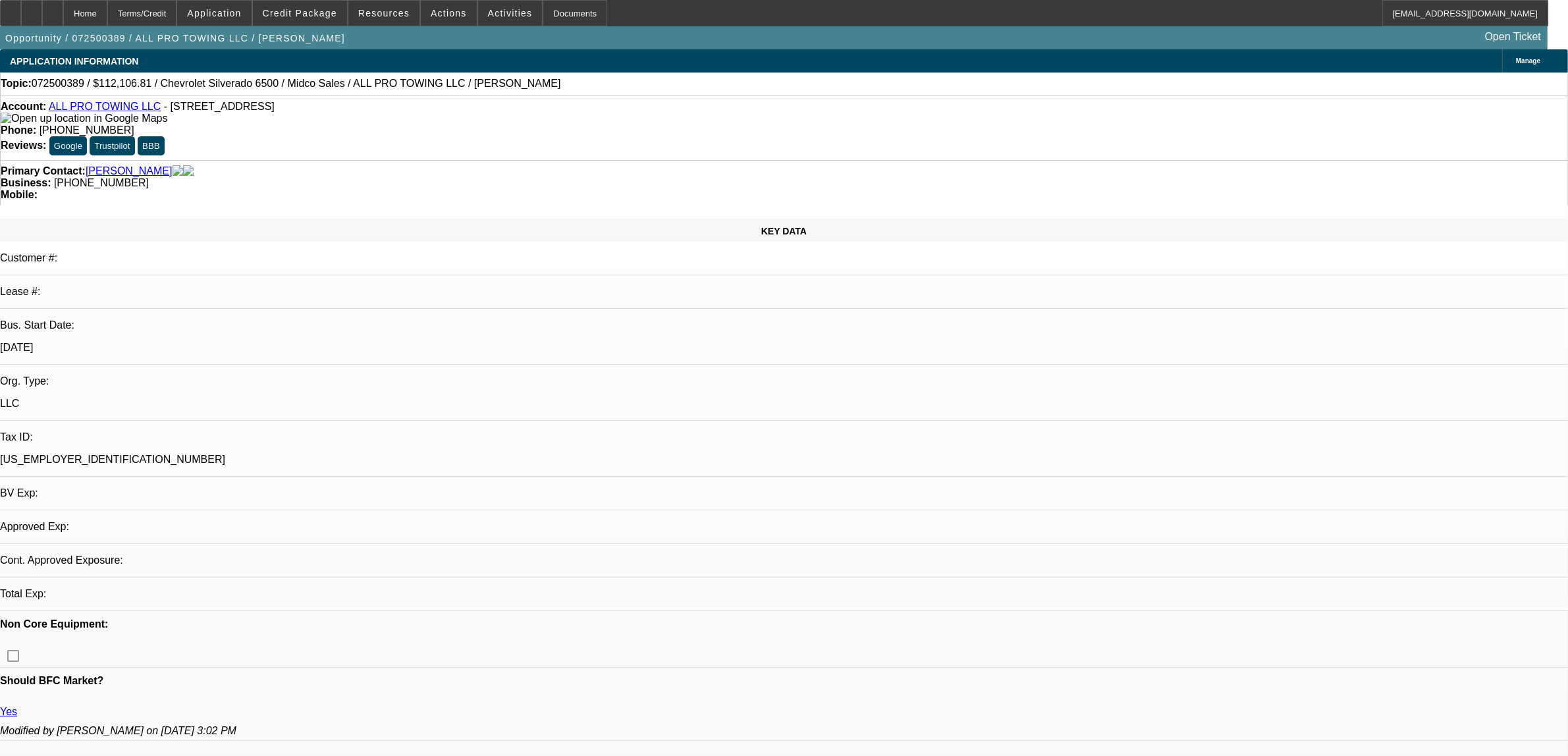 select on "0" 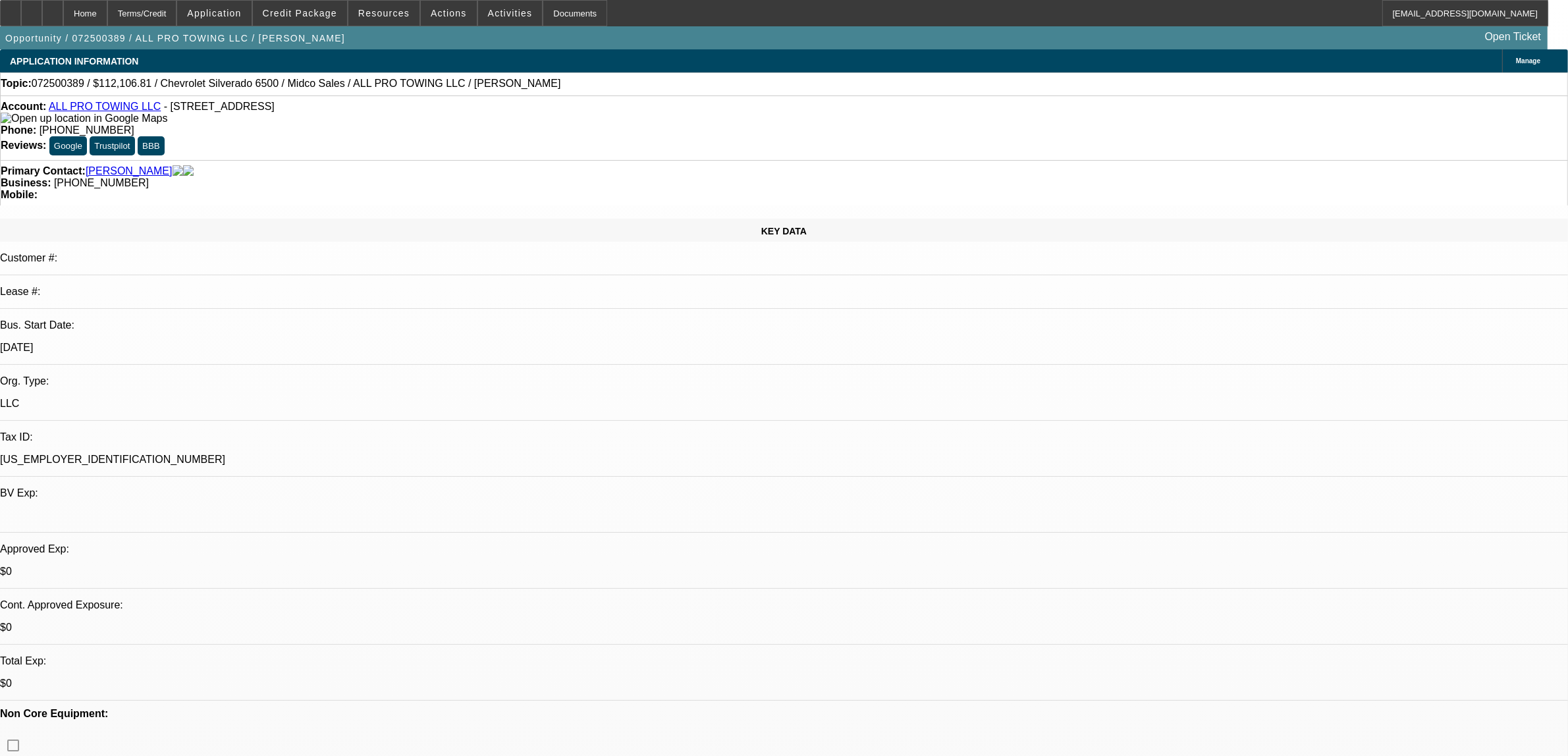 select on "1" 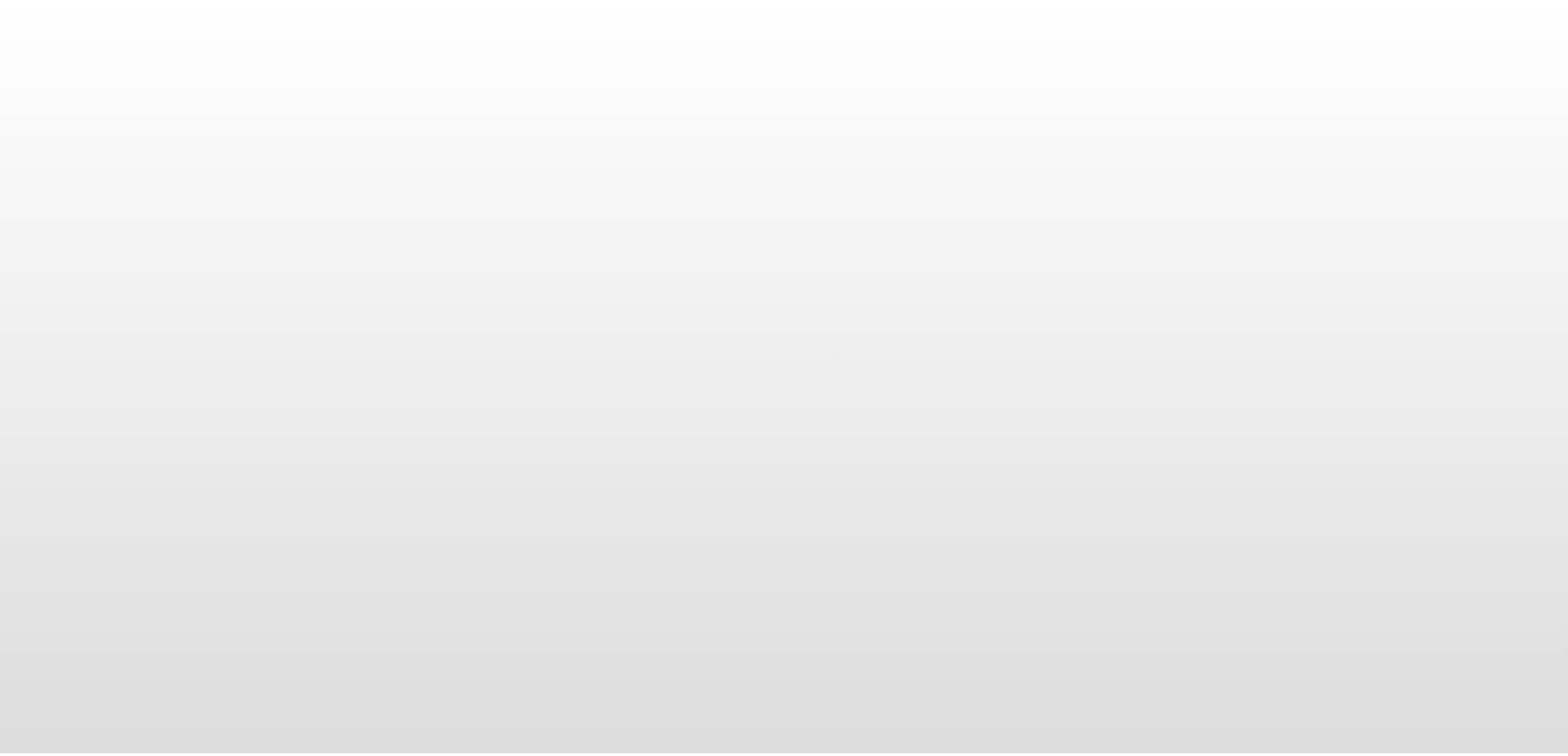 scroll, scrollTop: 0, scrollLeft: 0, axis: both 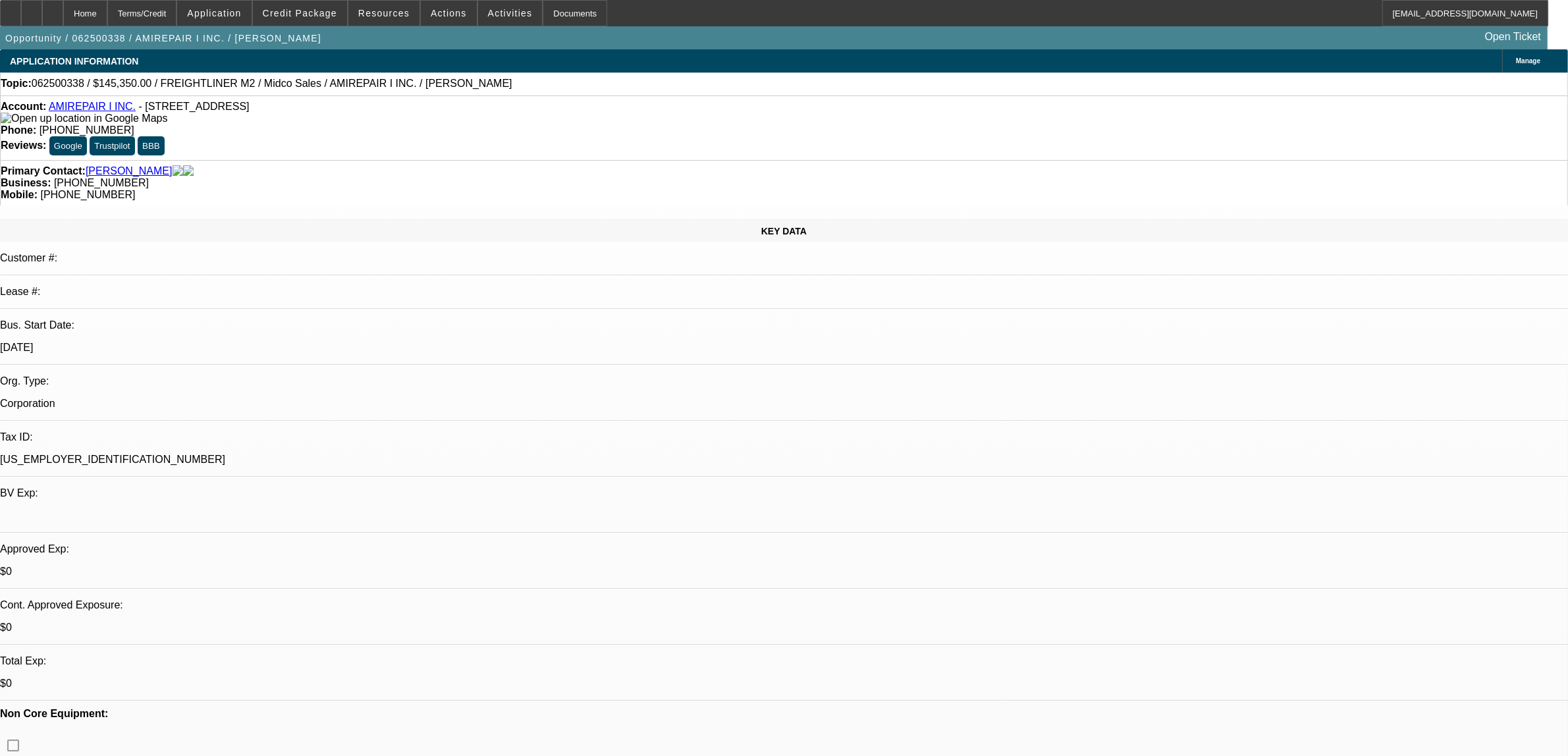 select on "2" 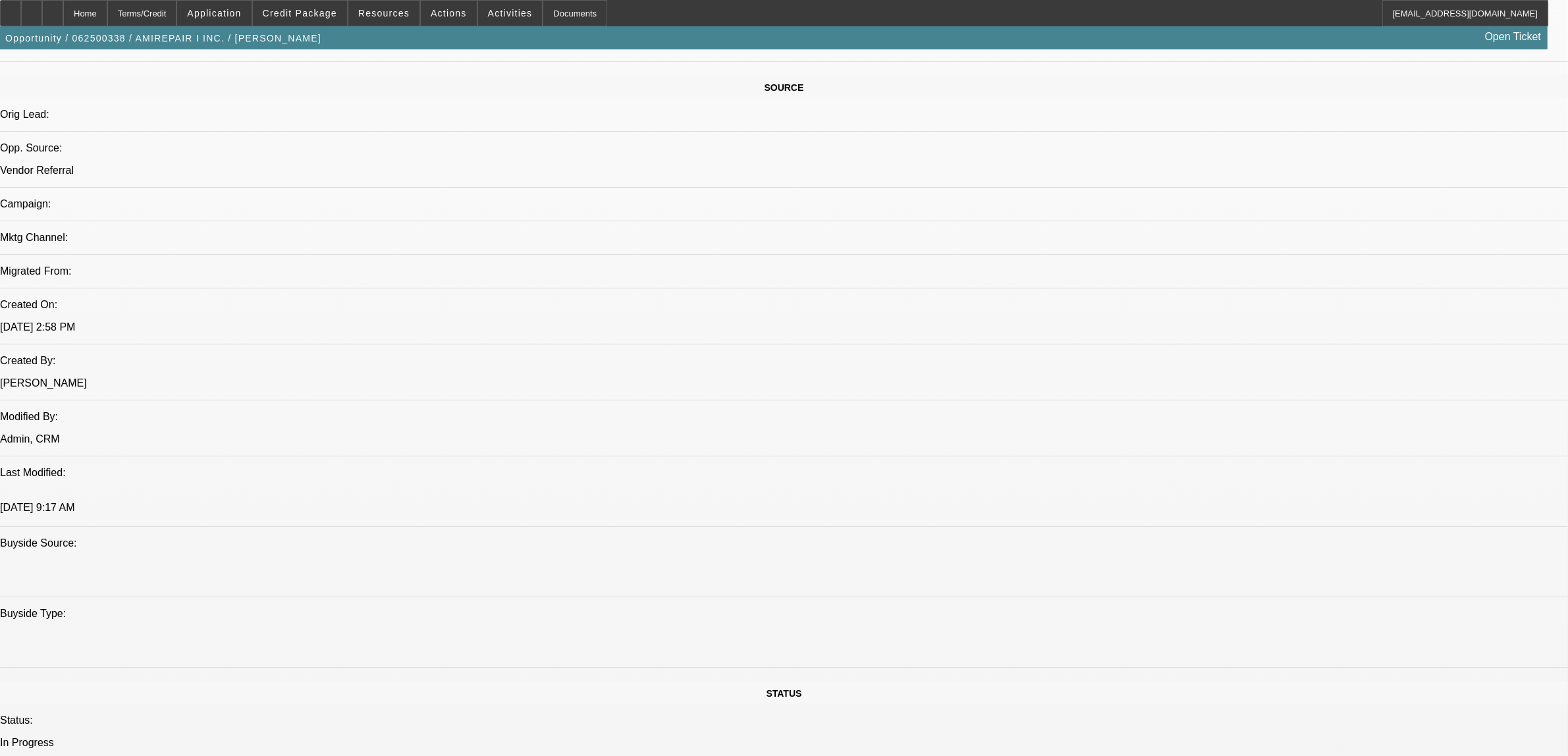 scroll, scrollTop: 988, scrollLeft: 0, axis: vertical 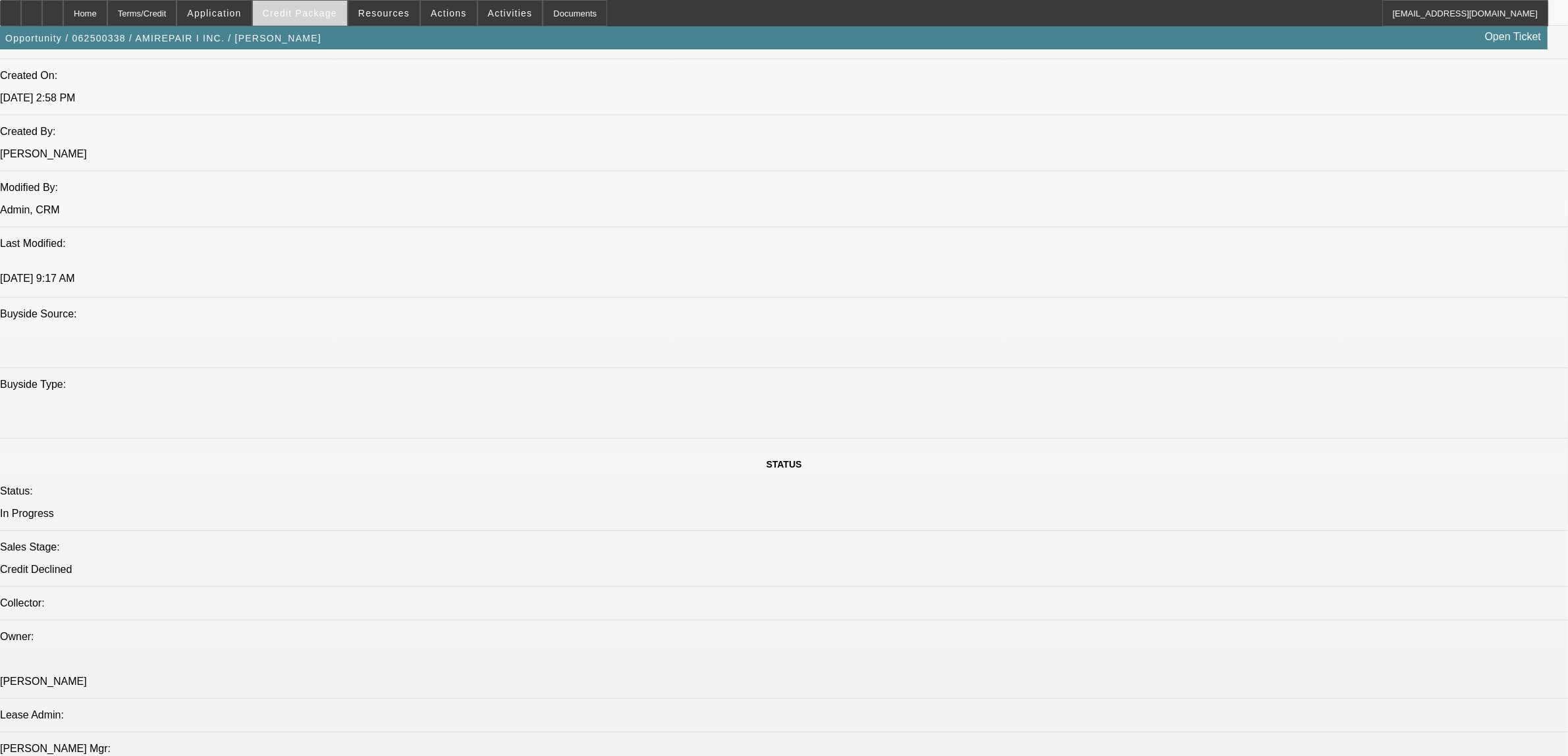 click at bounding box center (300, 13) 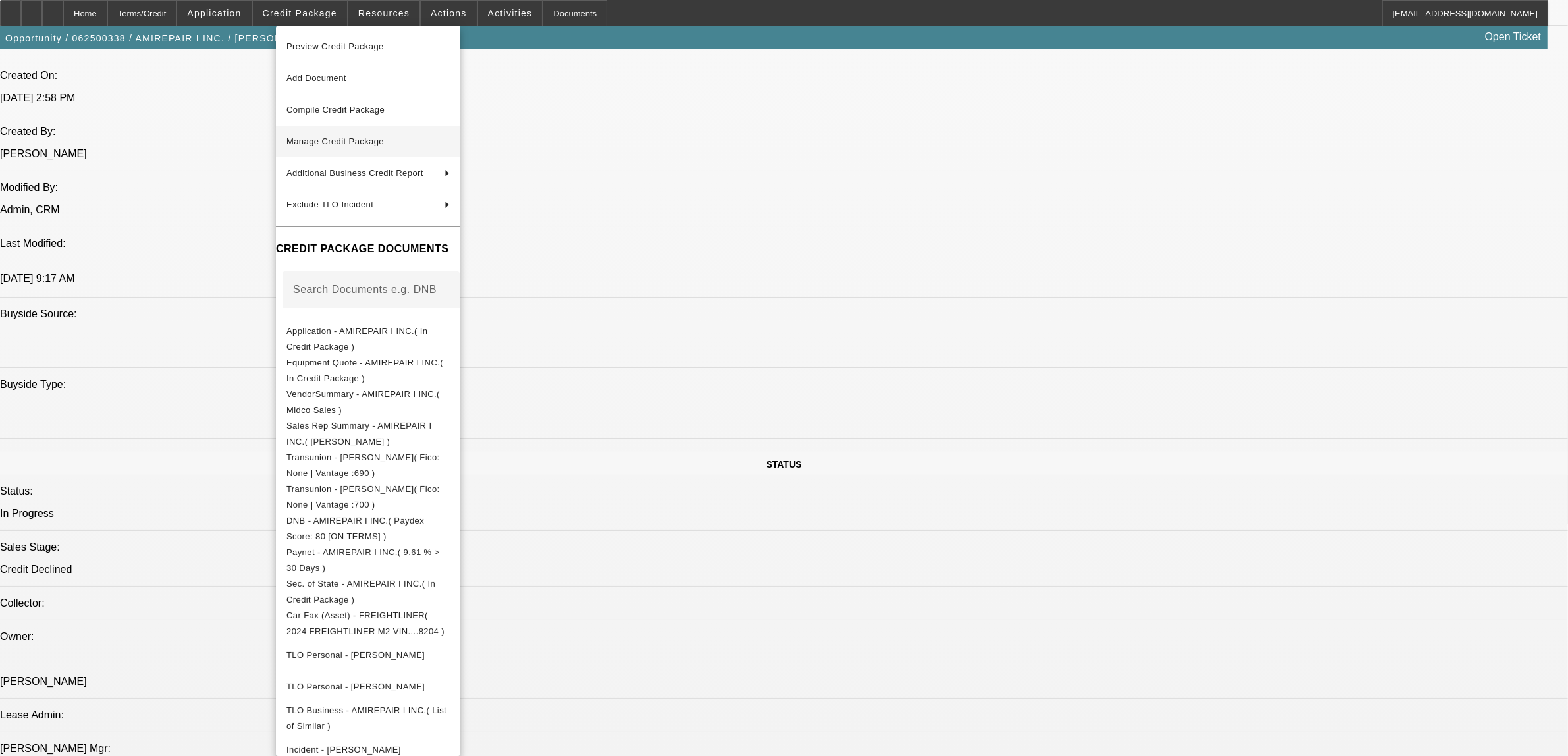 click on "Manage Credit Package" at bounding box center [335, 141] 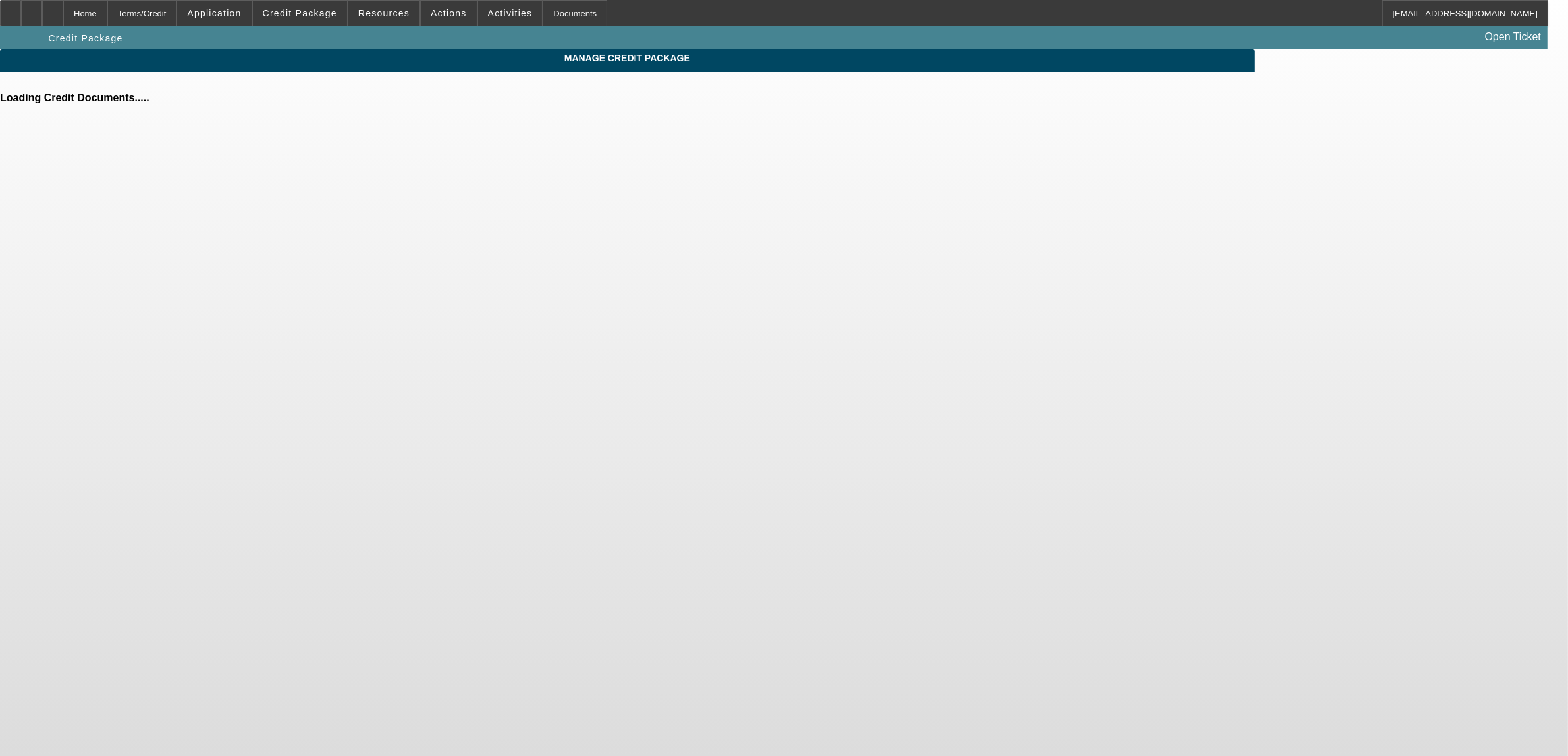 scroll, scrollTop: 0, scrollLeft: 0, axis: both 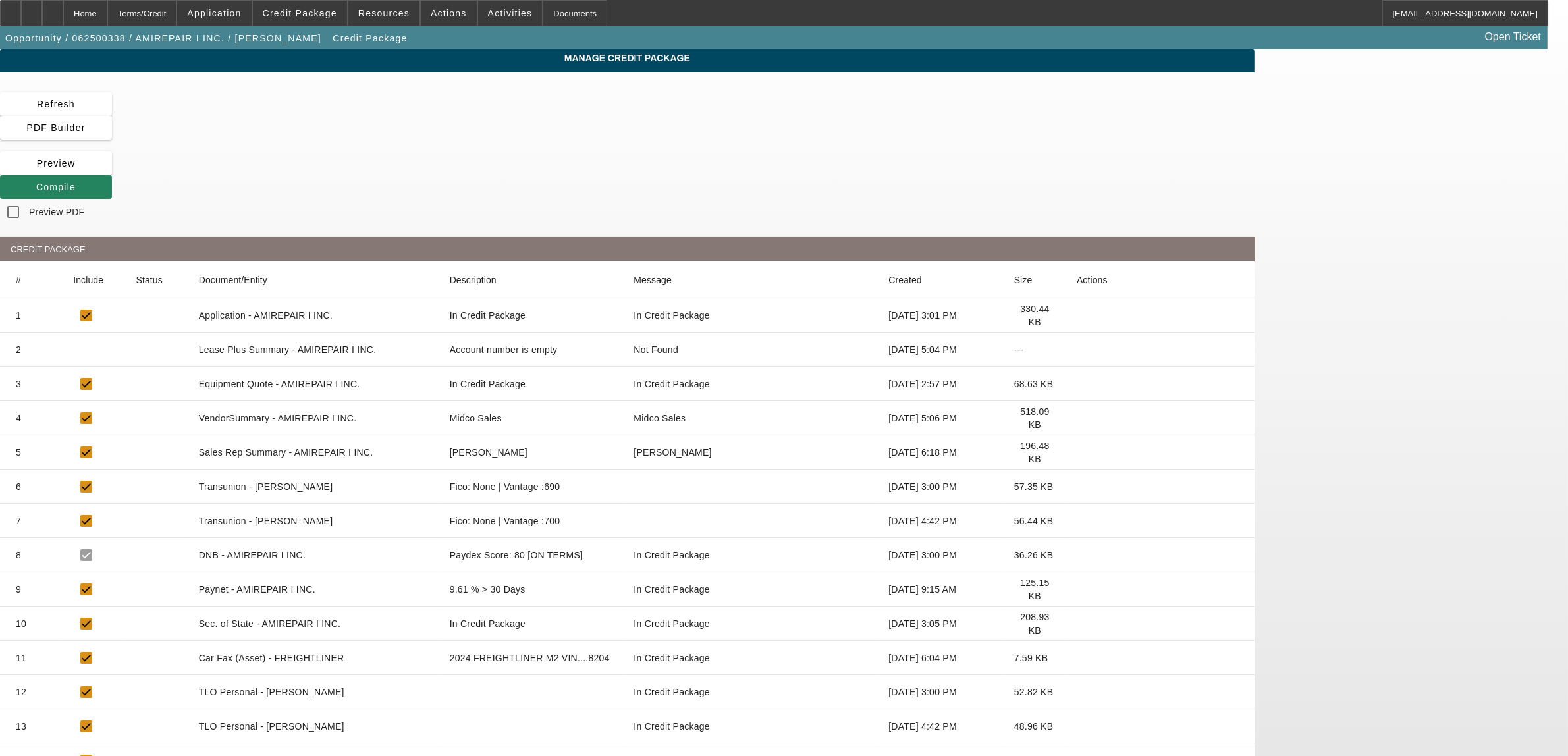 click 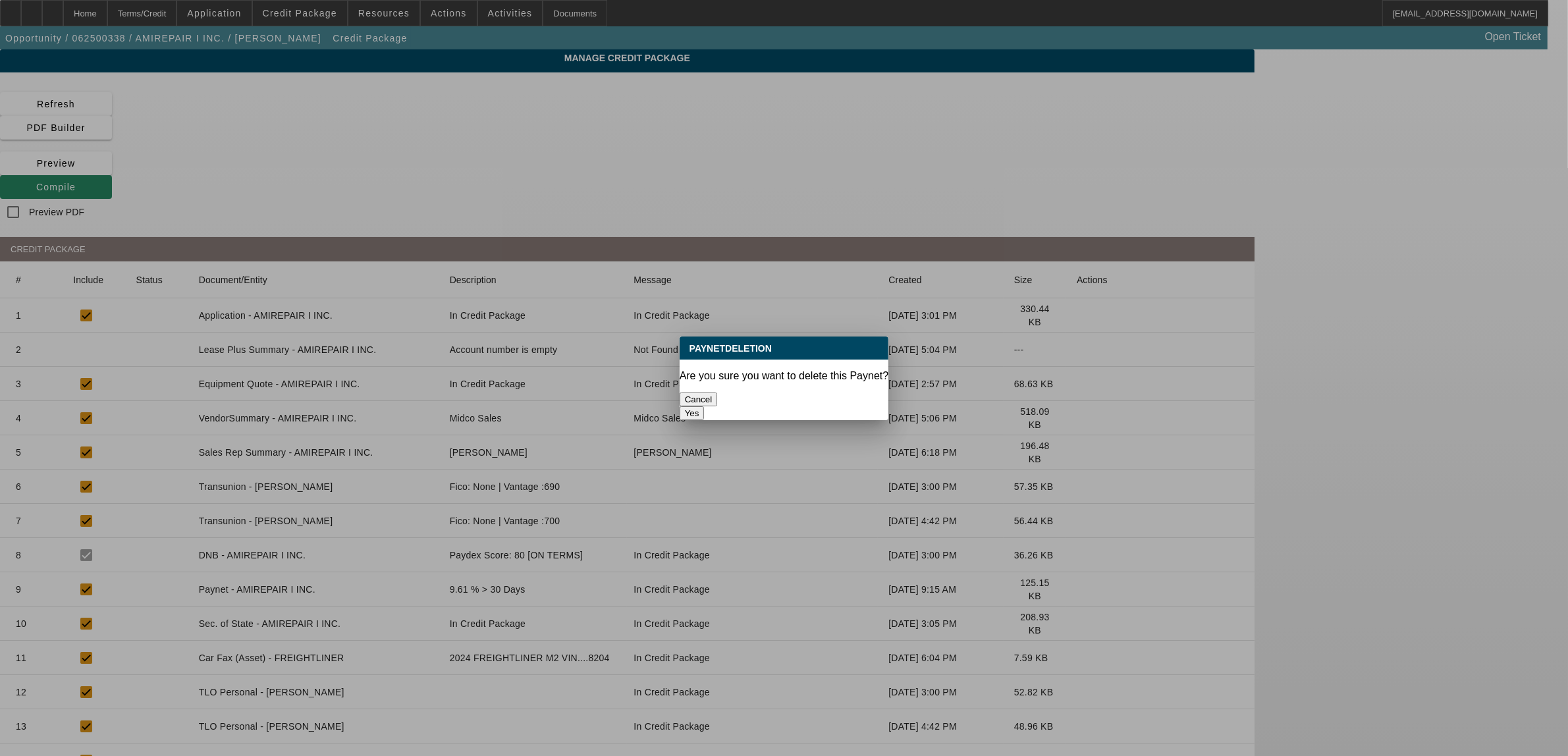 click on "Yes" at bounding box center [692, 413] 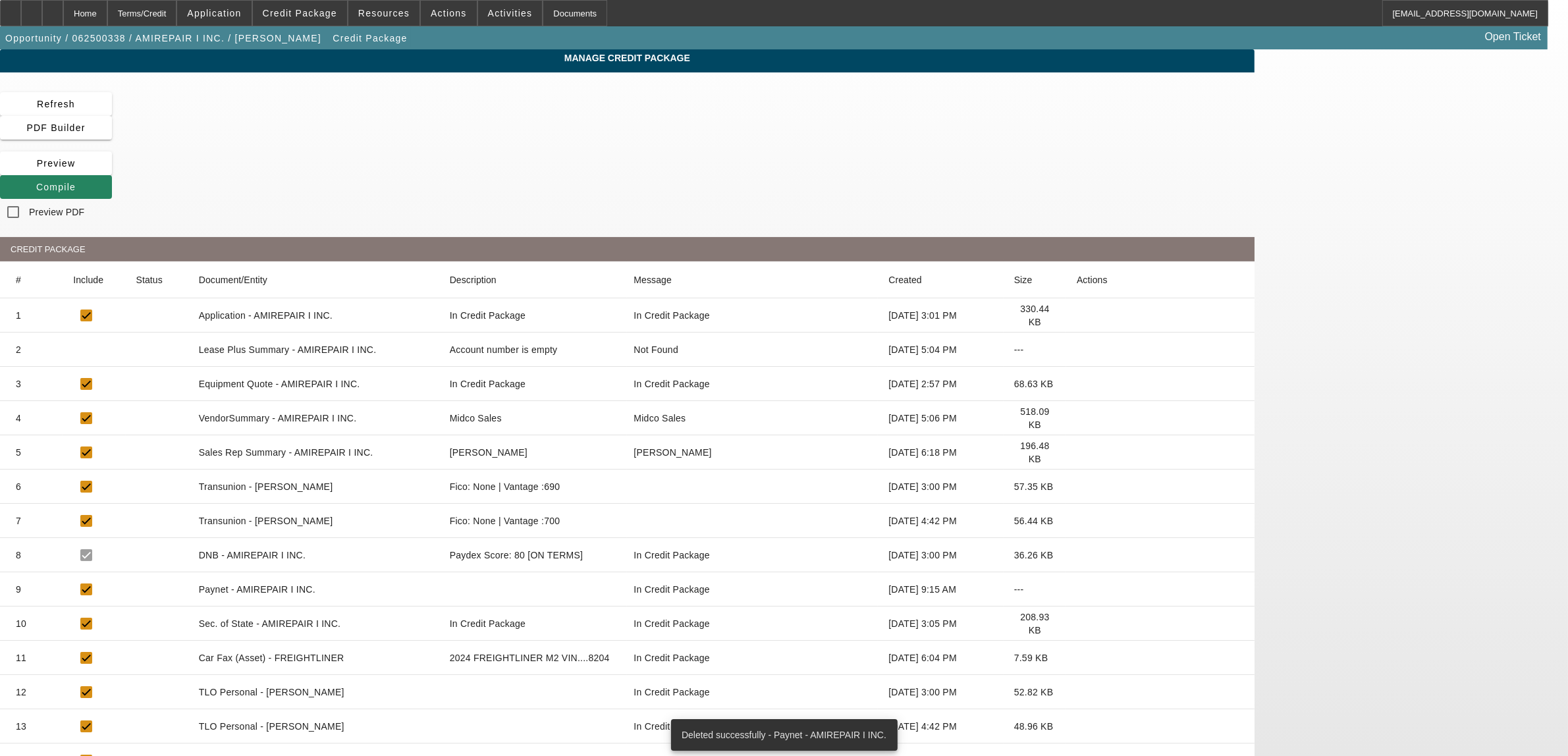 click 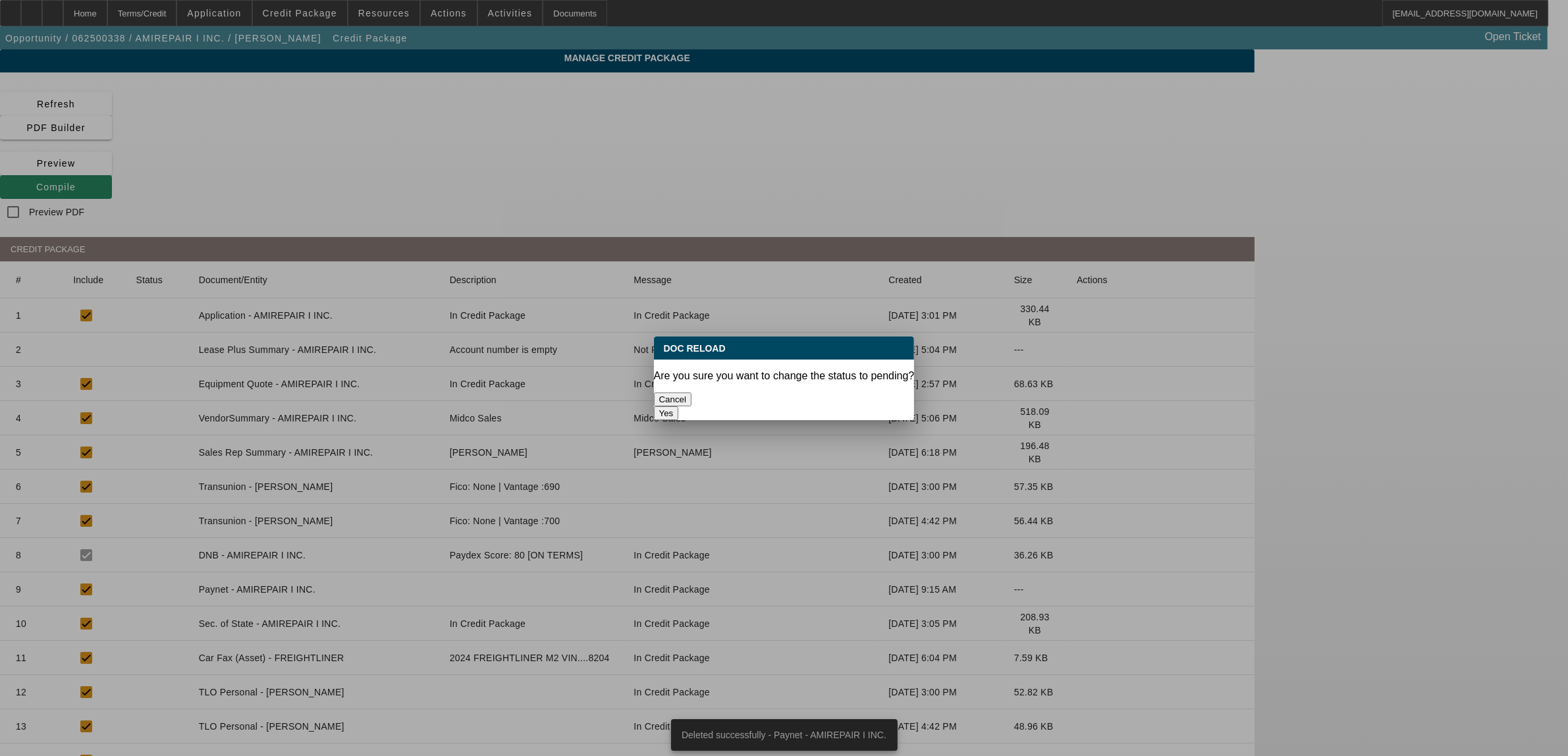 click on "Yes" at bounding box center (666, 413) 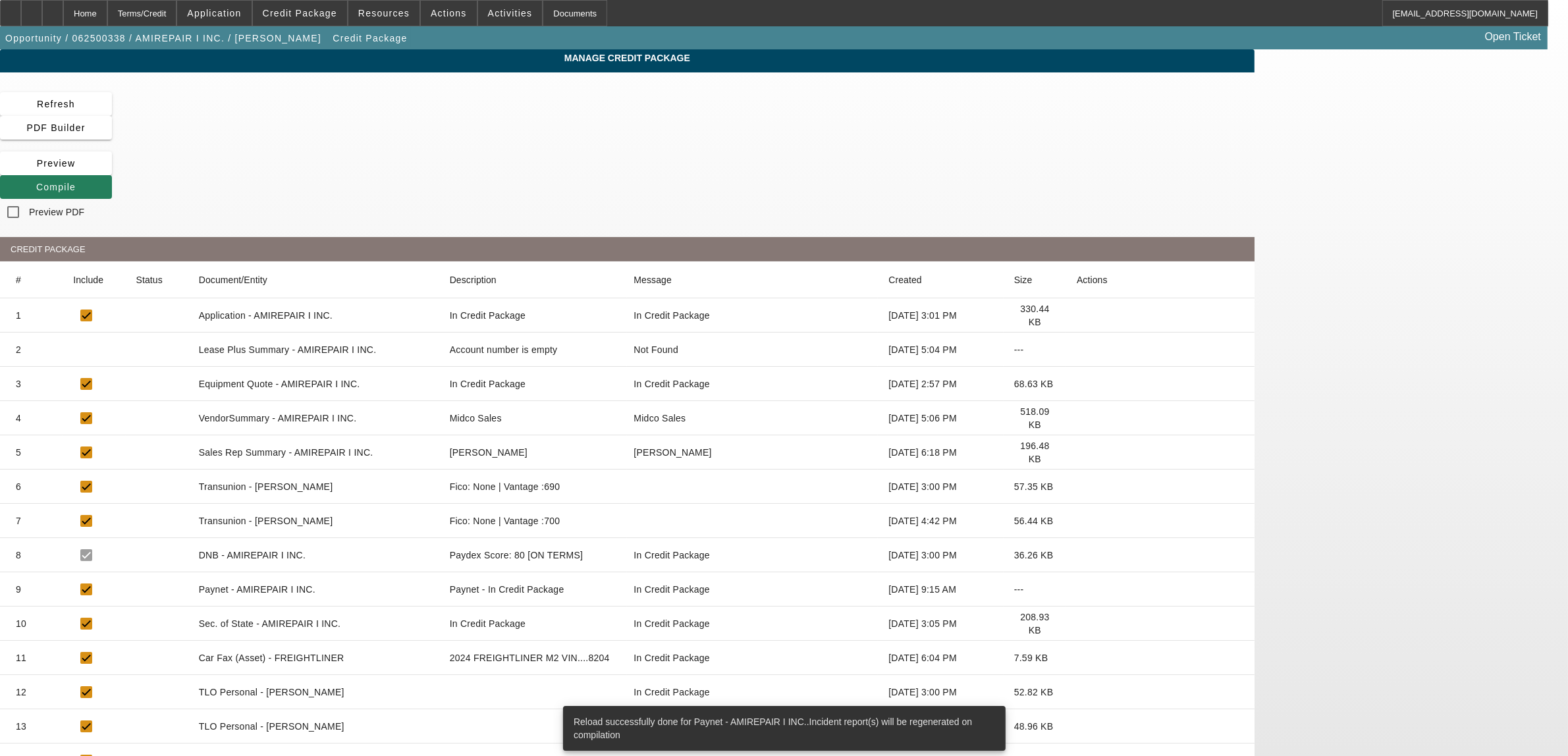 click at bounding box center [56, 187] 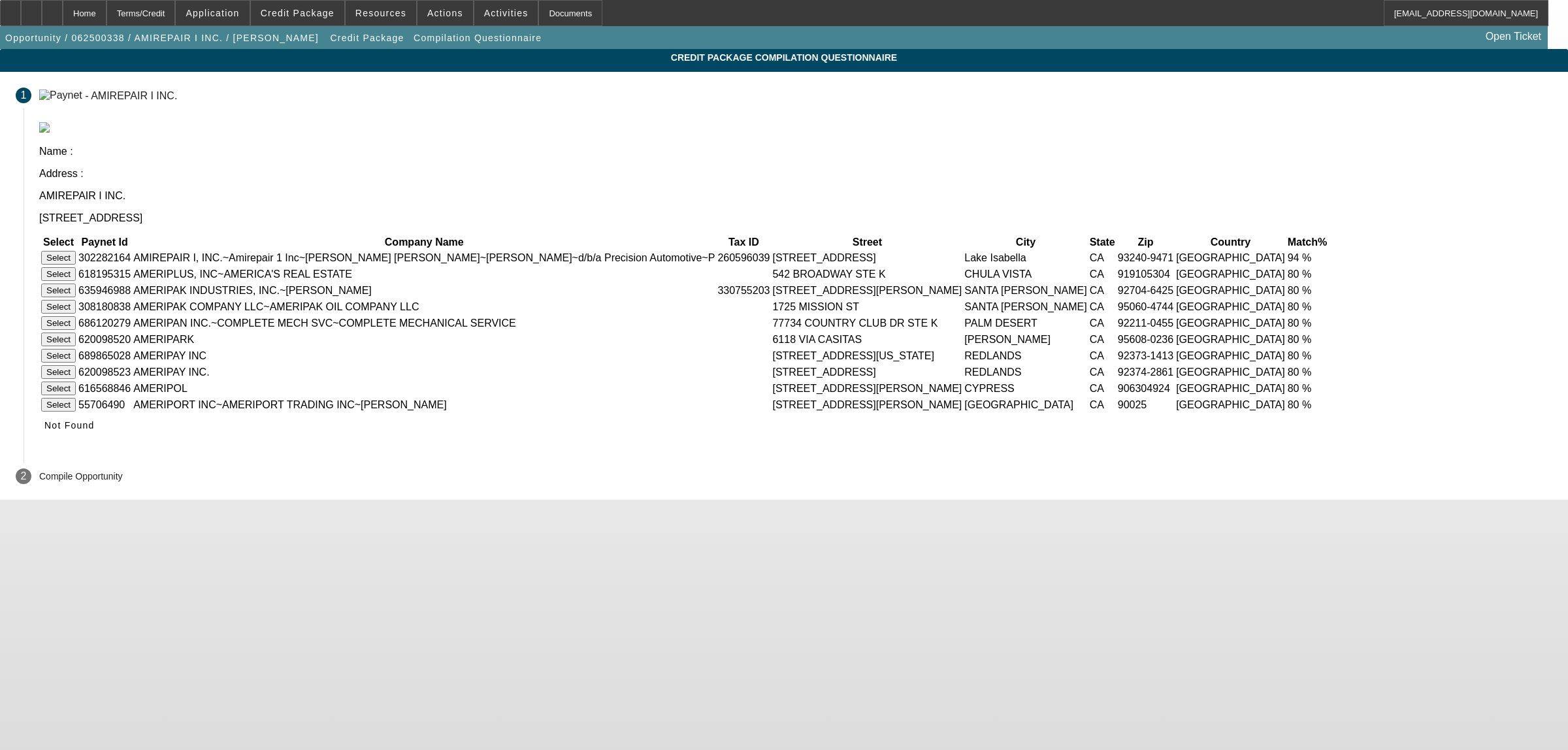 click on "Select" at bounding box center (58, 257) 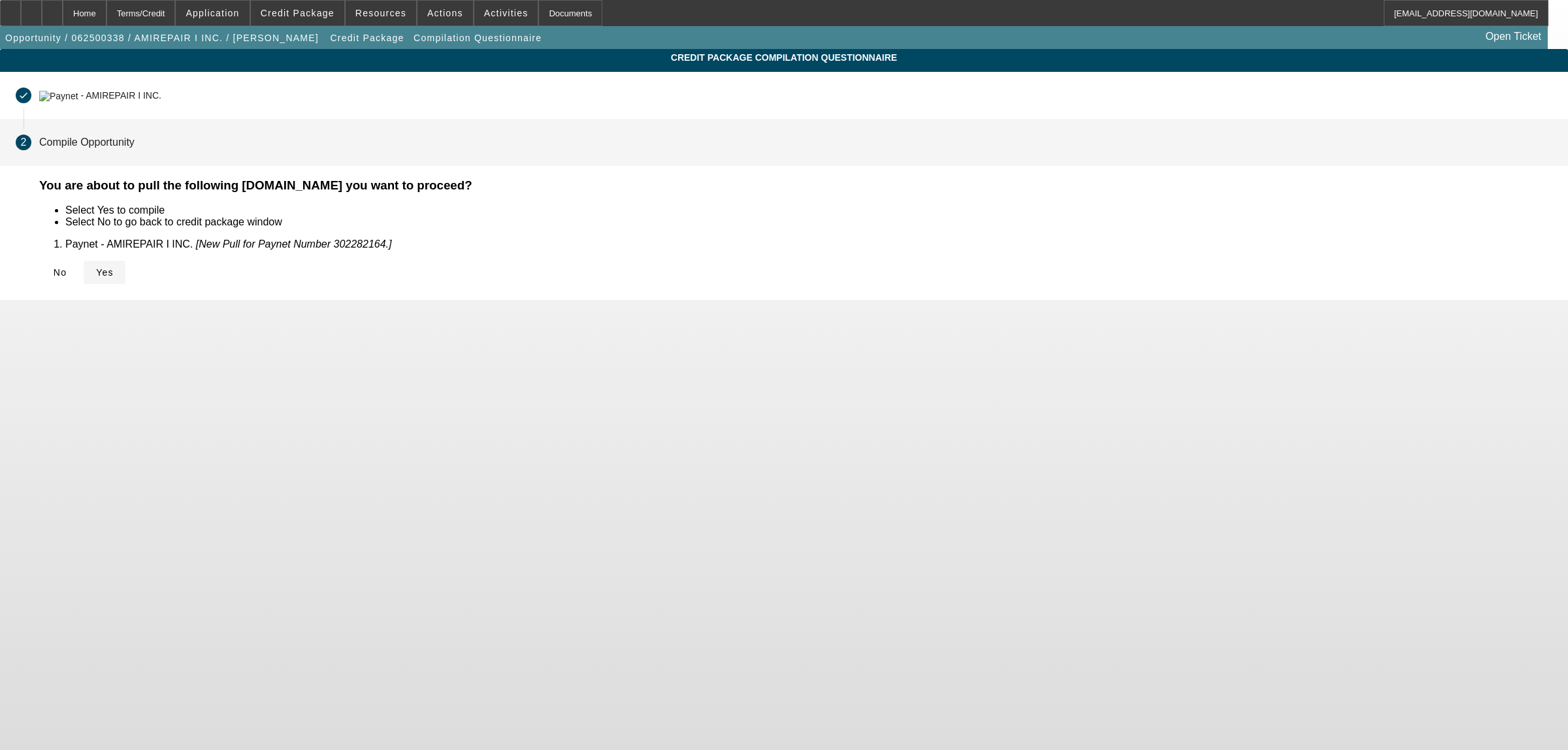 click on "Yes" at bounding box center [105, 272] 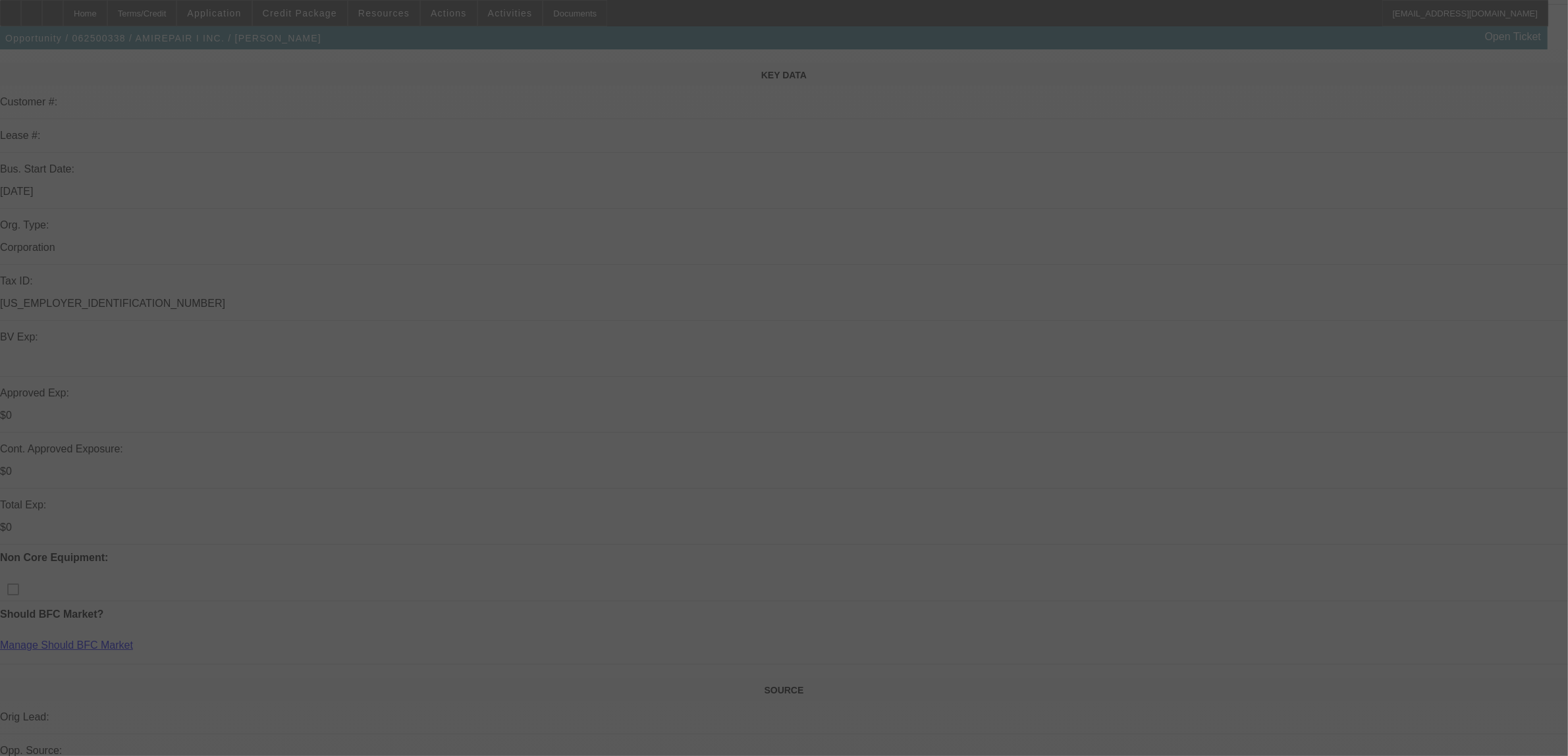 scroll, scrollTop: 329, scrollLeft: 0, axis: vertical 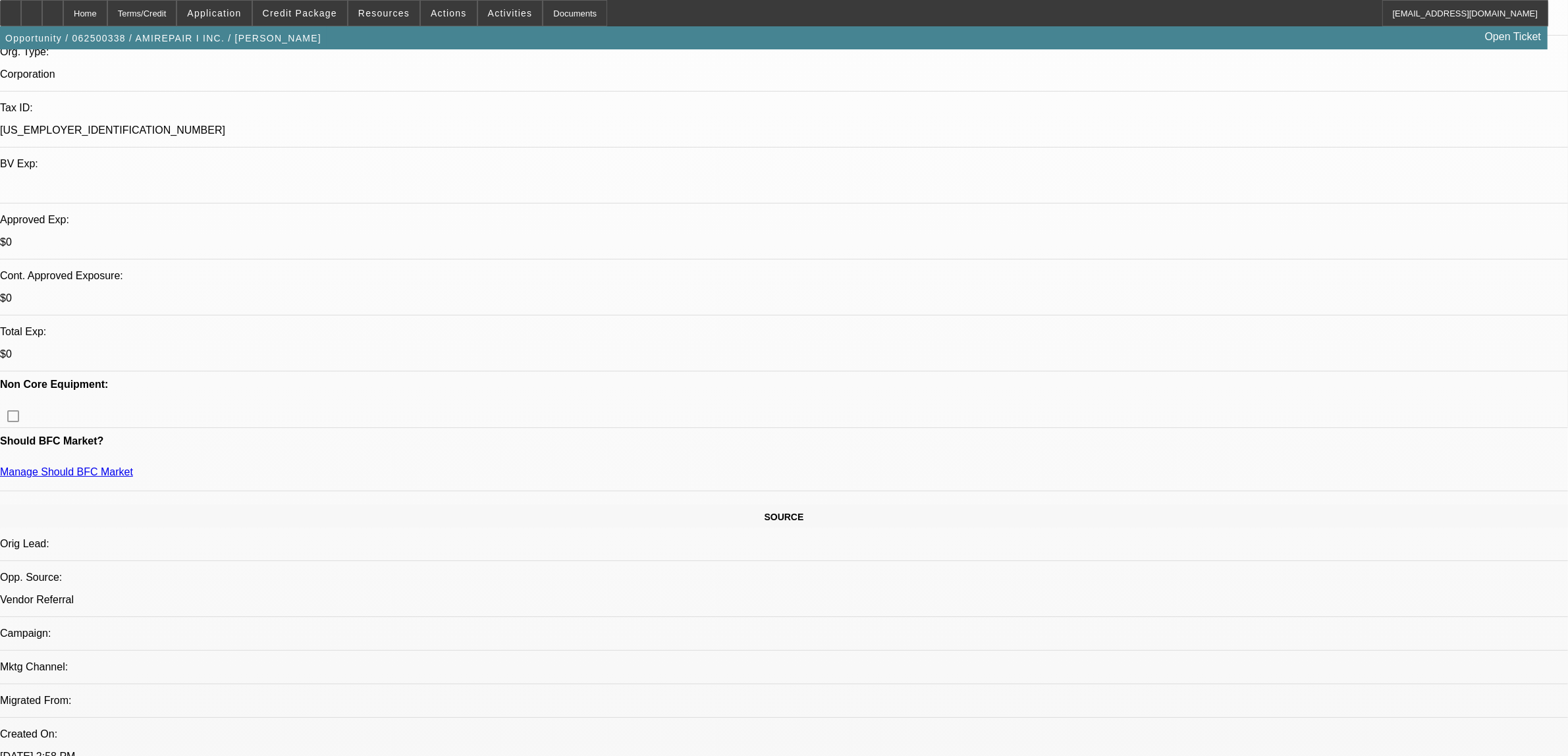 select on "2" 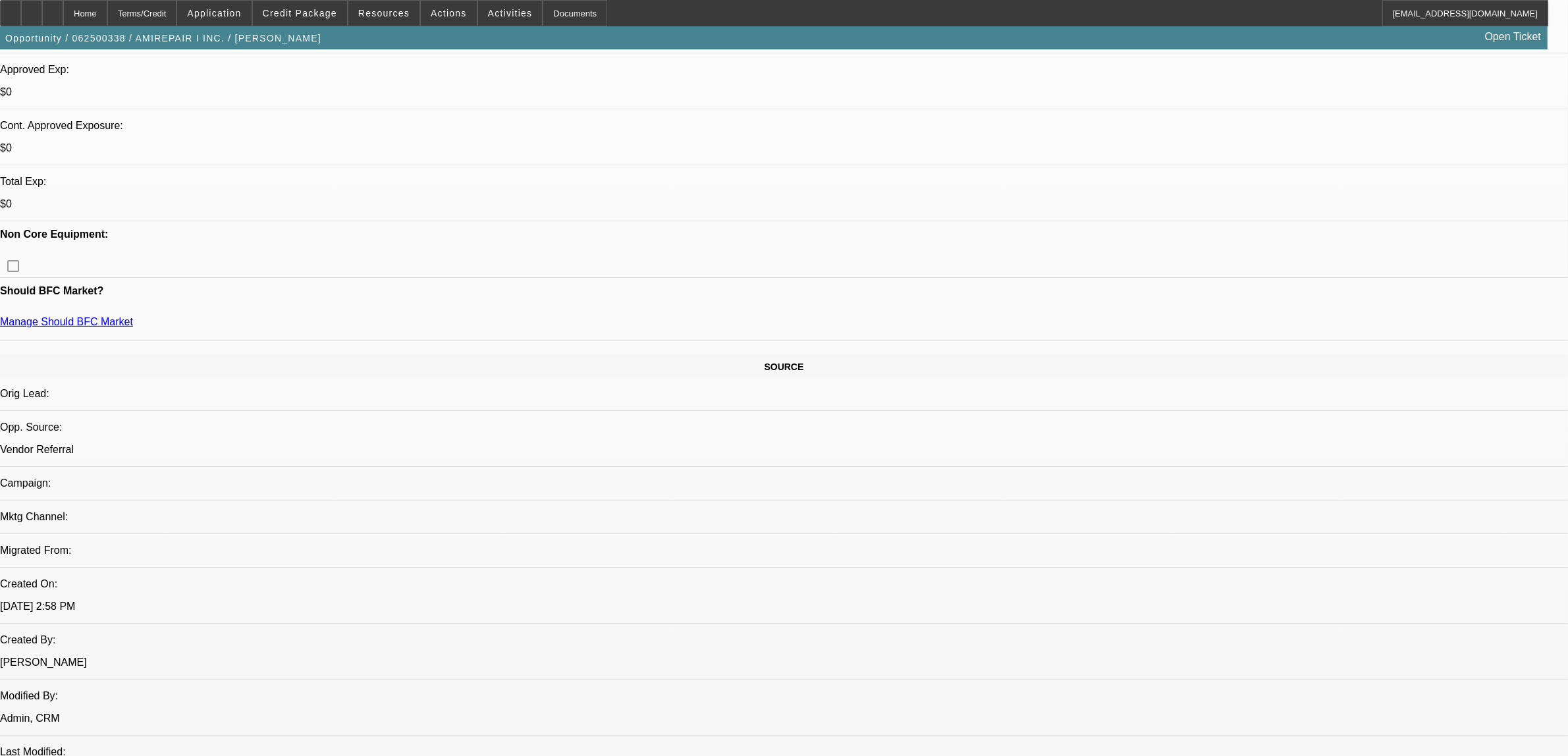 scroll, scrollTop: 741, scrollLeft: 0, axis: vertical 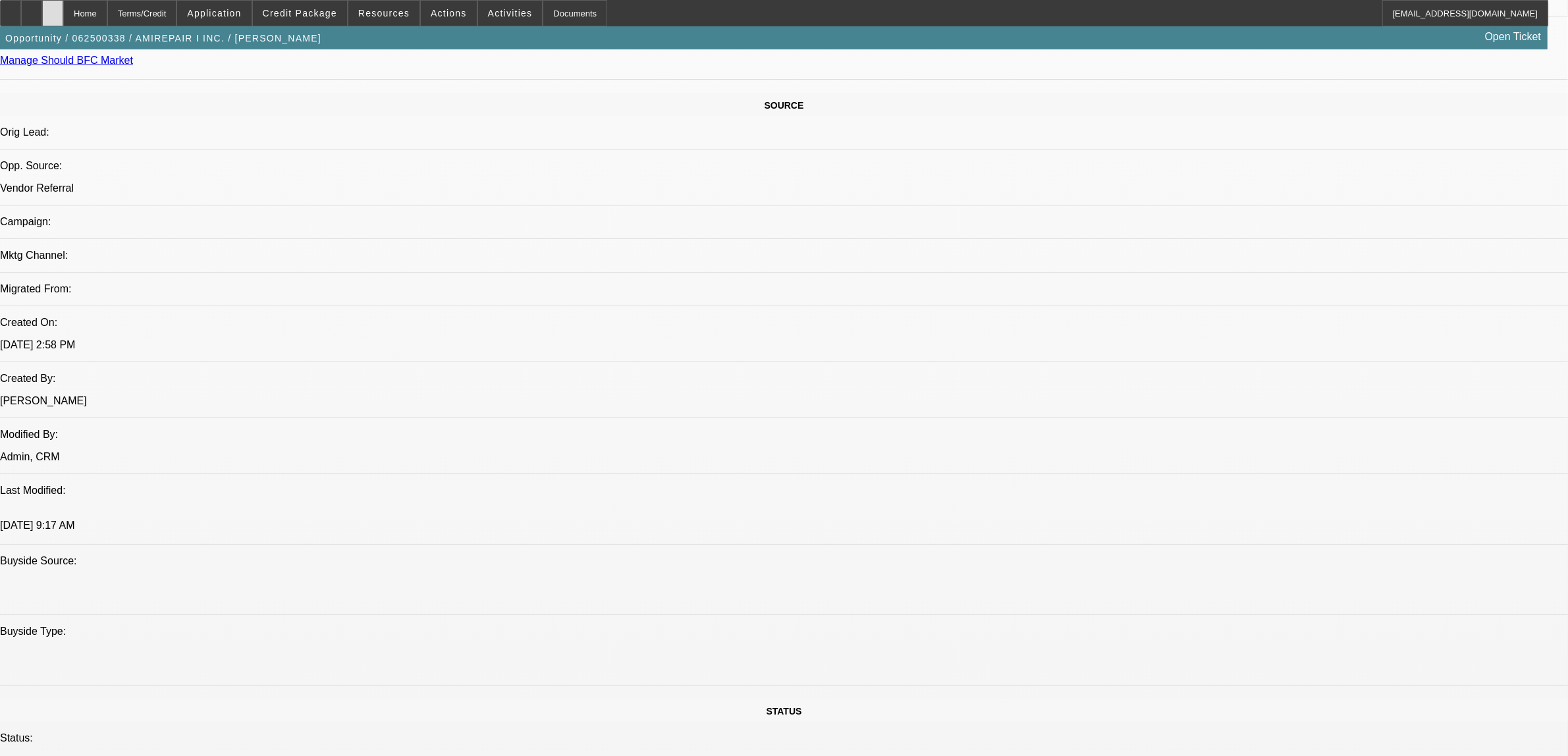 click at bounding box center [53, 9] 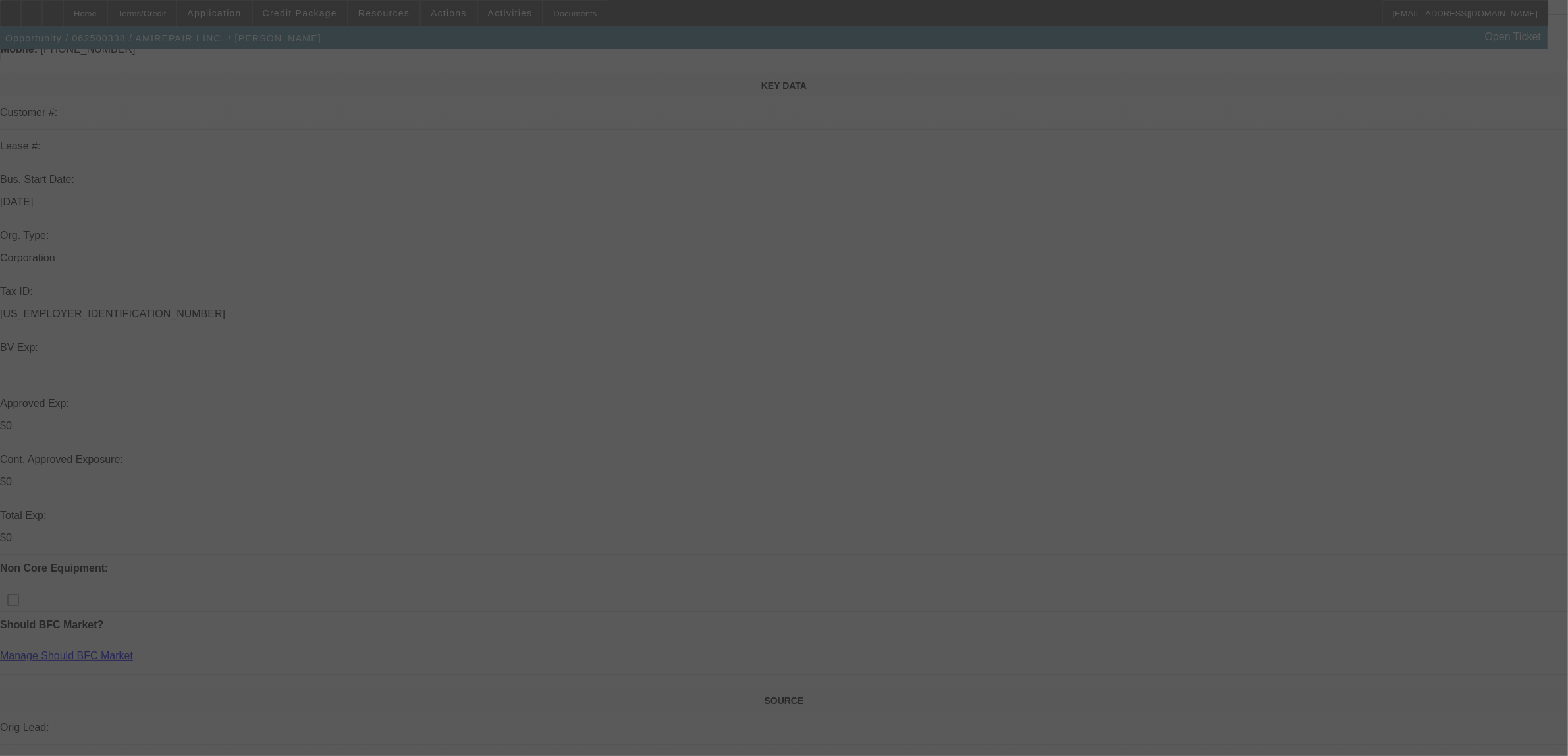 scroll, scrollTop: 329, scrollLeft: 0, axis: vertical 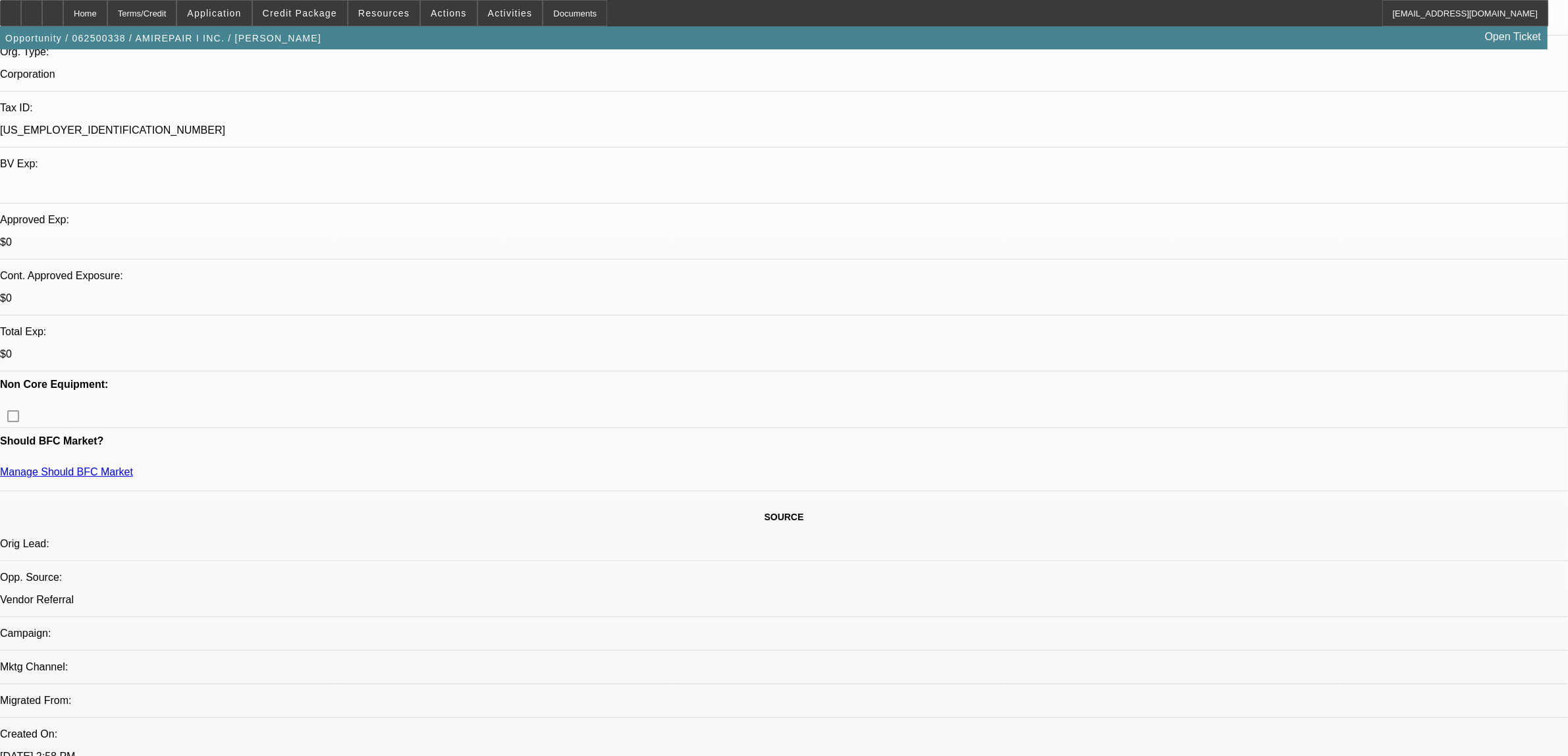 select on "2" 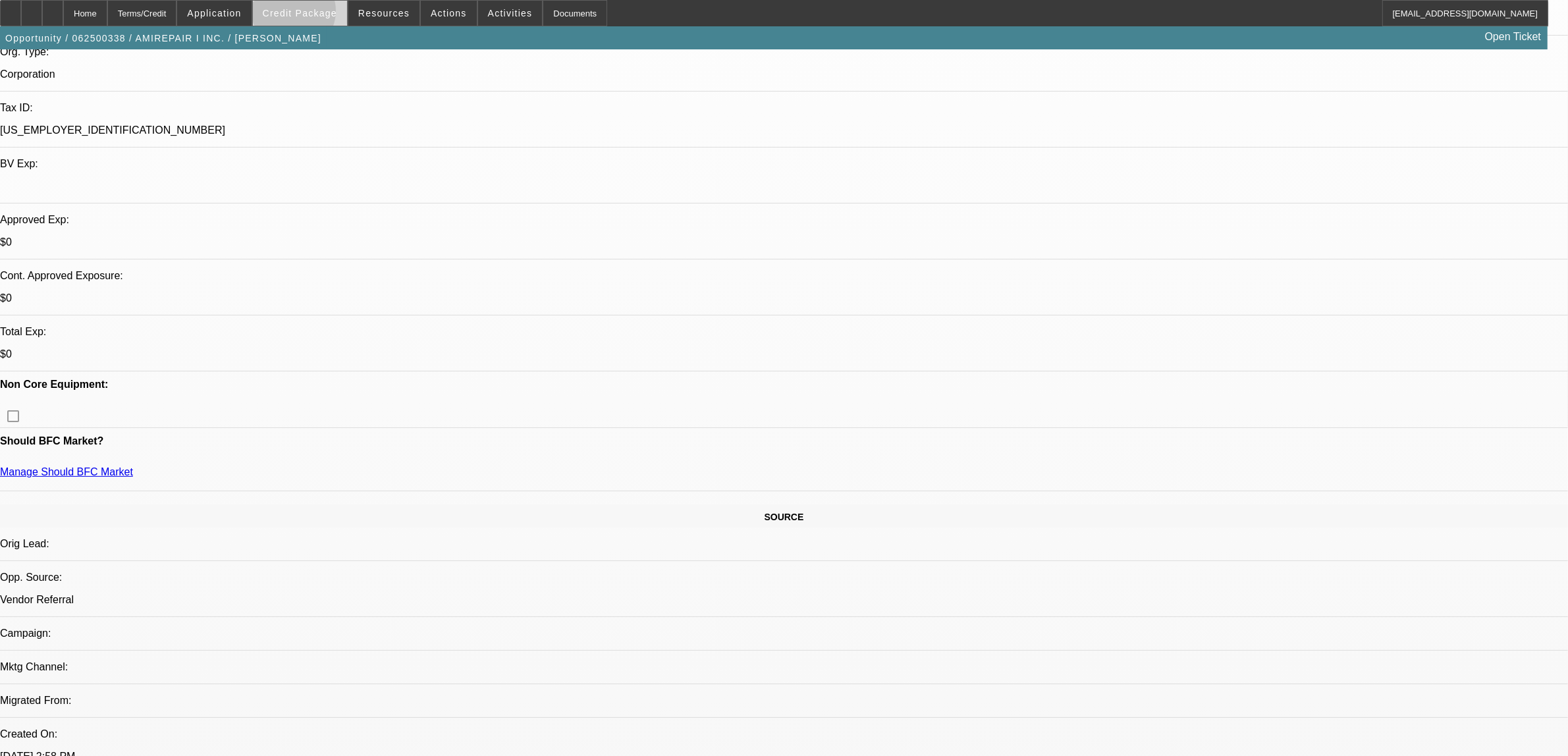 click on "Credit Package" at bounding box center (300, 13) 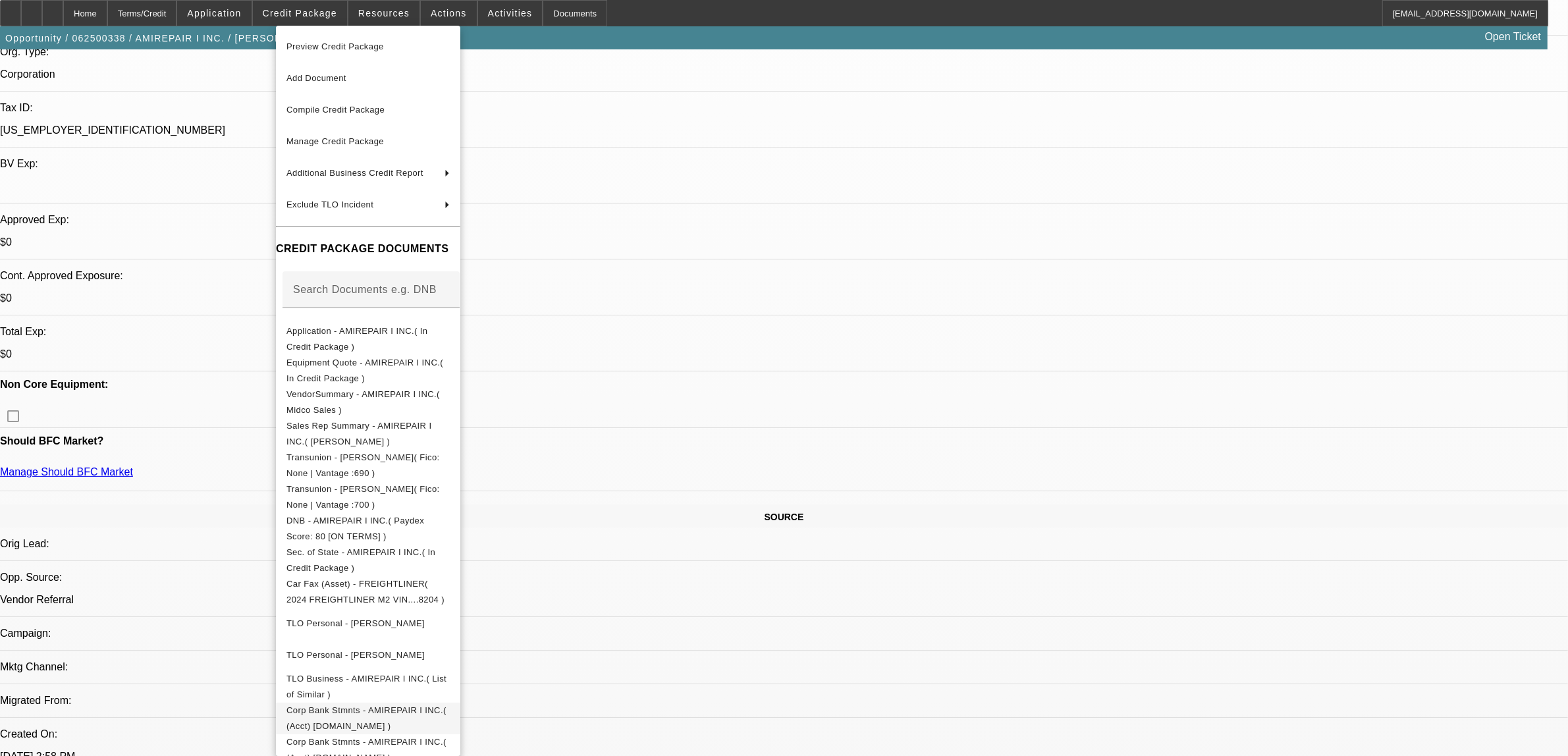 scroll, scrollTop: 117, scrollLeft: 0, axis: vertical 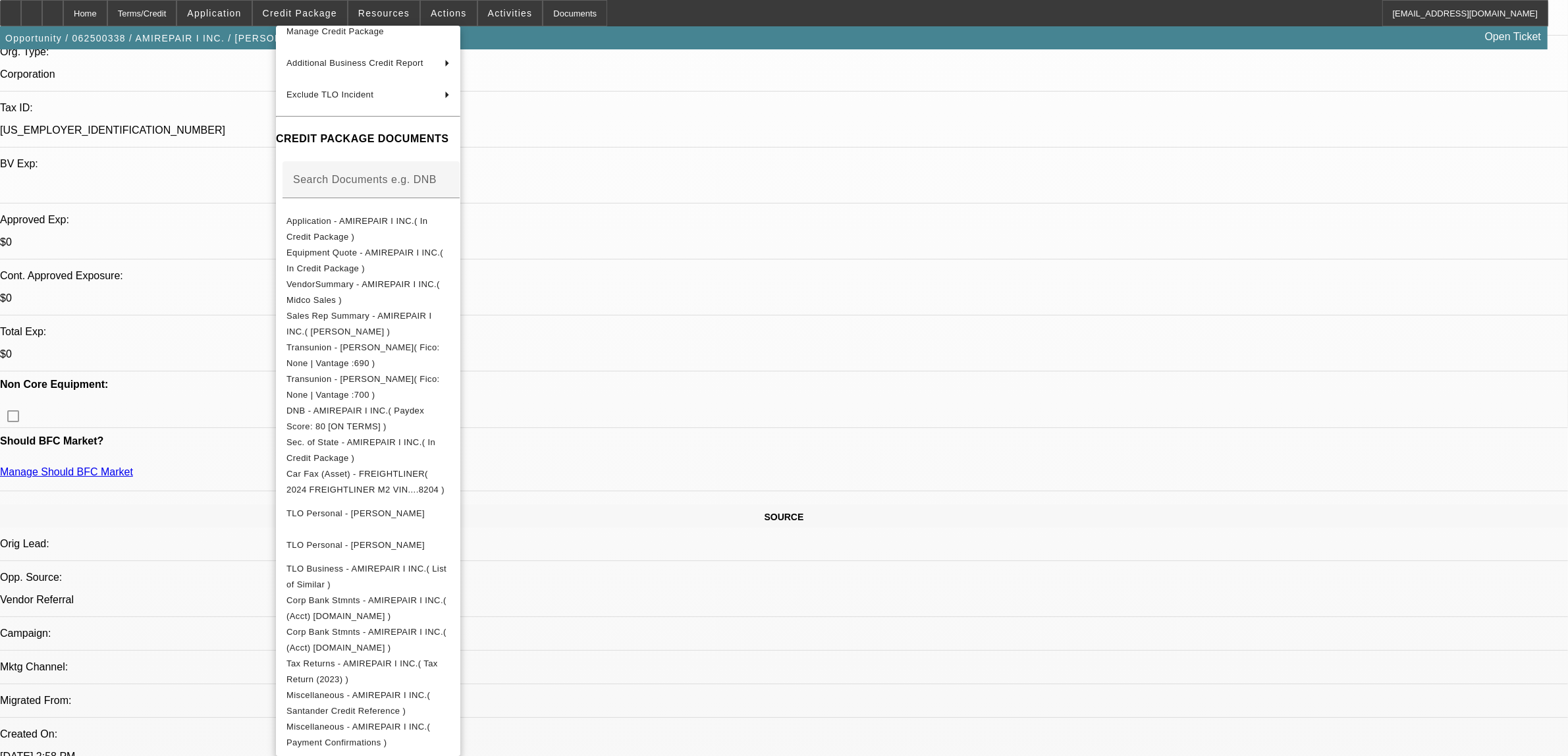 click at bounding box center (784, 378) 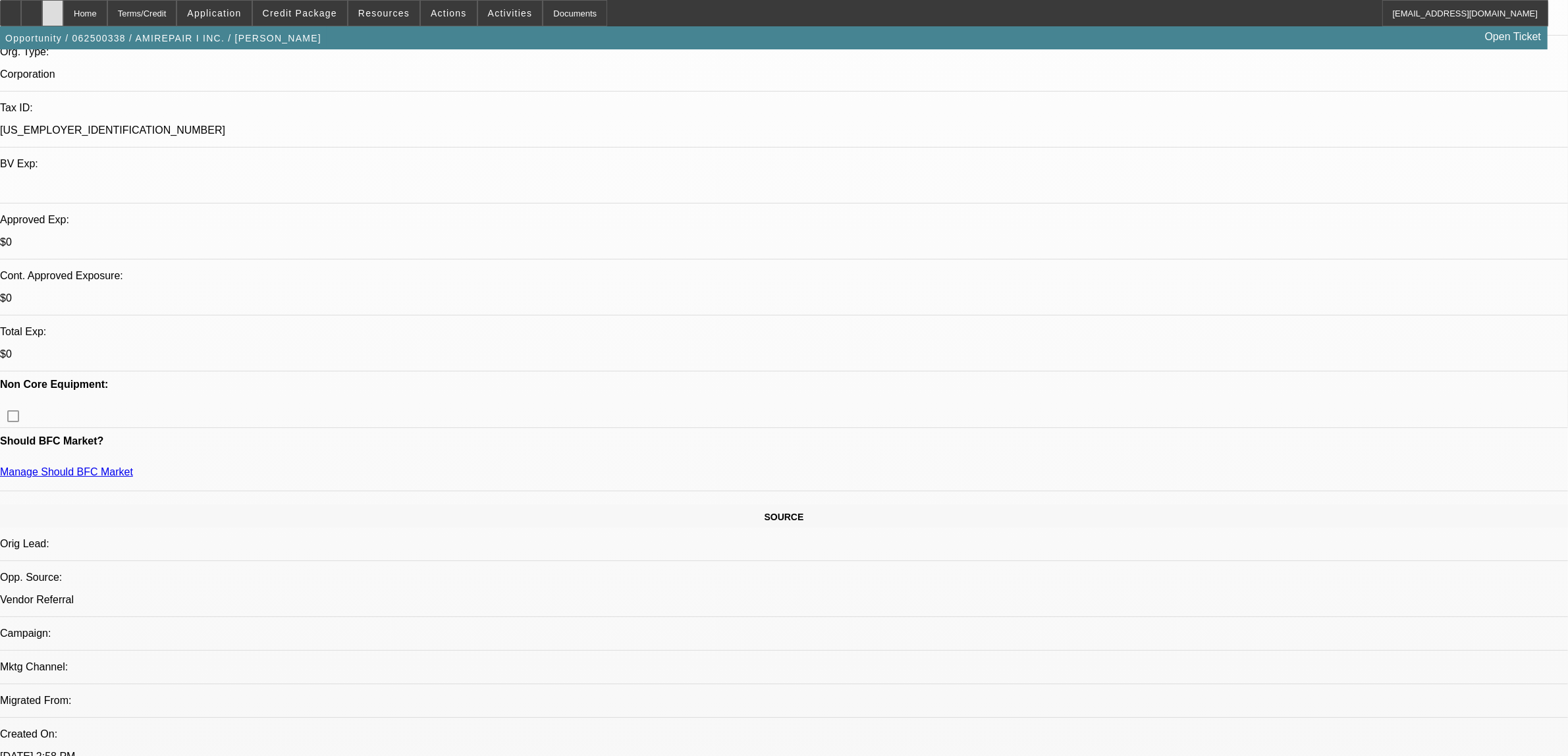 click at bounding box center [53, 9] 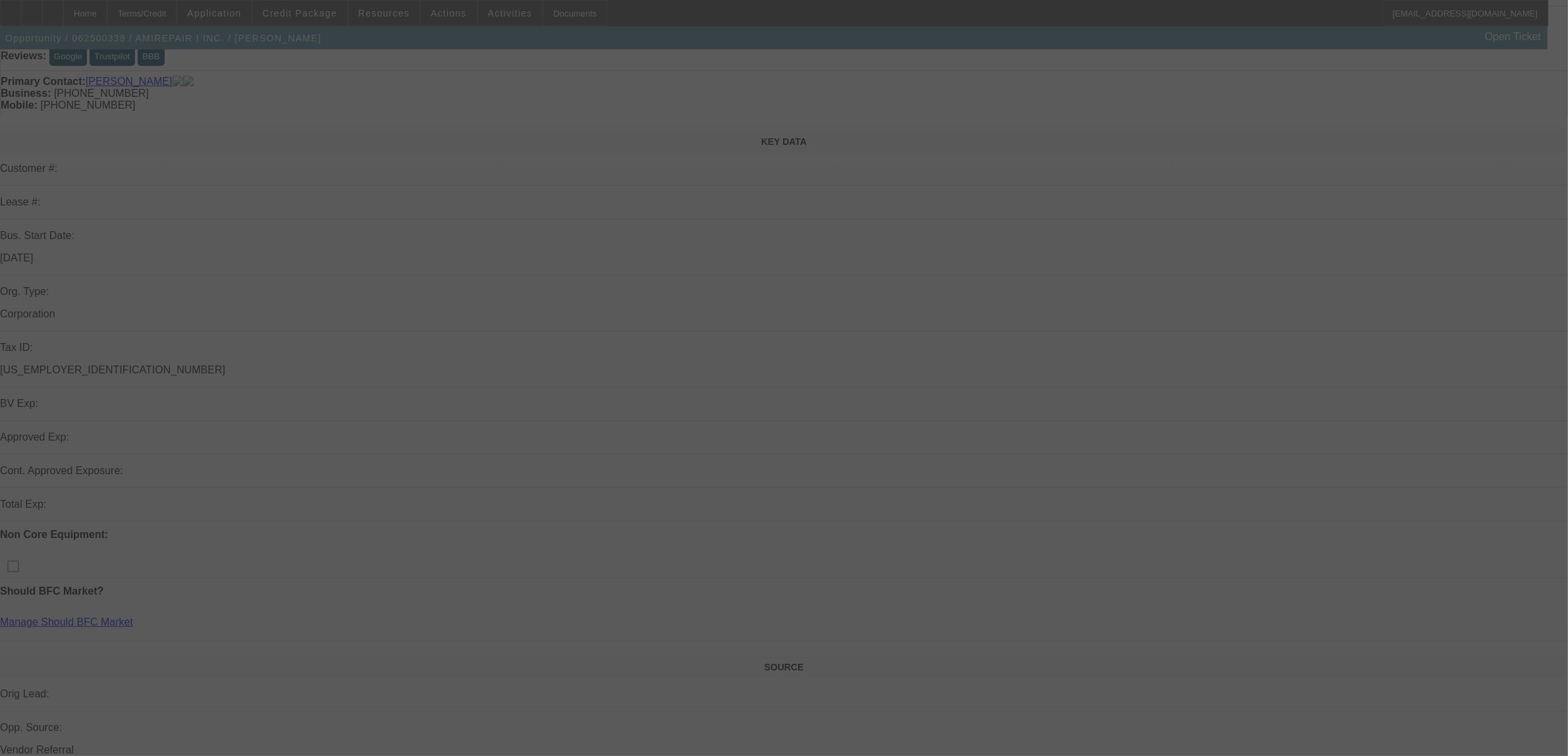 scroll, scrollTop: 247, scrollLeft: 0, axis: vertical 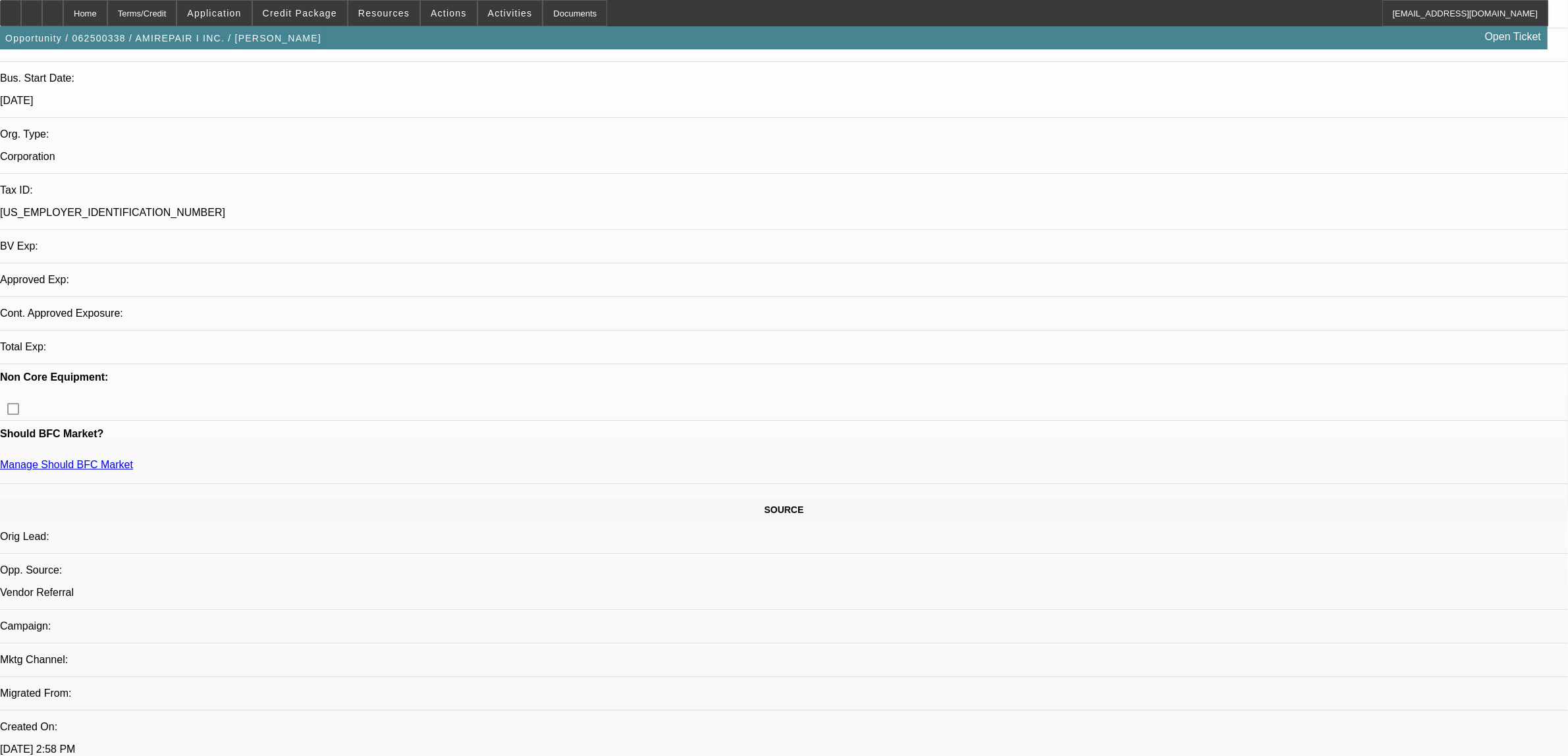 select on "2" 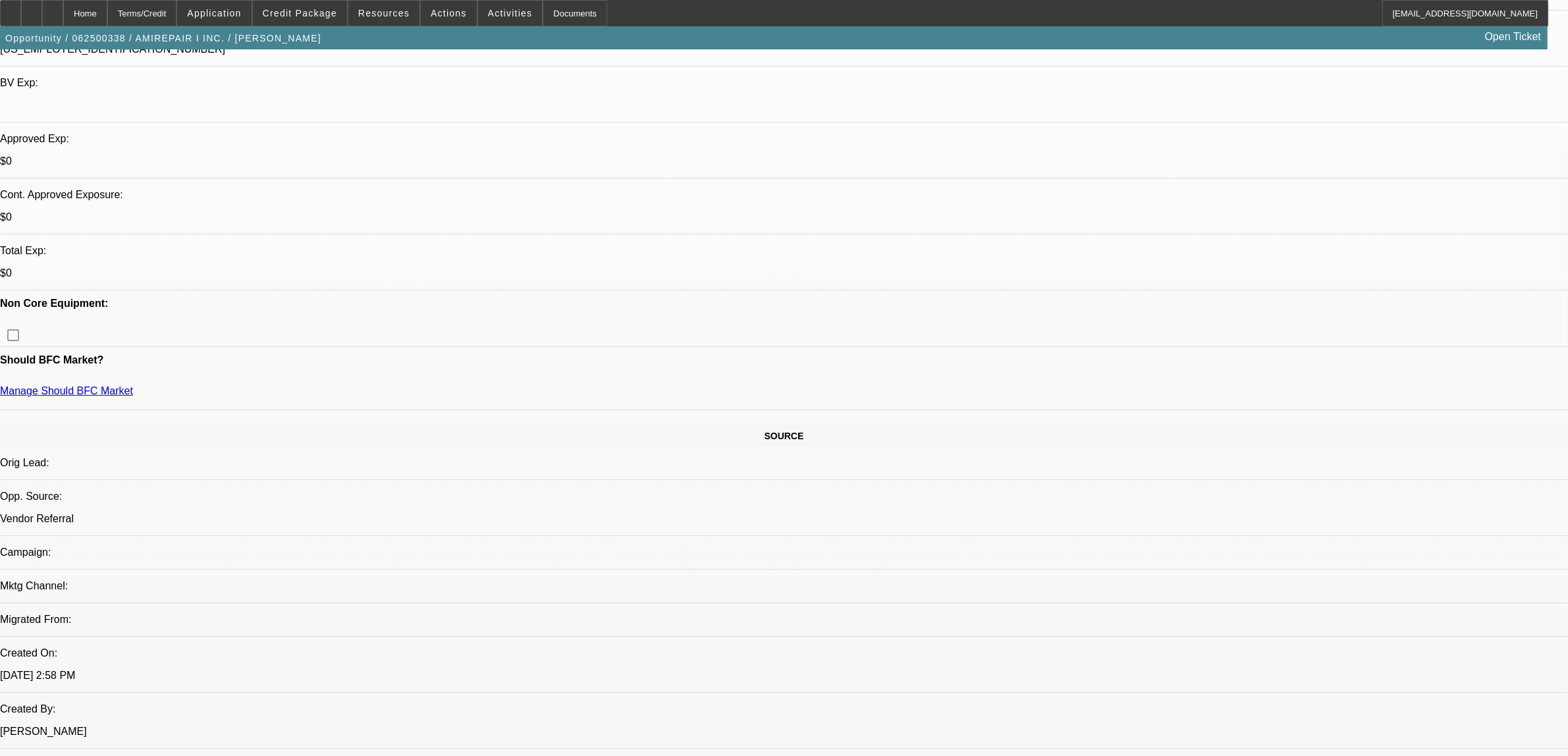 scroll, scrollTop: 412, scrollLeft: 0, axis: vertical 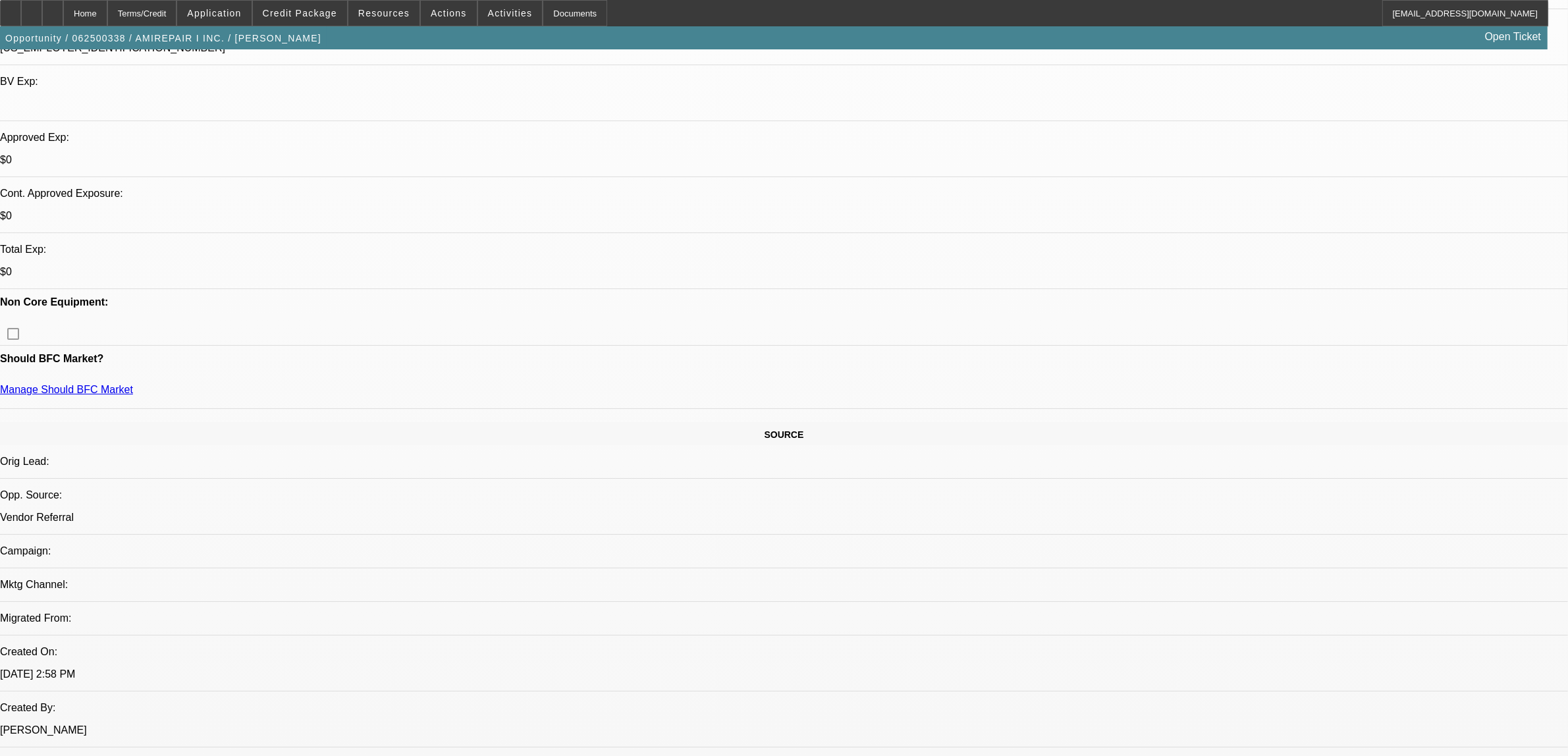 click on "657" 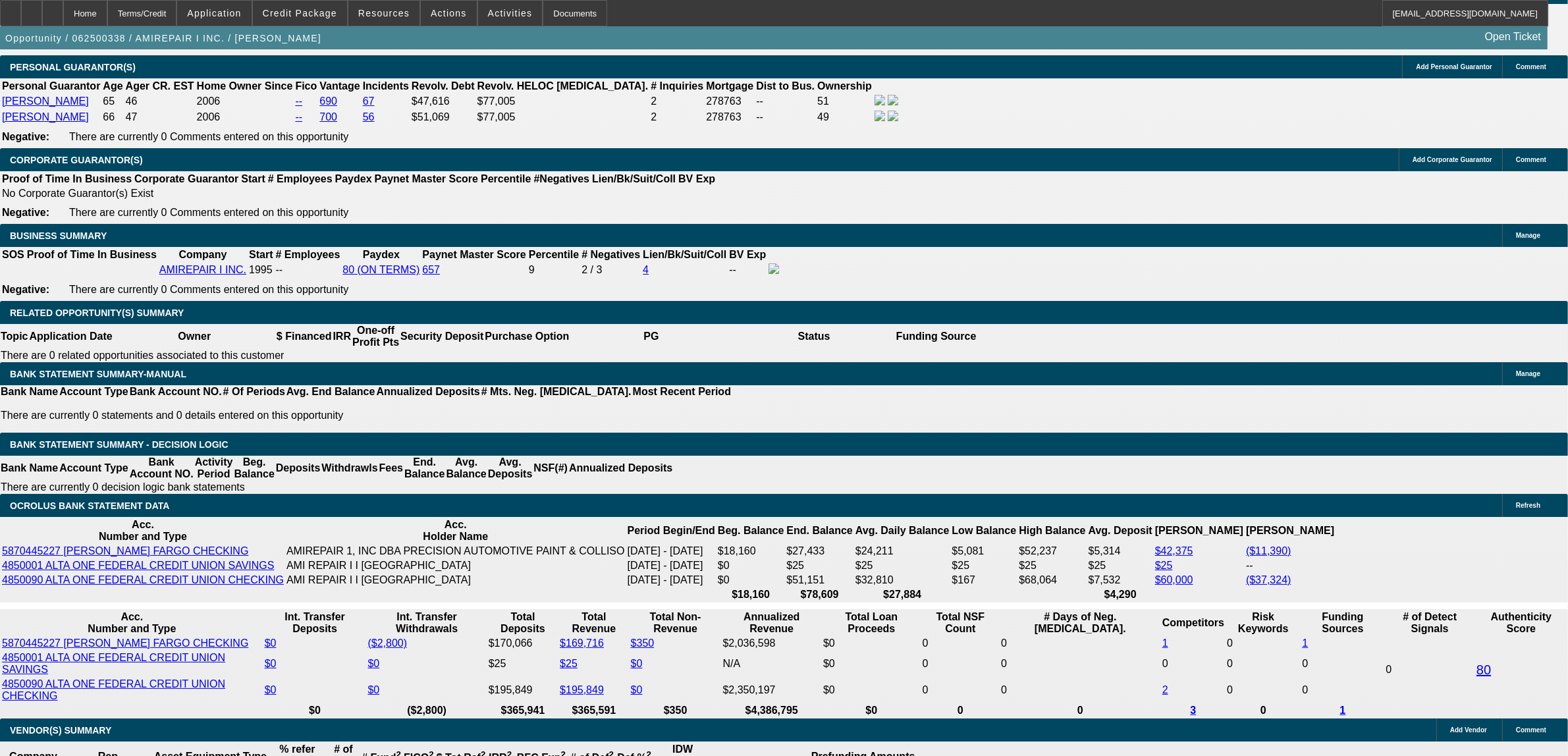 scroll, scrollTop: 1976, scrollLeft: 0, axis: vertical 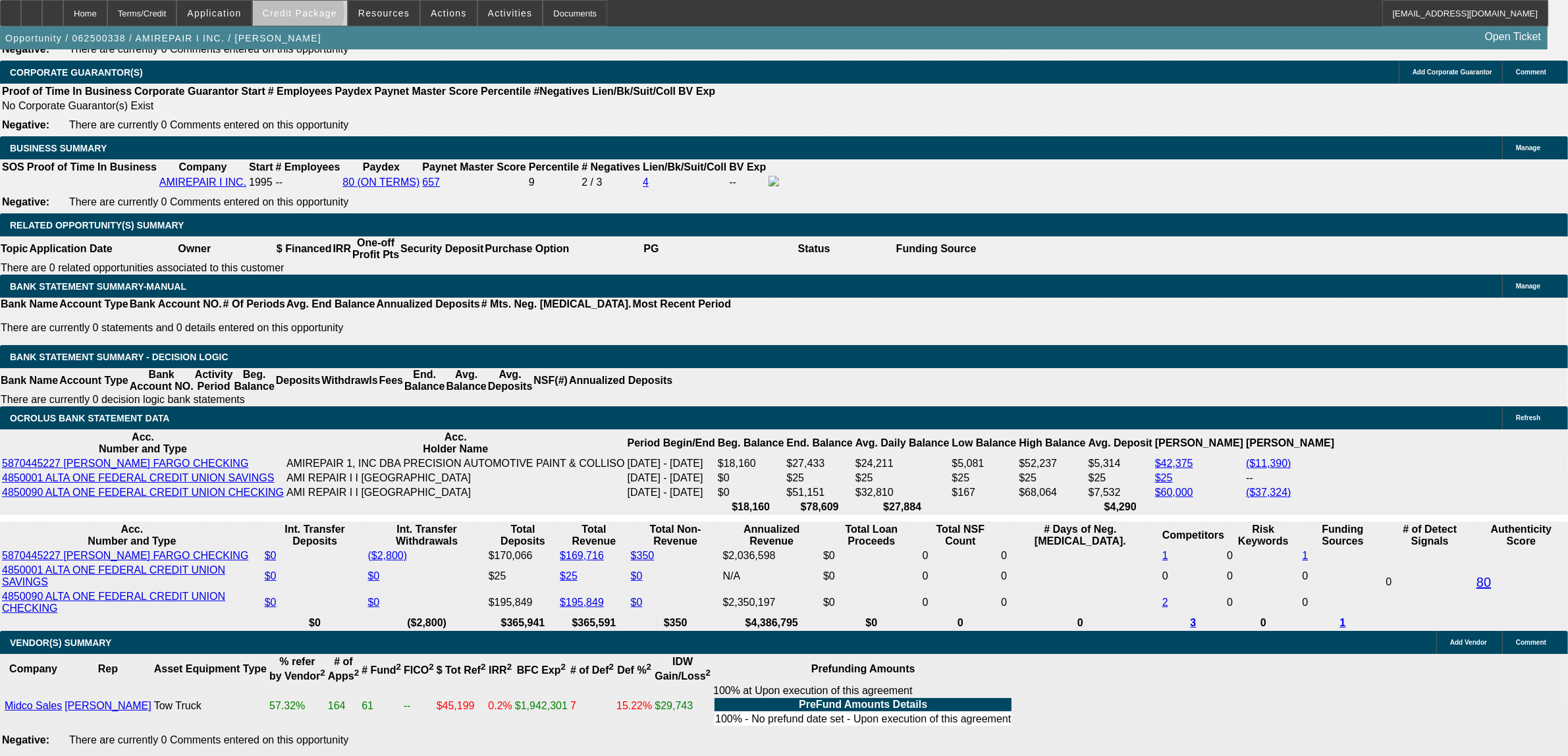 click on "Credit Package" at bounding box center [300, 13] 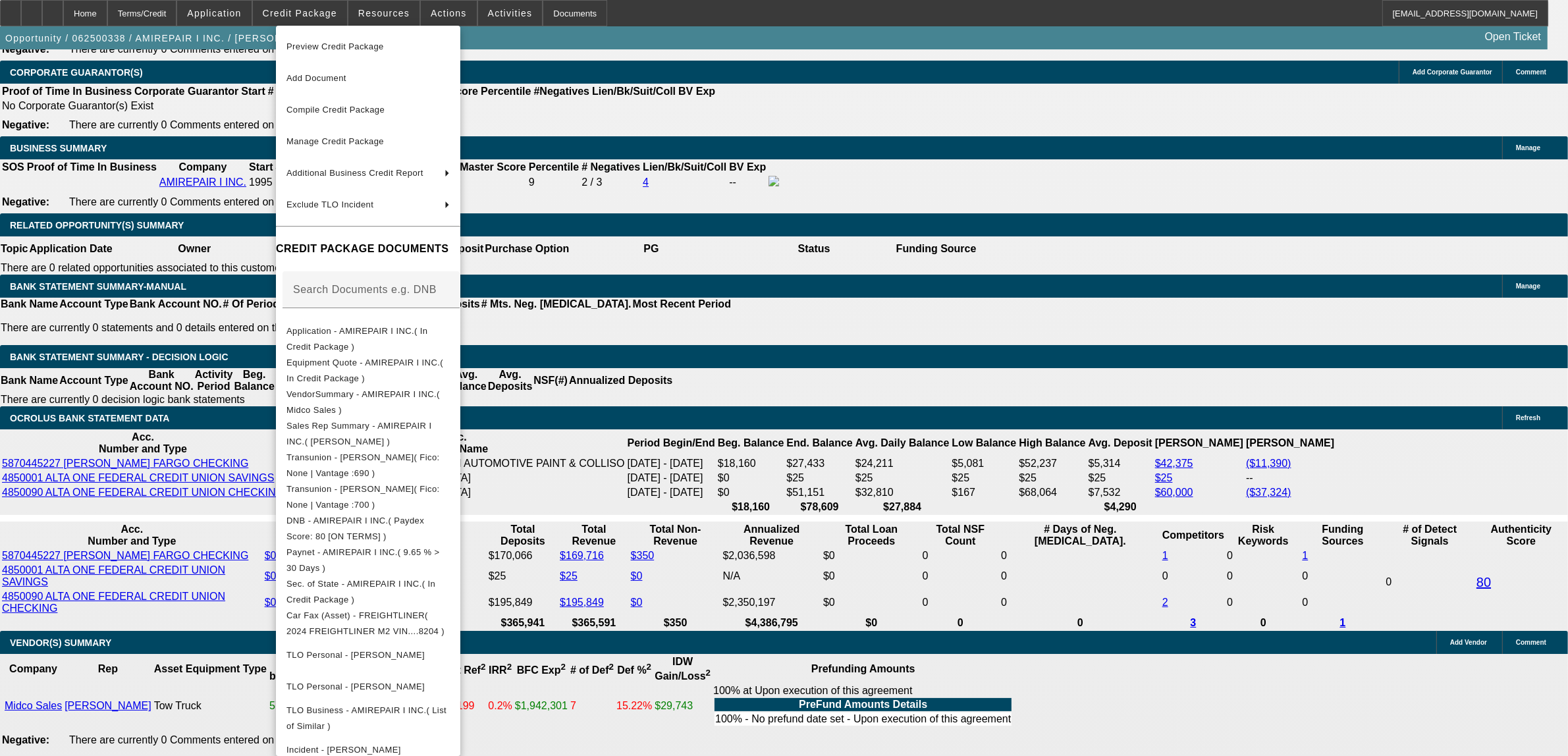 scroll, scrollTop: 181, scrollLeft: 0, axis: vertical 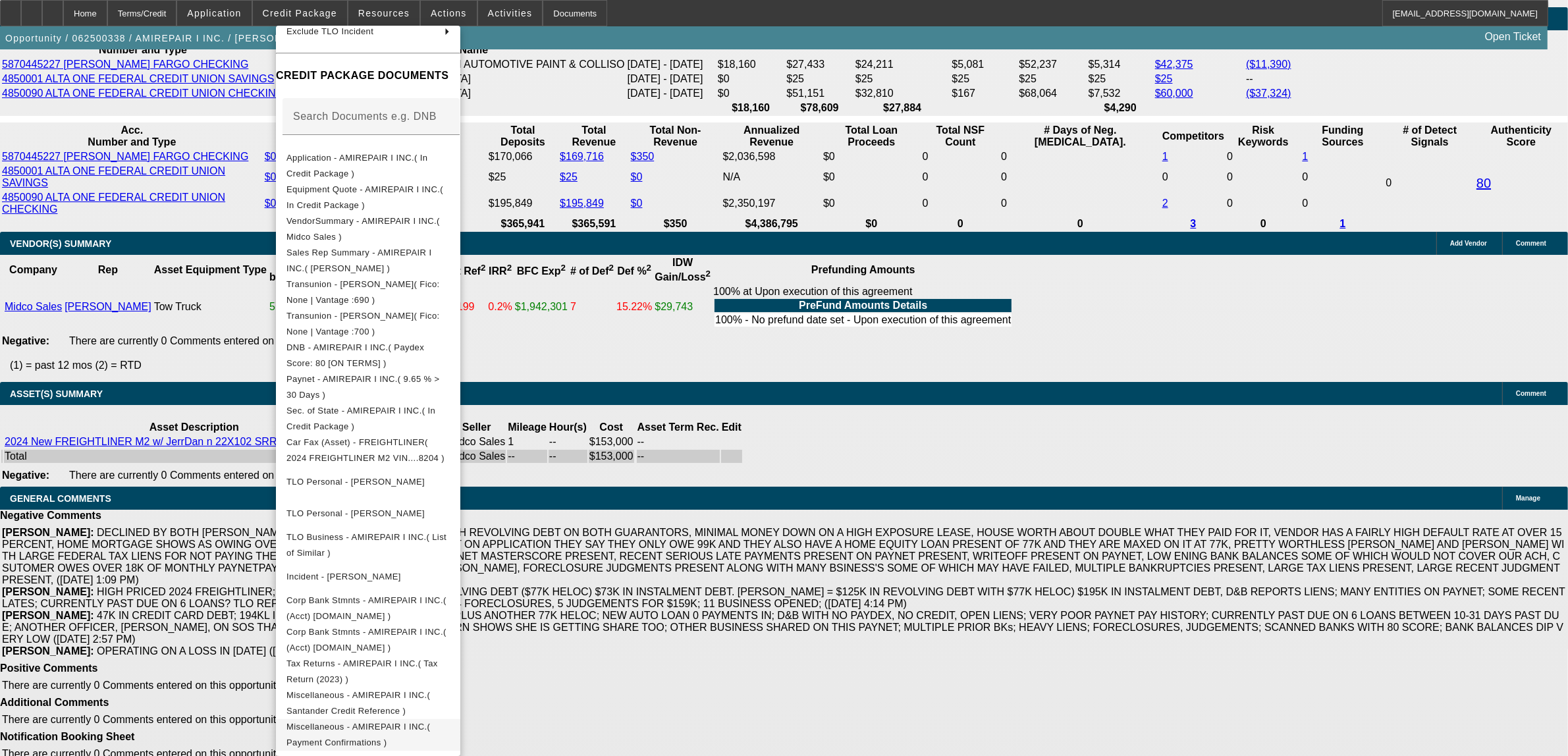 click on "Miscellaneous - AMIREPAIR I INC.( Payment Confirmations )" at bounding box center [358, 734] 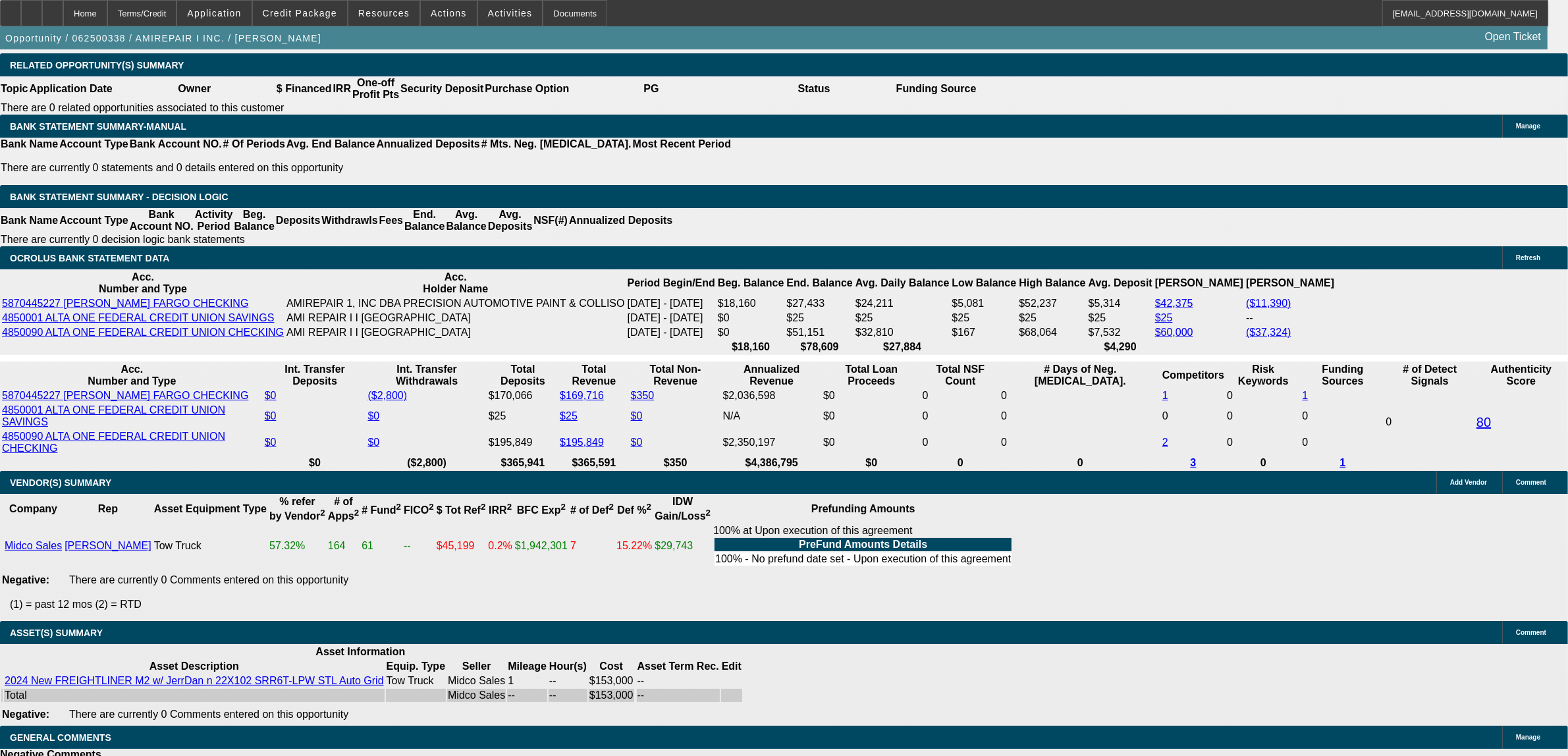 scroll, scrollTop: 2128, scrollLeft: 0, axis: vertical 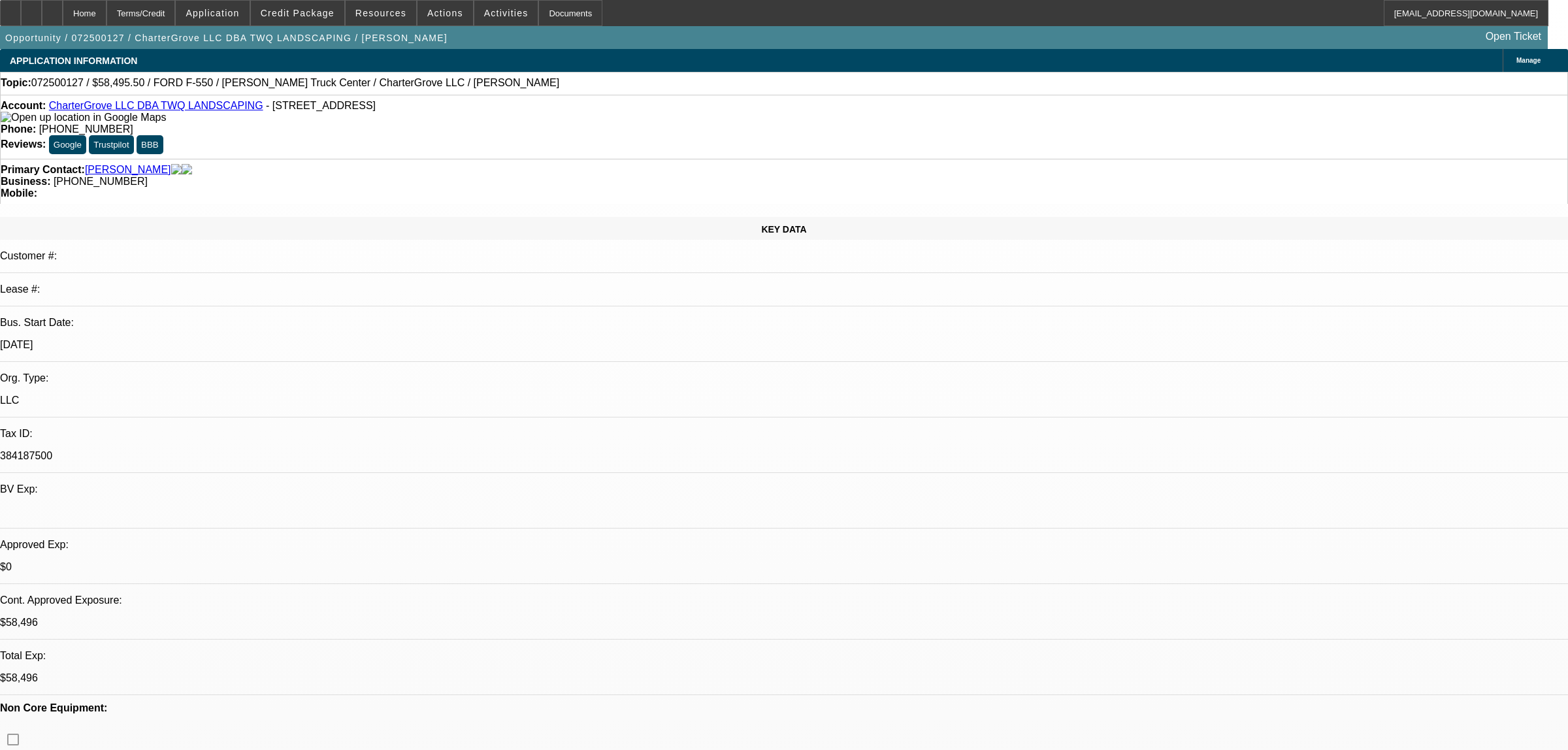 select on "0.1" 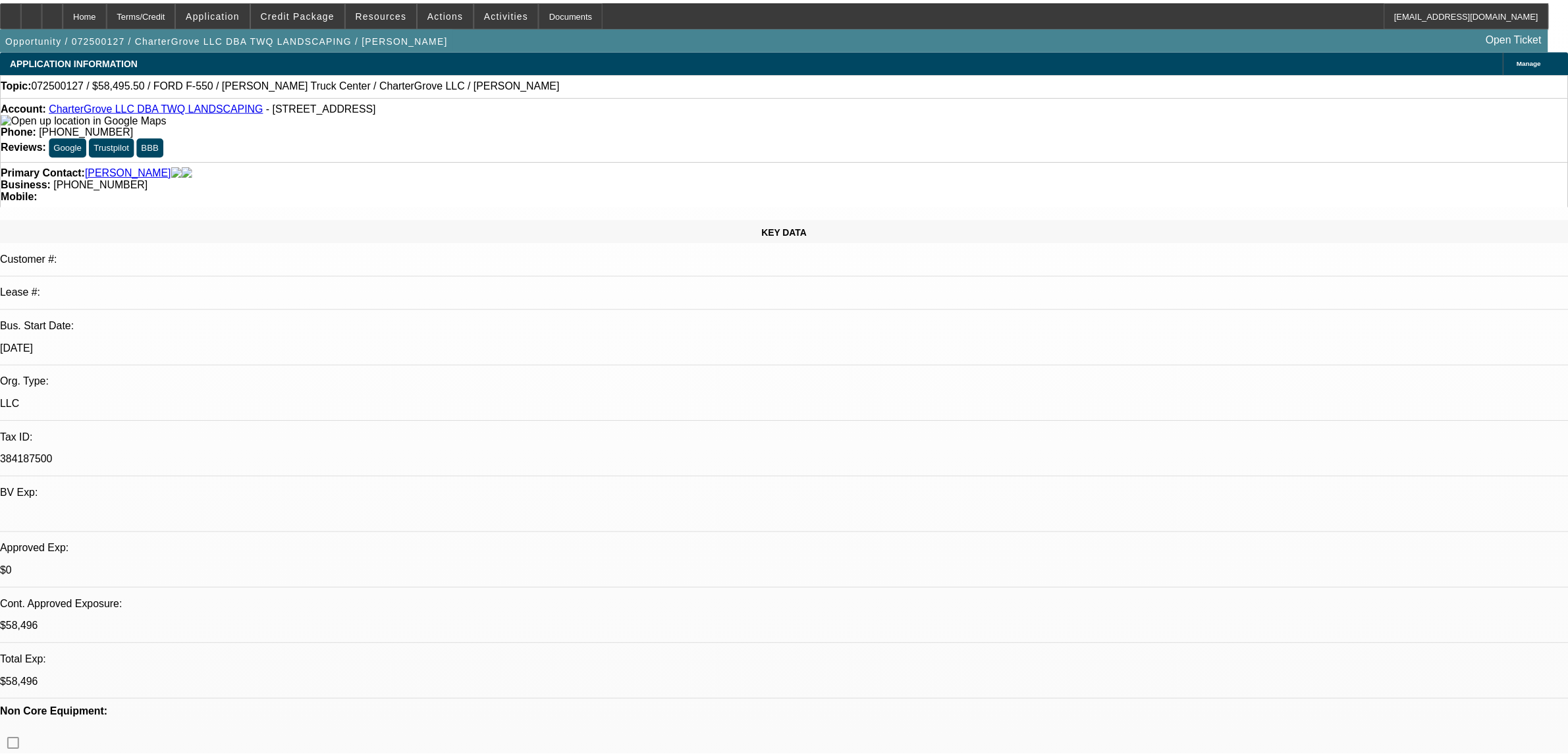 scroll, scrollTop: 0, scrollLeft: 0, axis: both 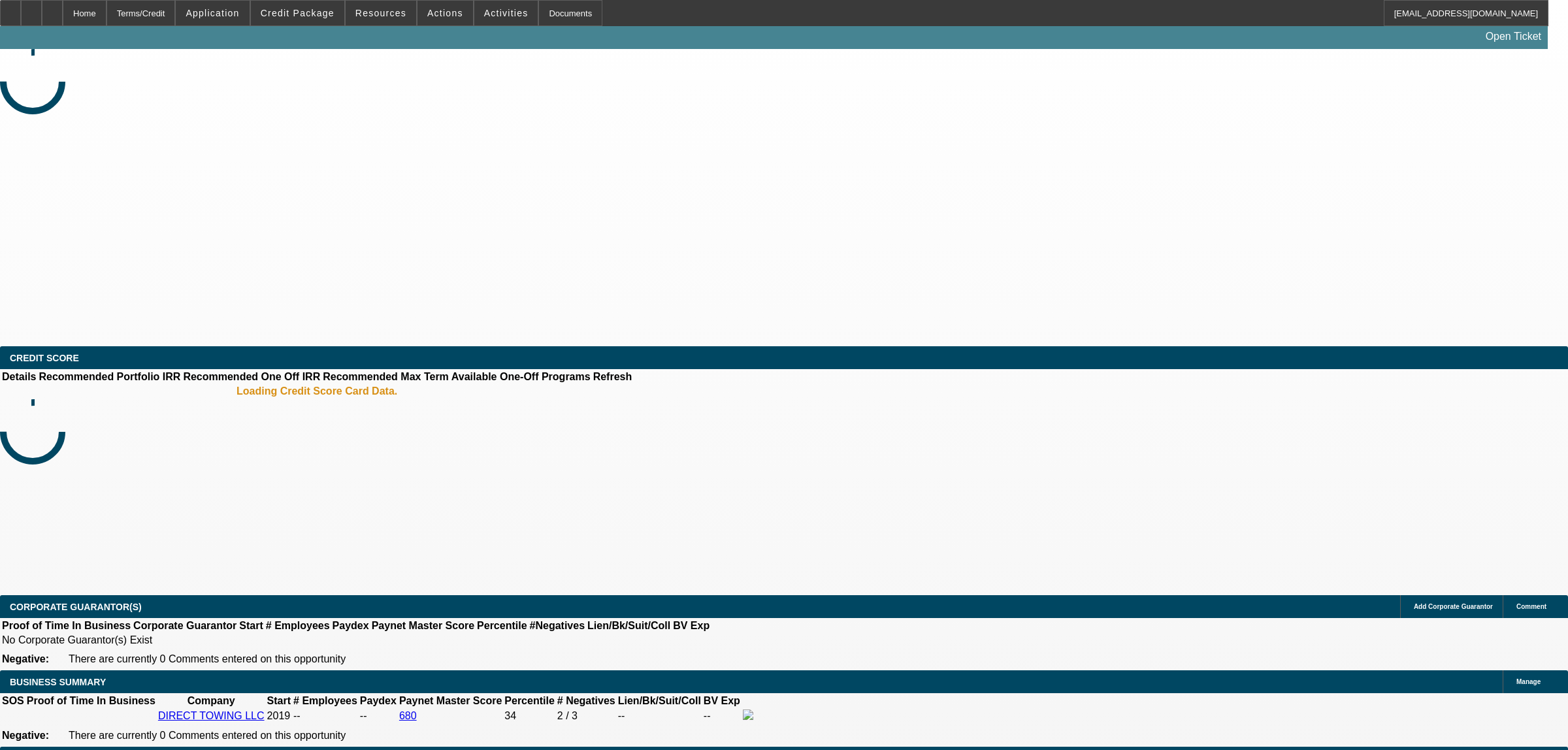 select on "0" 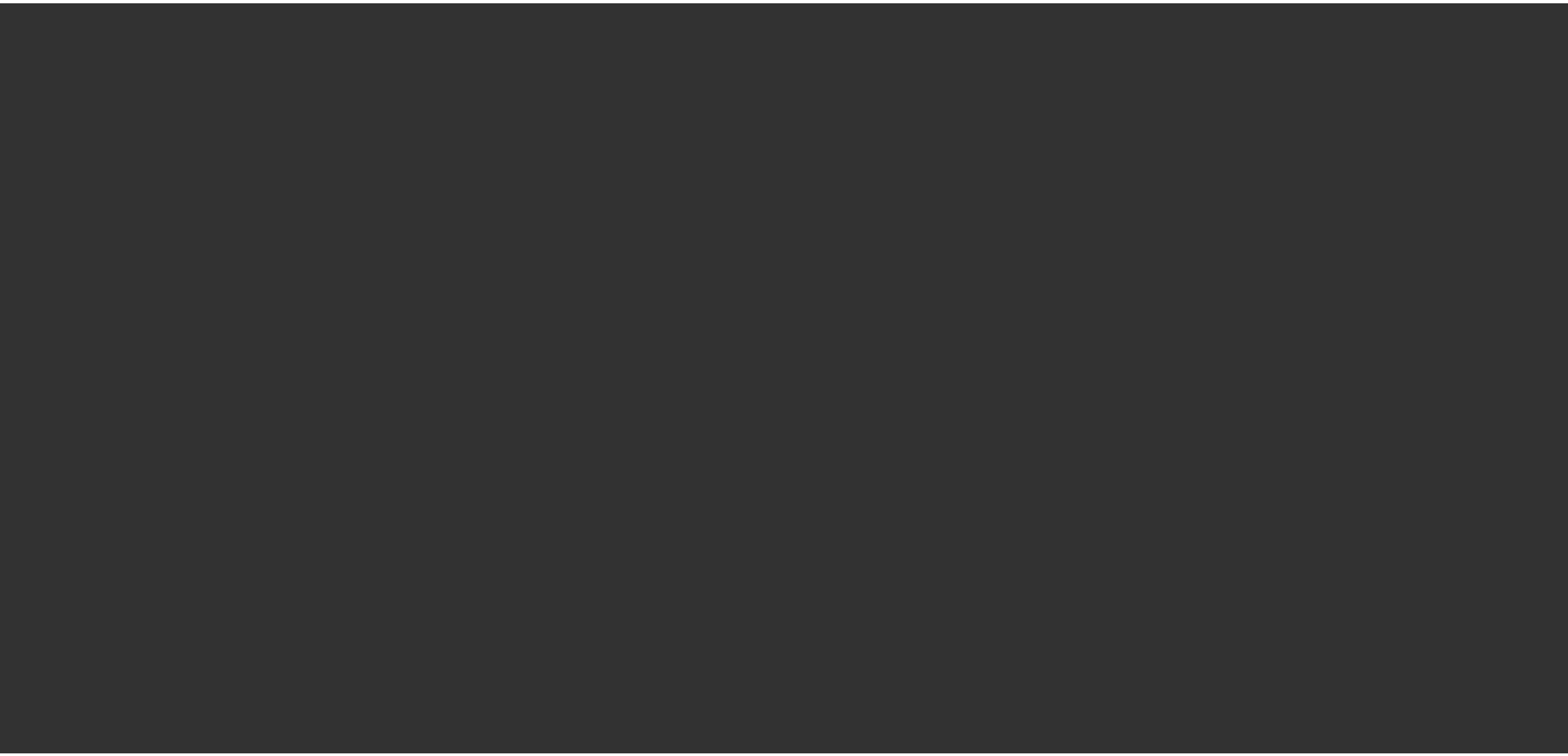 scroll, scrollTop: 0, scrollLeft: 0, axis: both 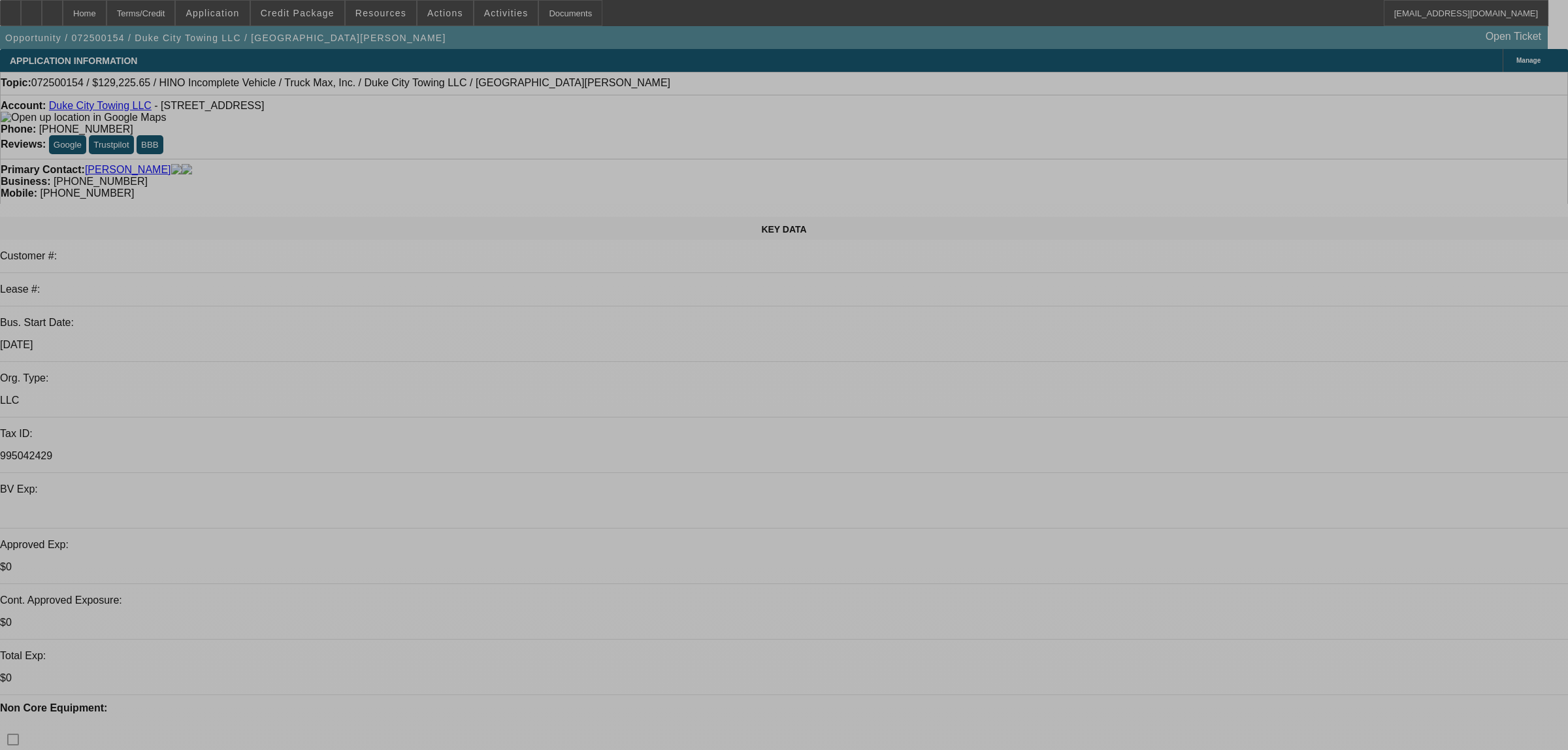 select on "0" 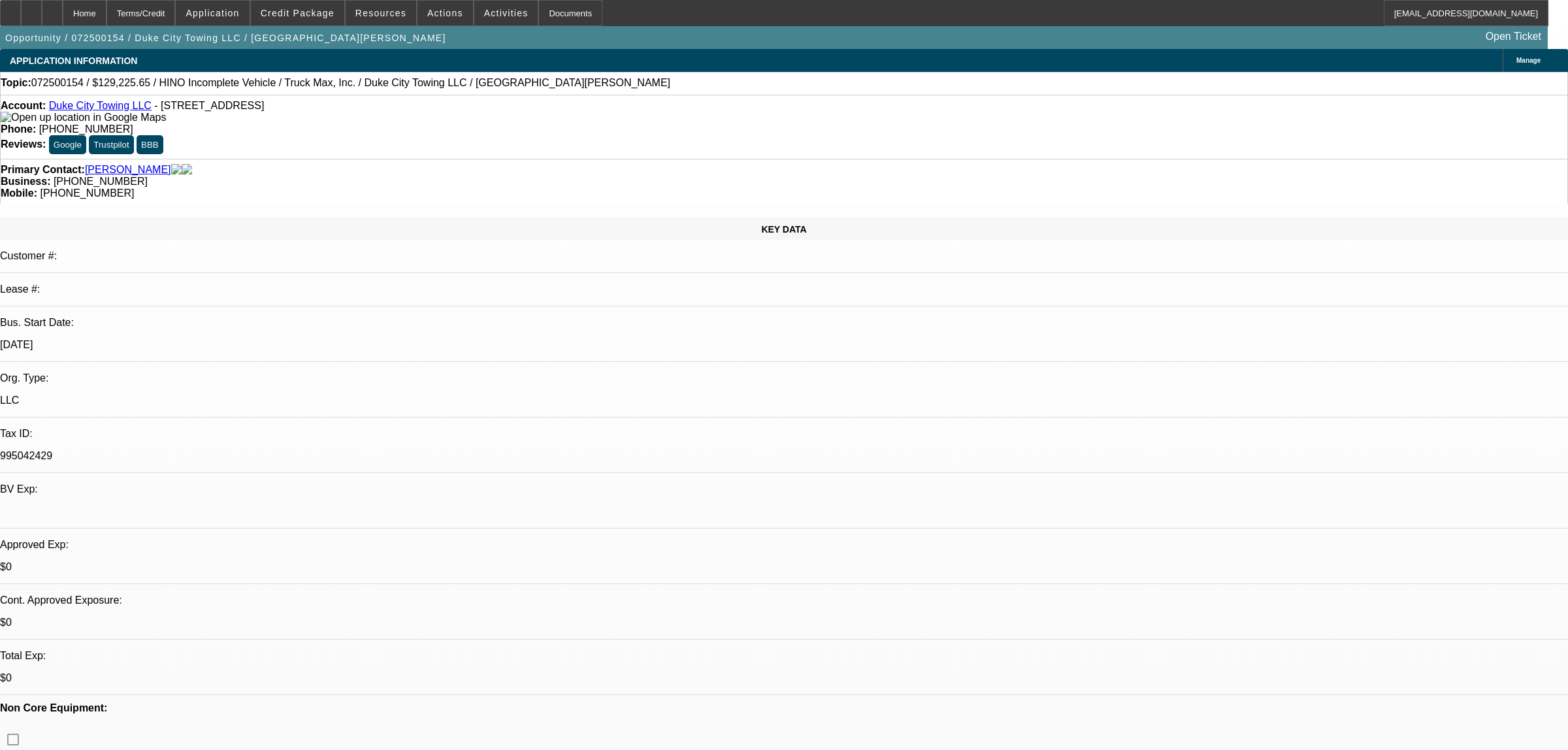 select on "2" 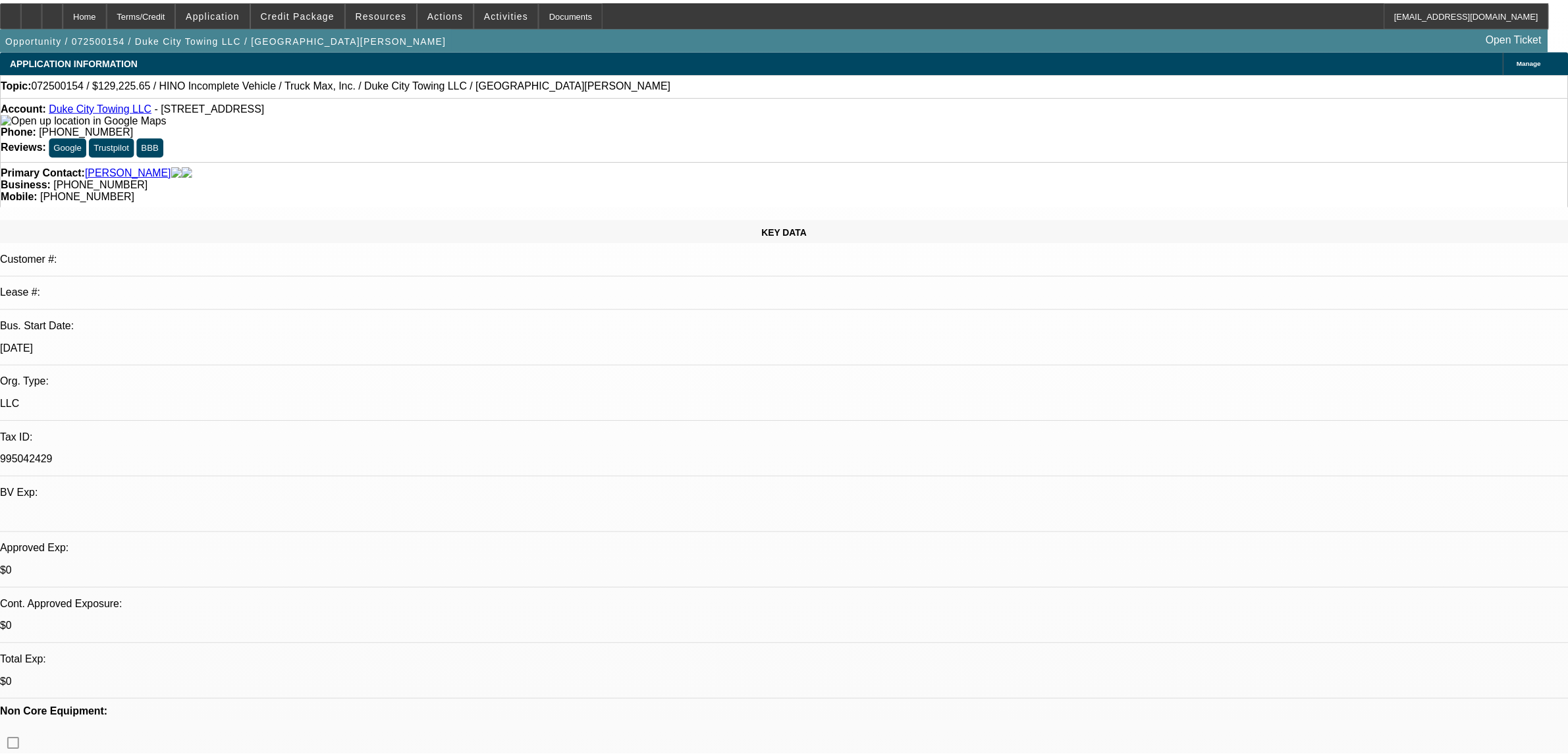 scroll, scrollTop: 0, scrollLeft: 0, axis: both 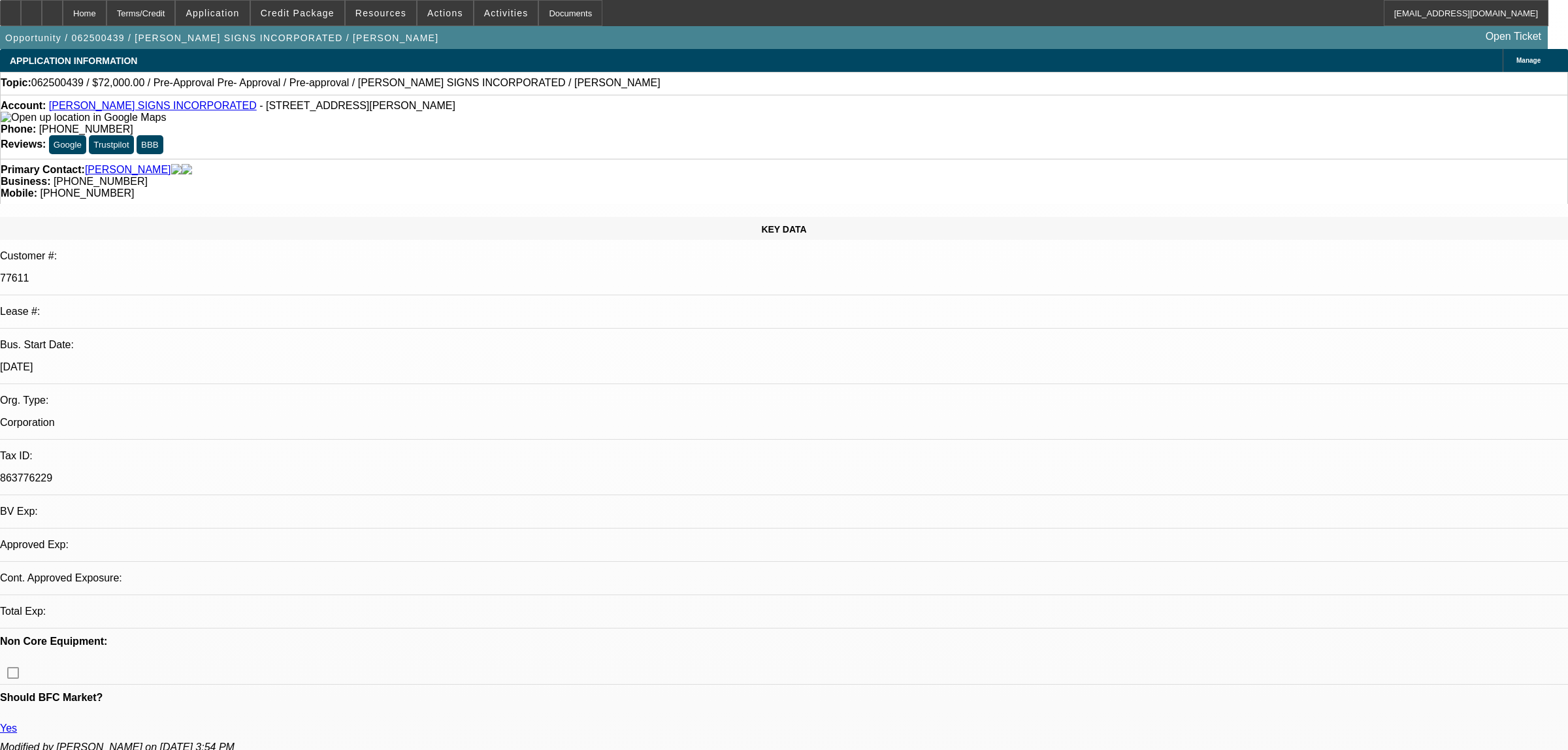 select on "0.1" 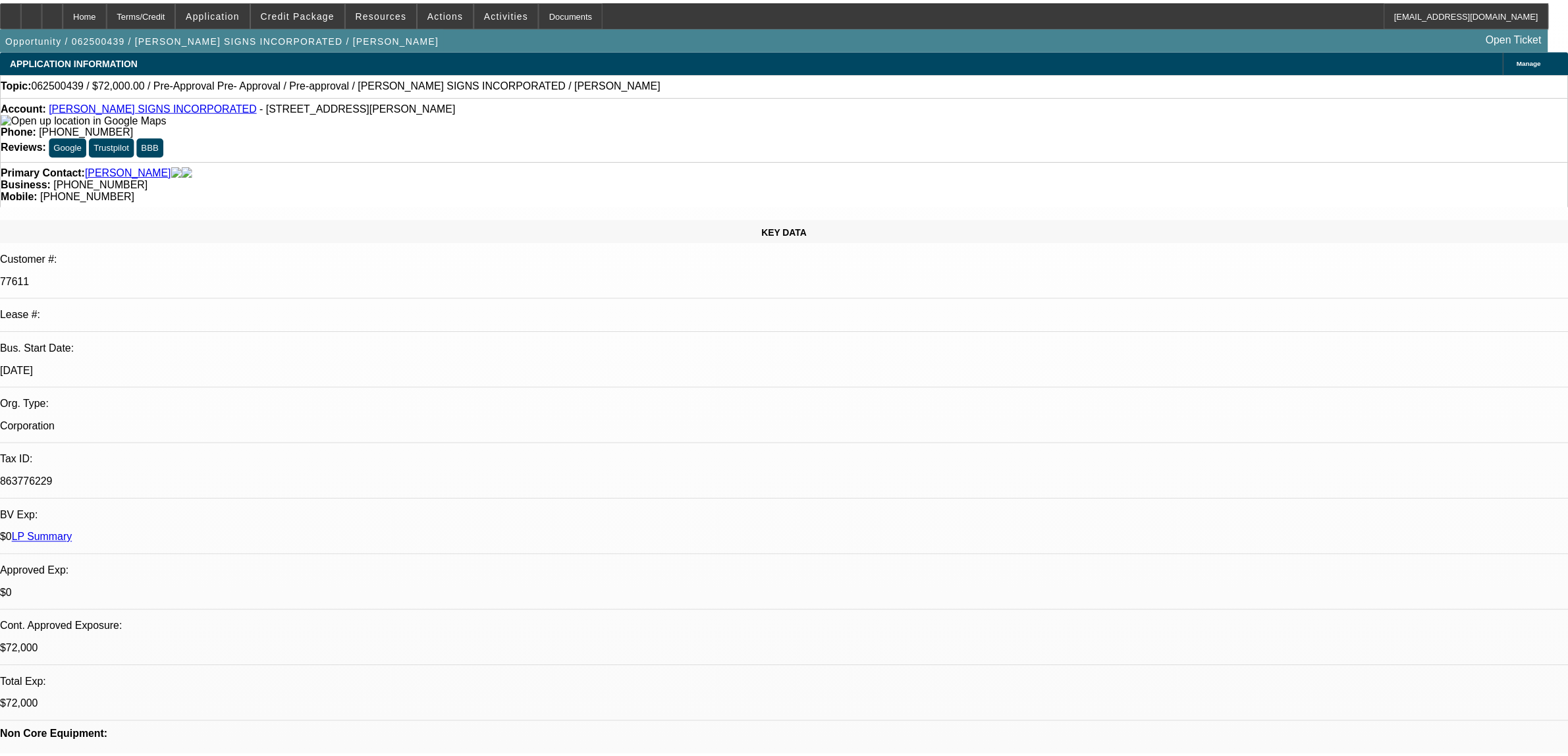 scroll, scrollTop: 0, scrollLeft: 0, axis: both 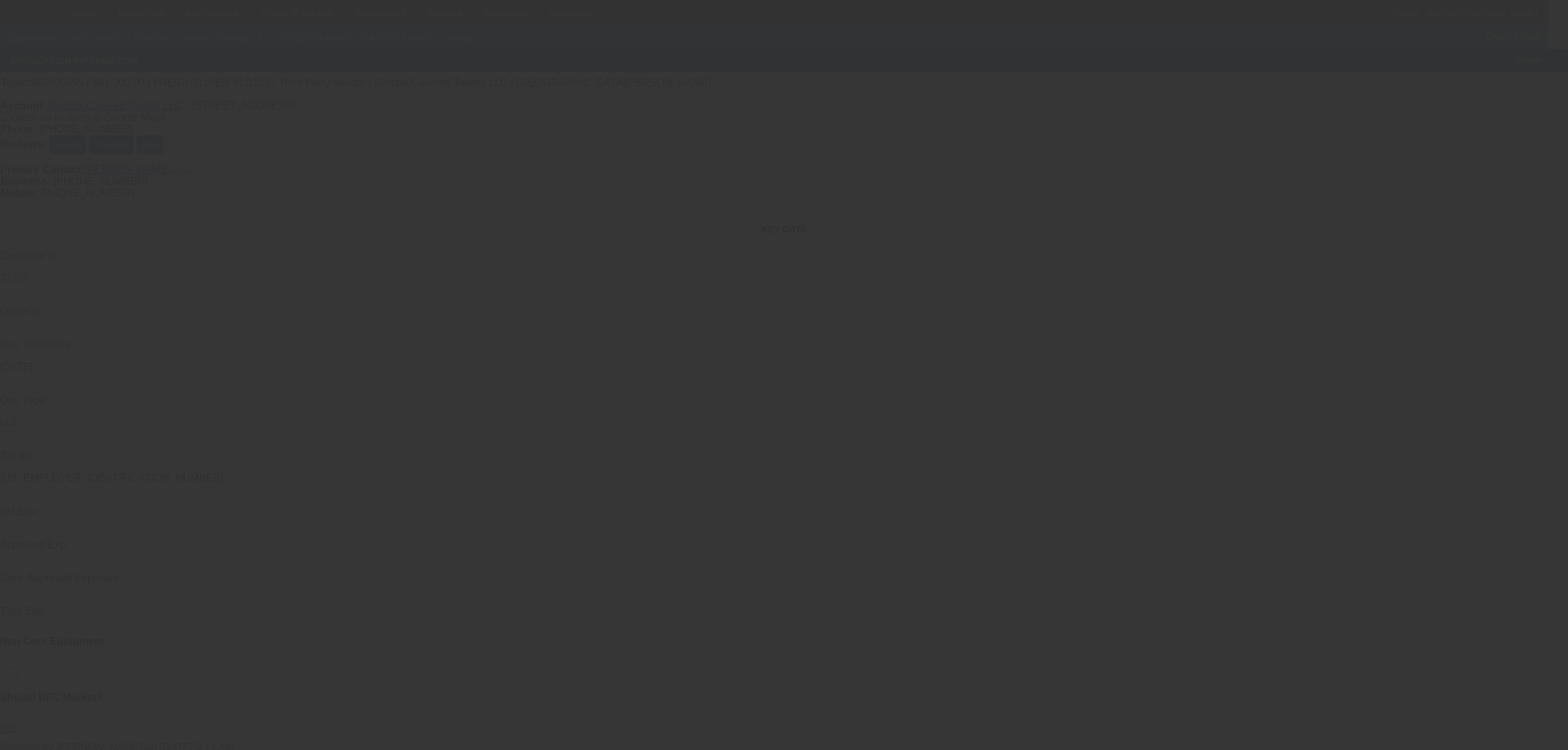 select on "0" 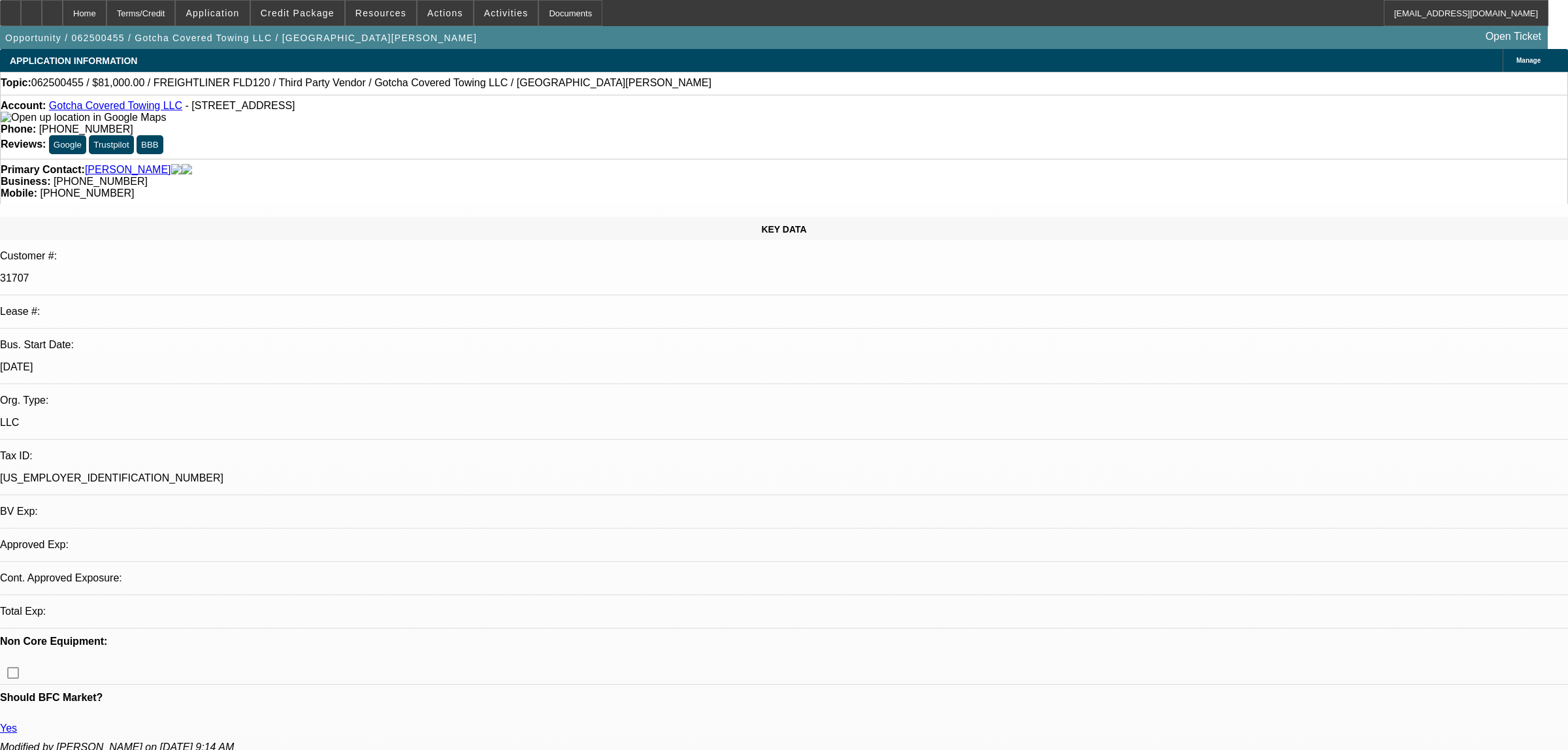 select on "0" 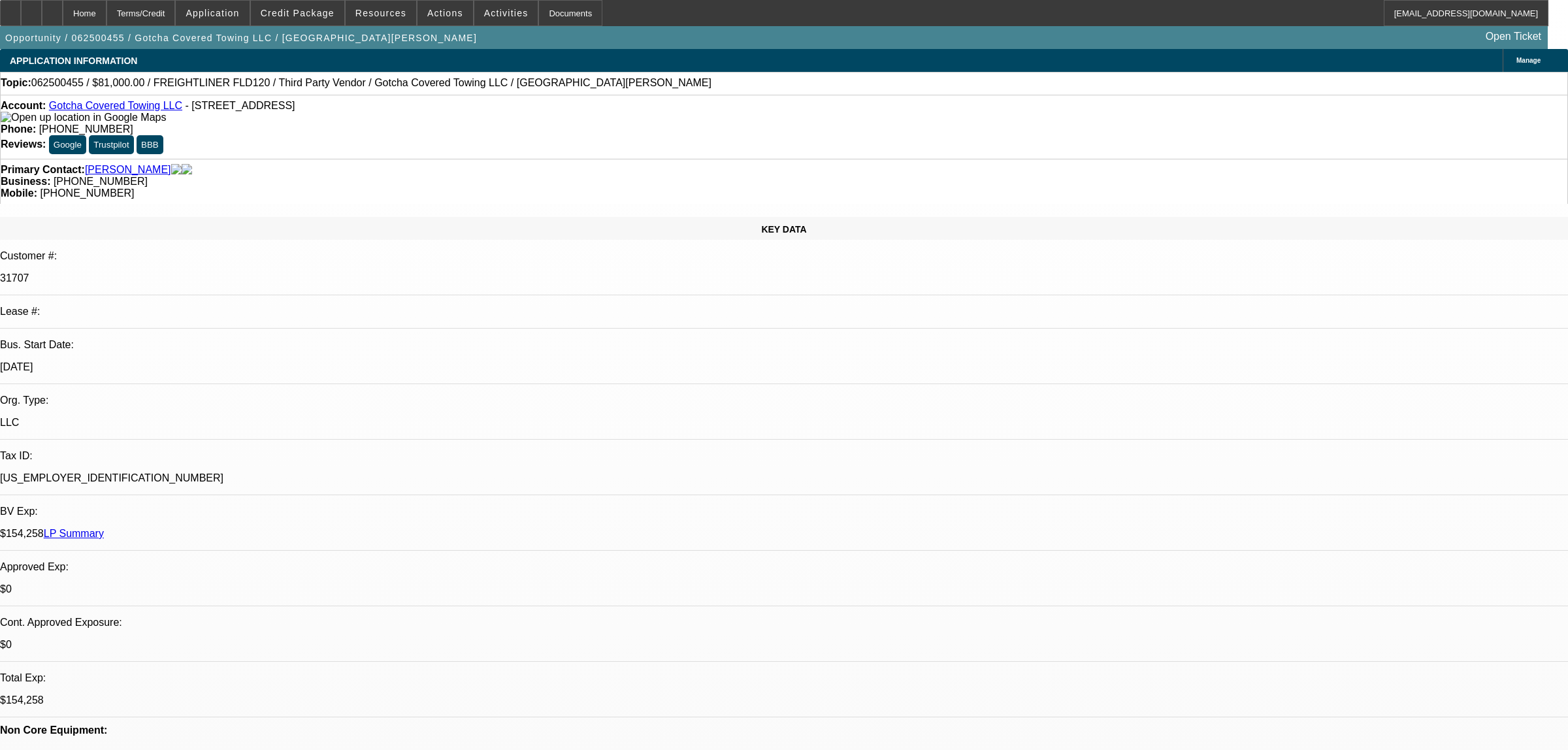 select on "1" 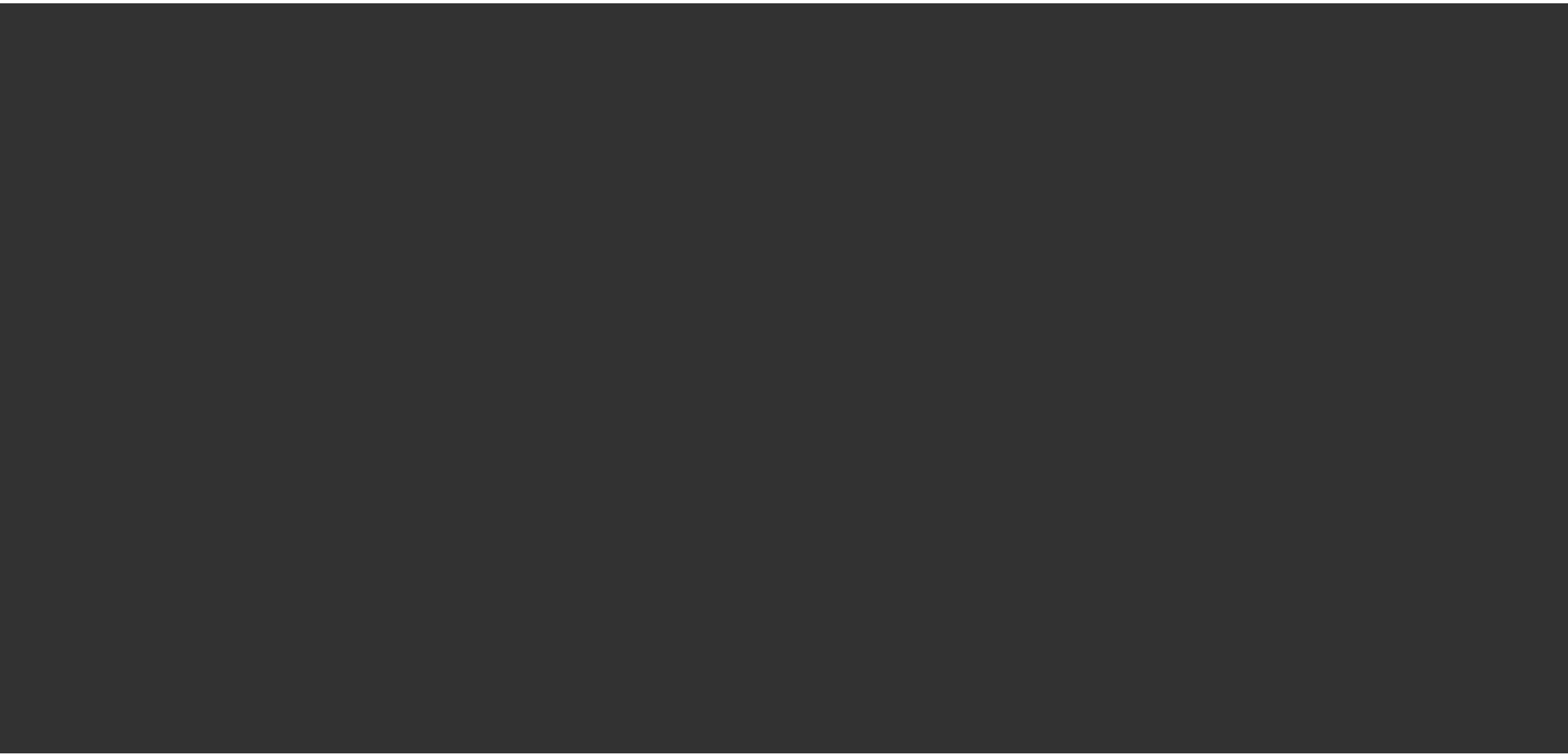 scroll, scrollTop: 0, scrollLeft: 0, axis: both 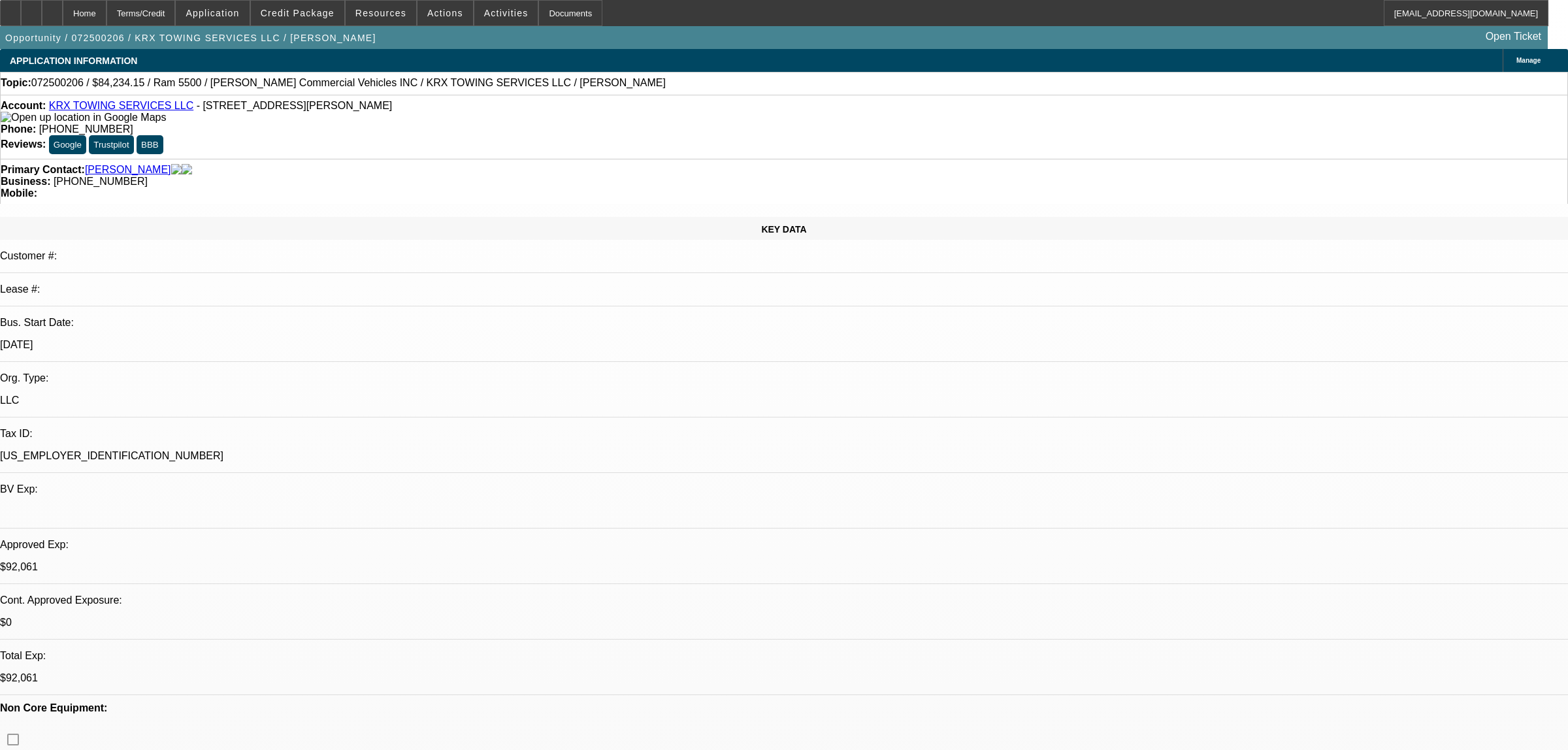 select on "0.15" 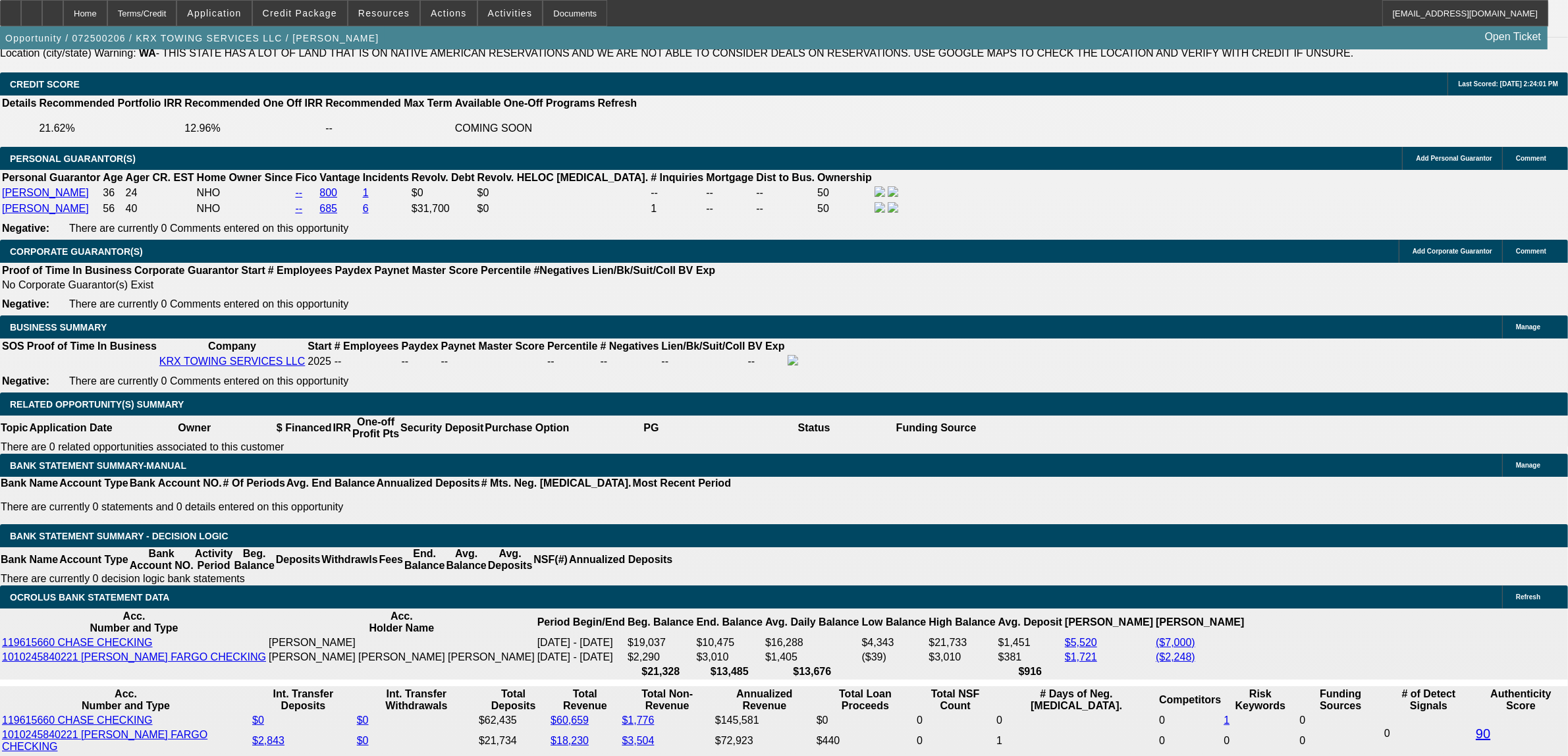 scroll, scrollTop: 1811, scrollLeft: 0, axis: vertical 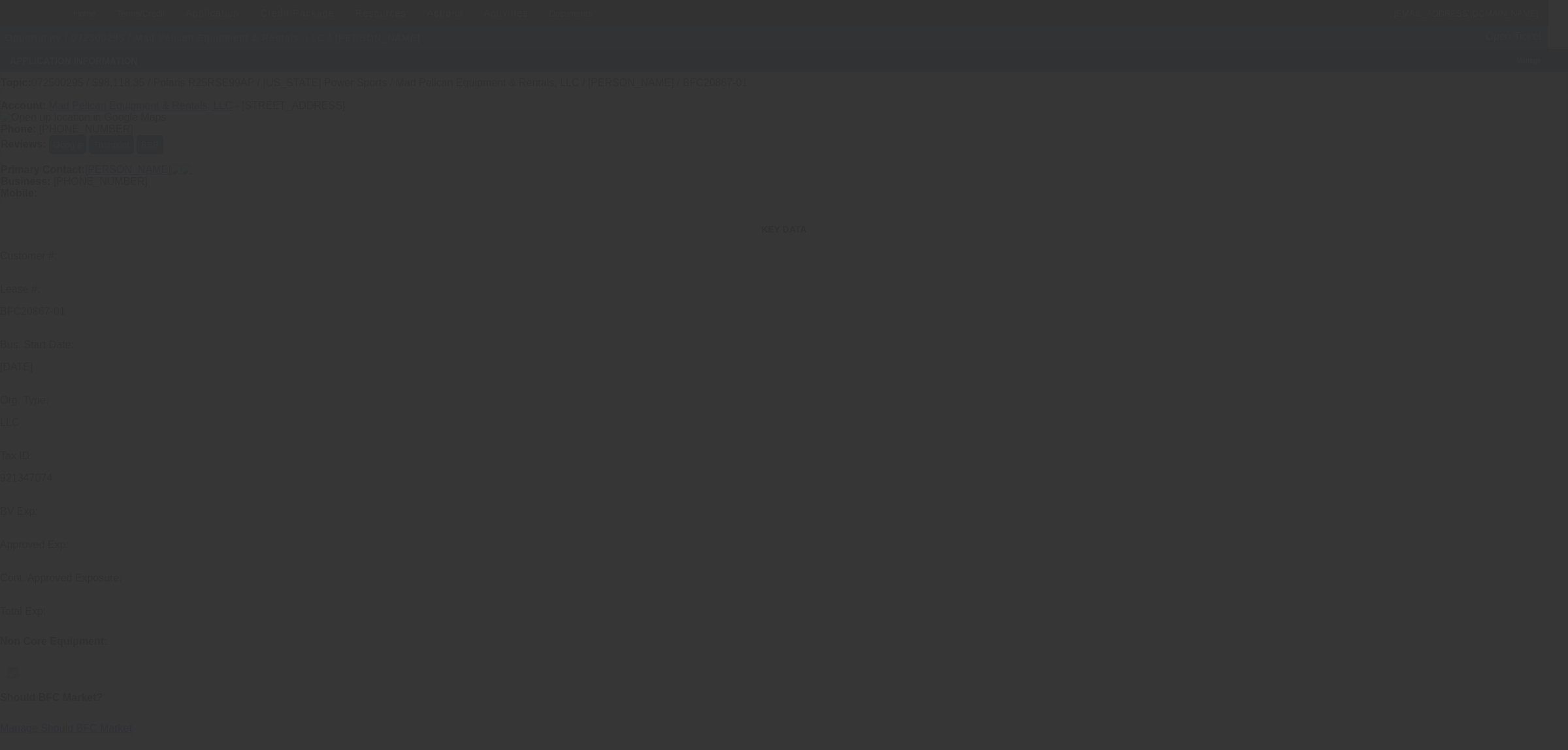 select on "0" 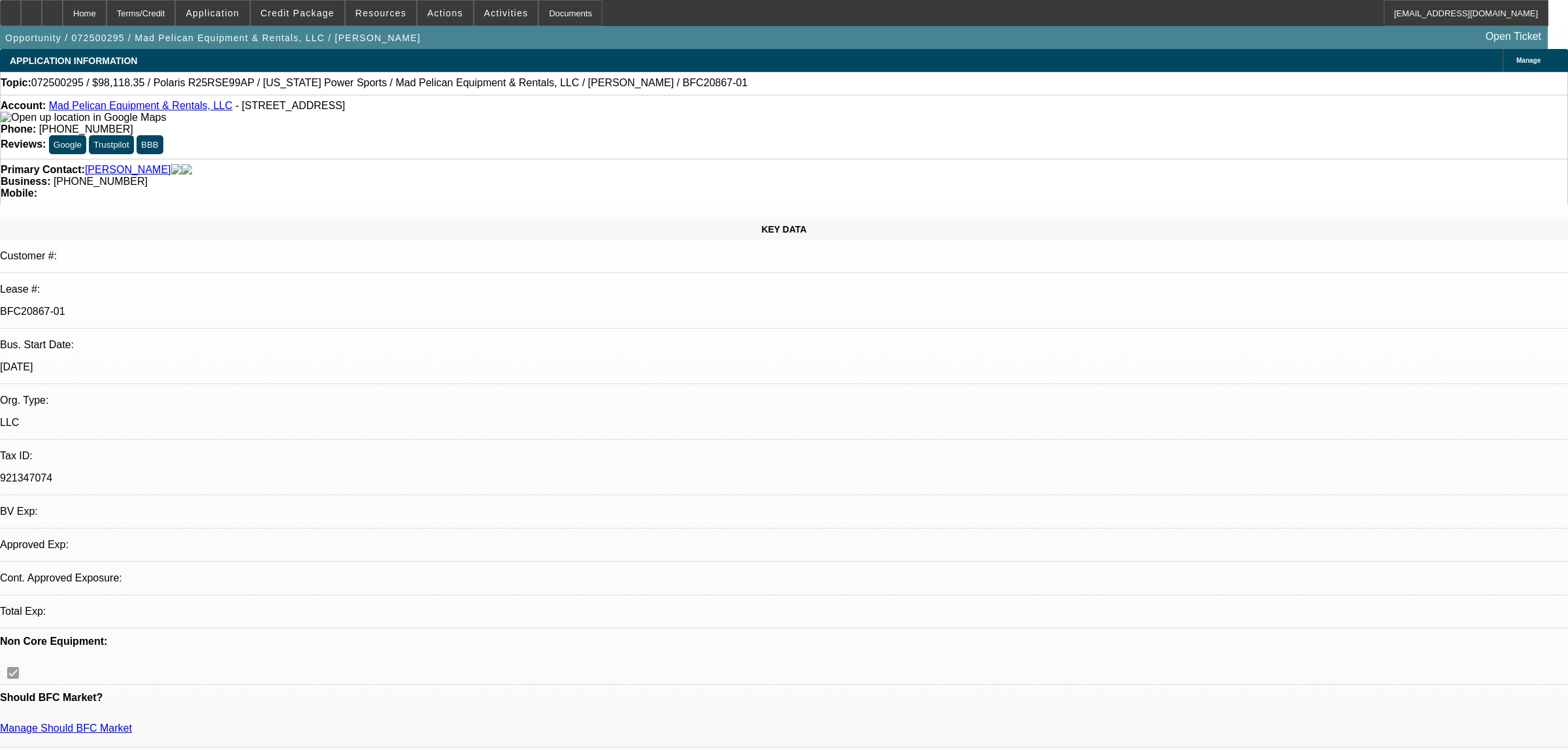 select on "0" 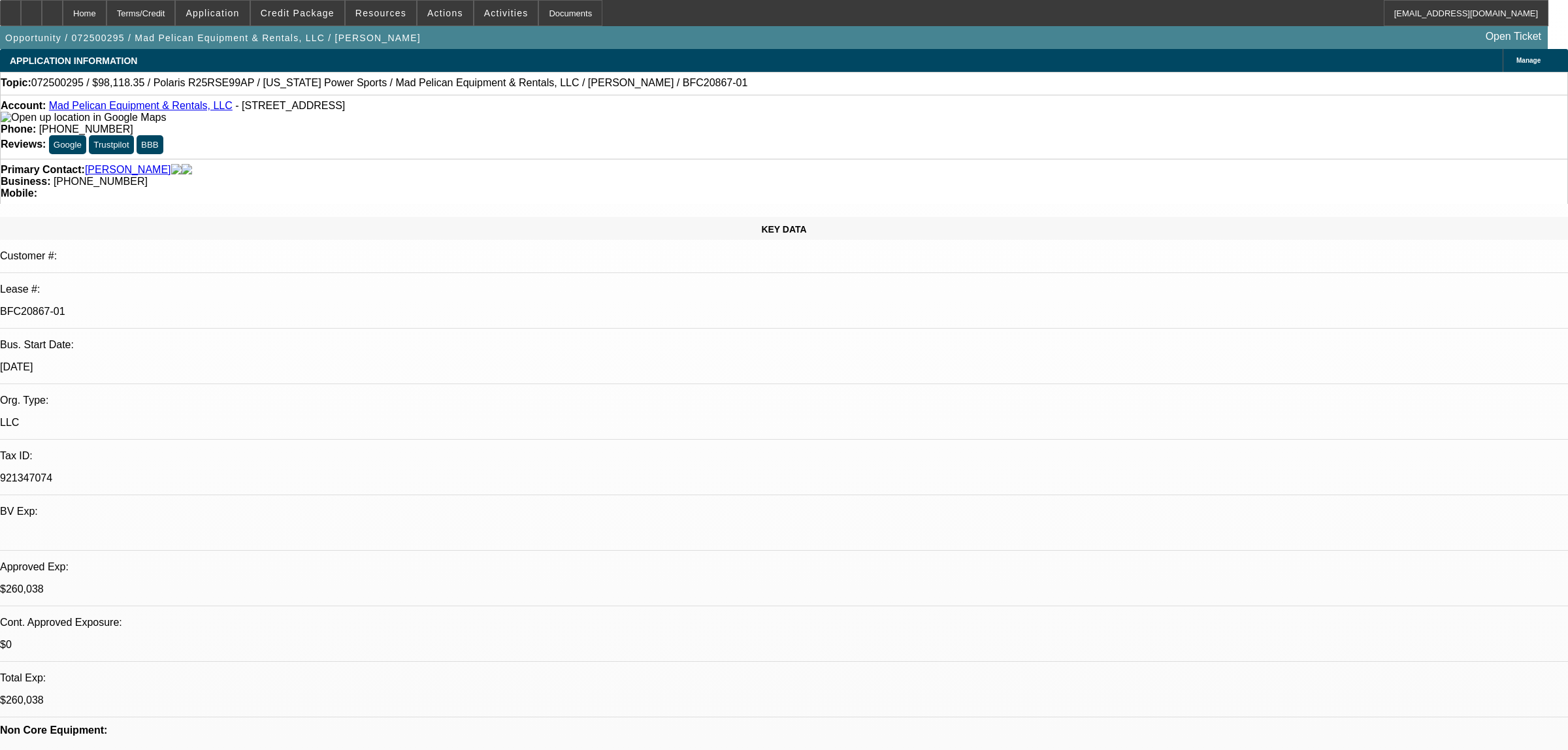 select on "1" 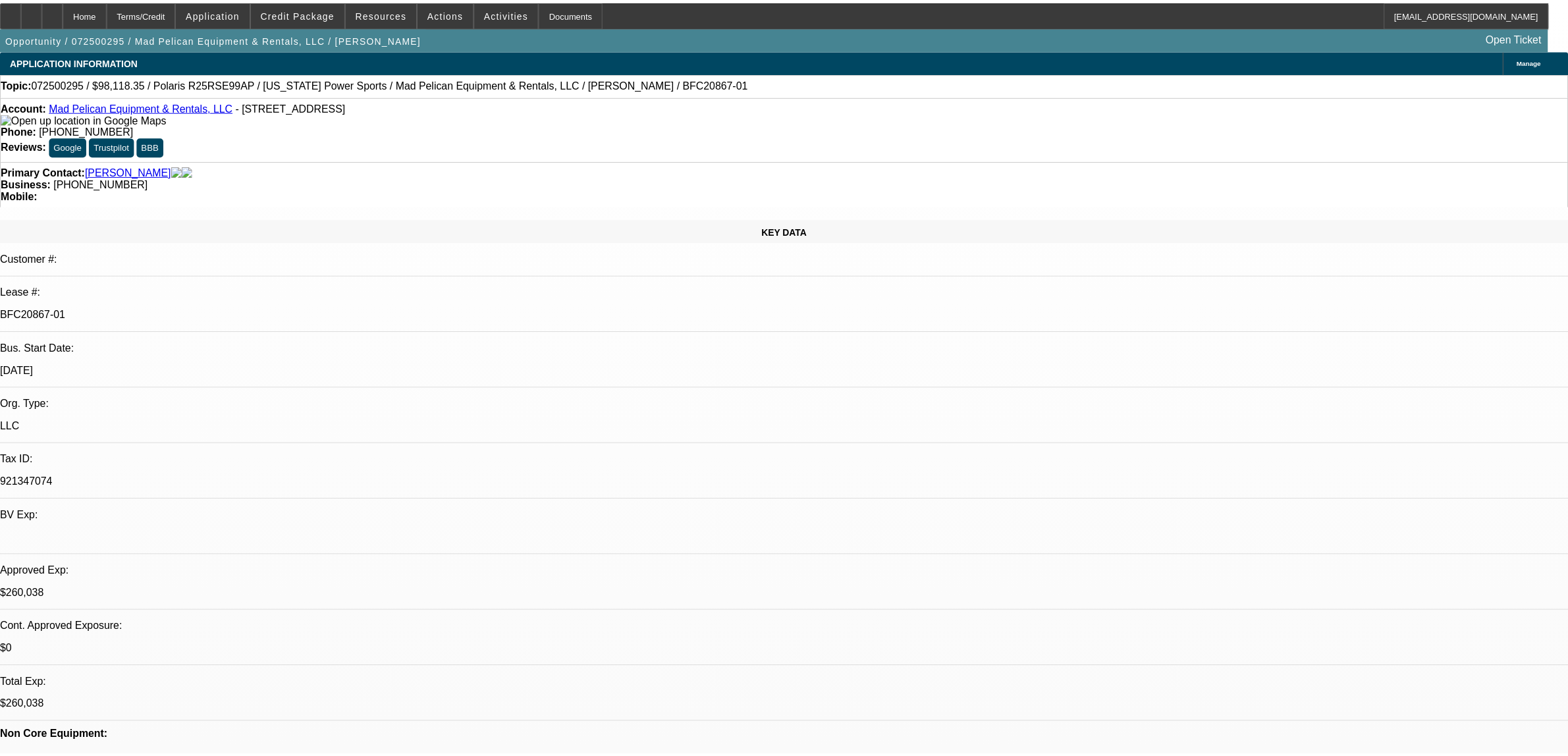 scroll, scrollTop: 0, scrollLeft: 0, axis: both 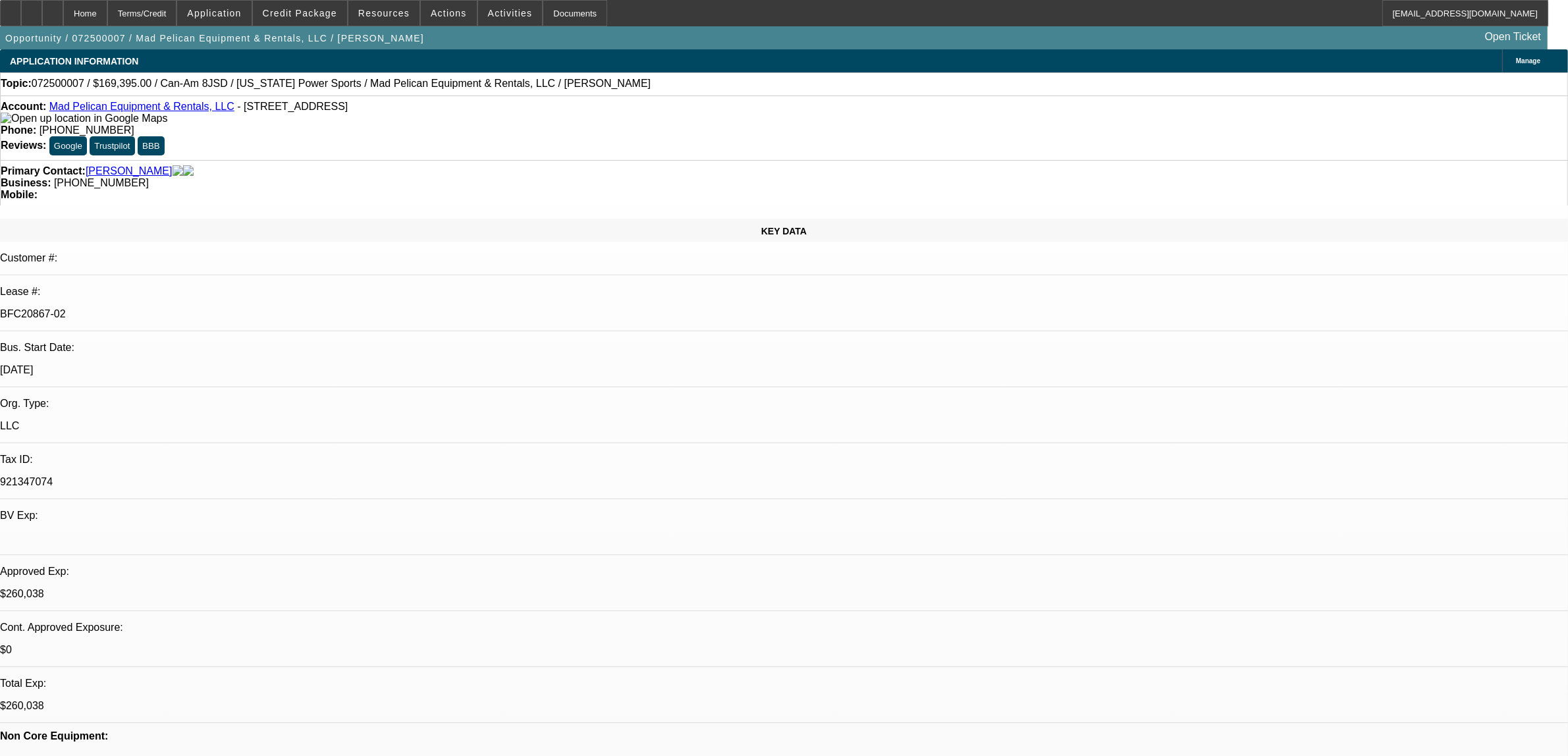select on "0" 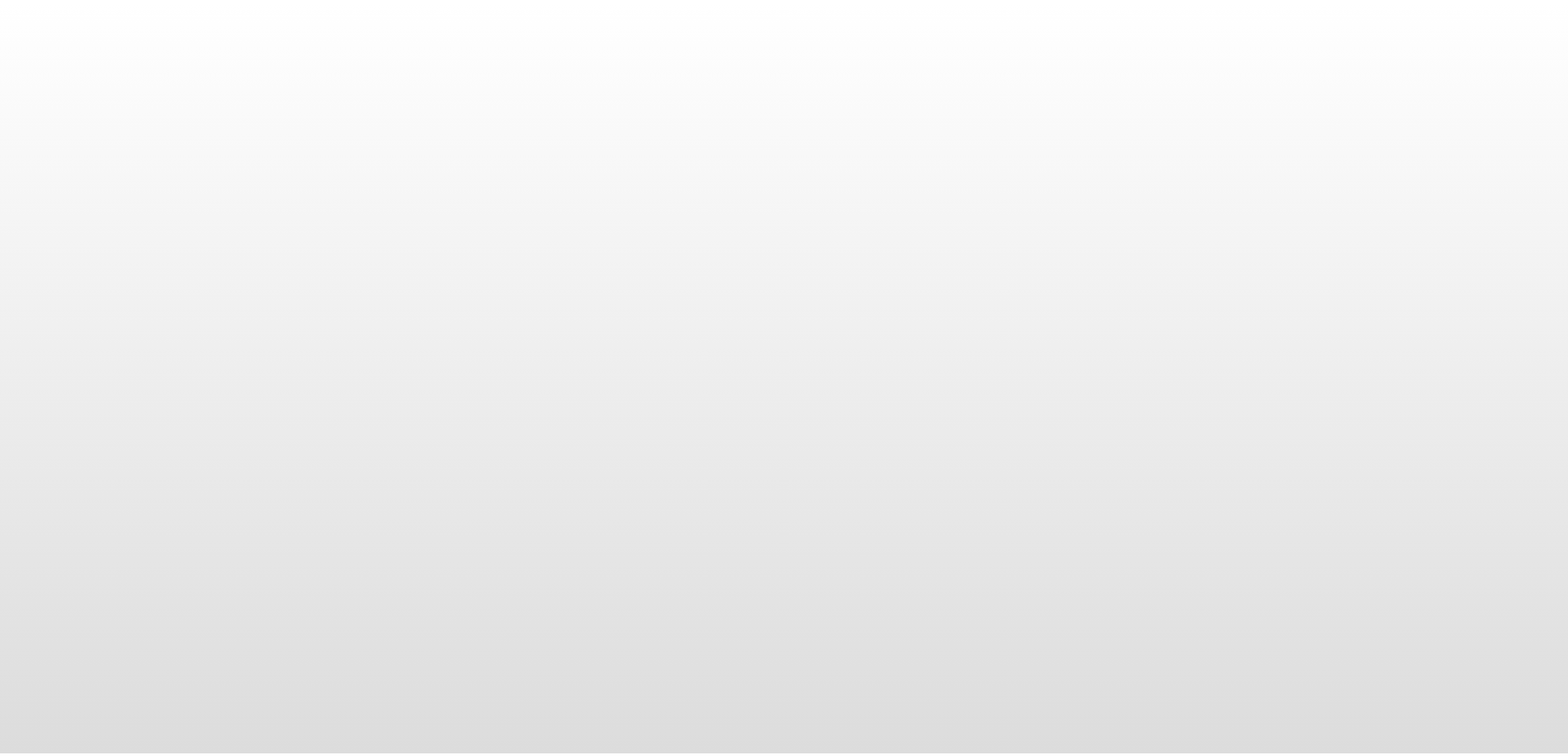 scroll, scrollTop: 0, scrollLeft: 0, axis: both 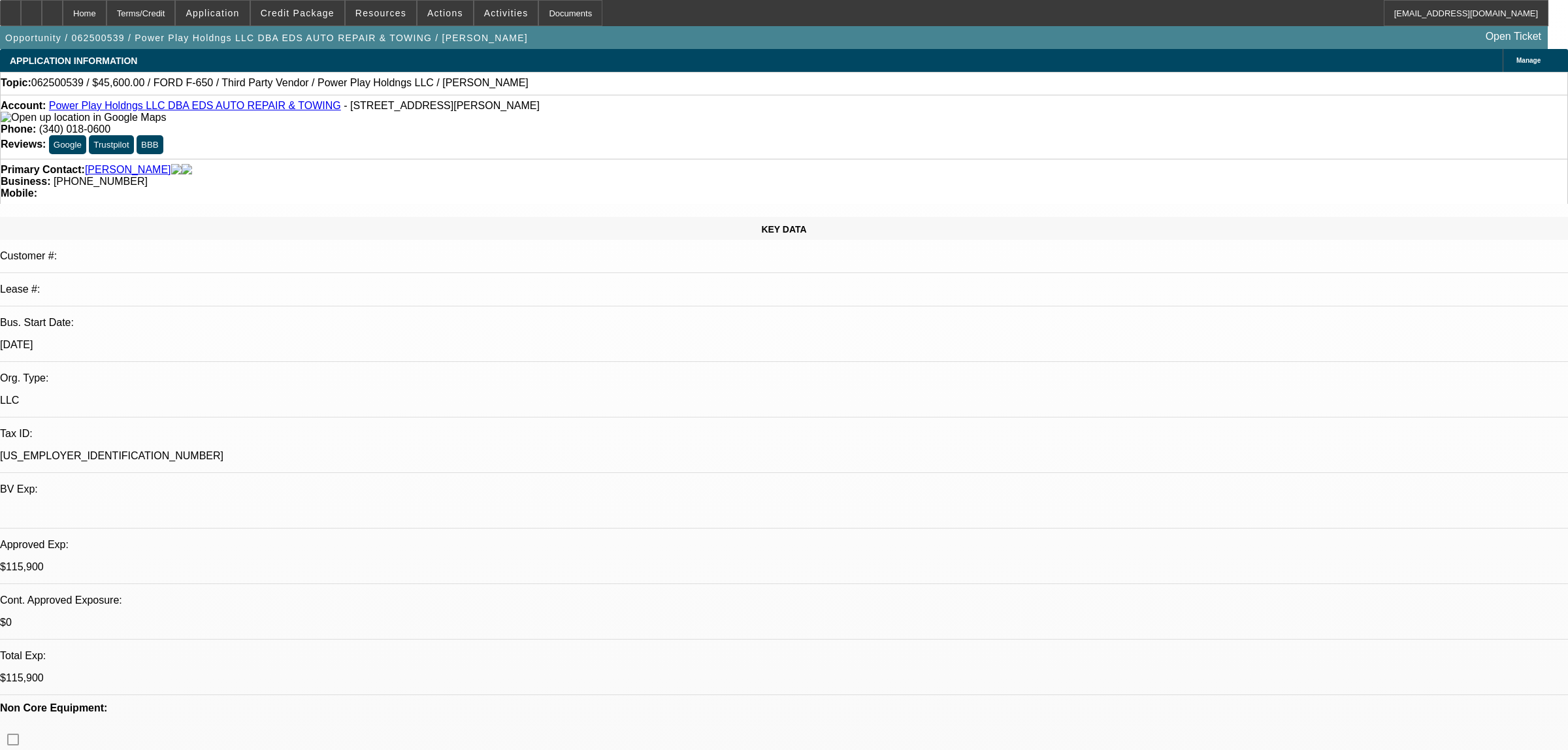 select on "0" 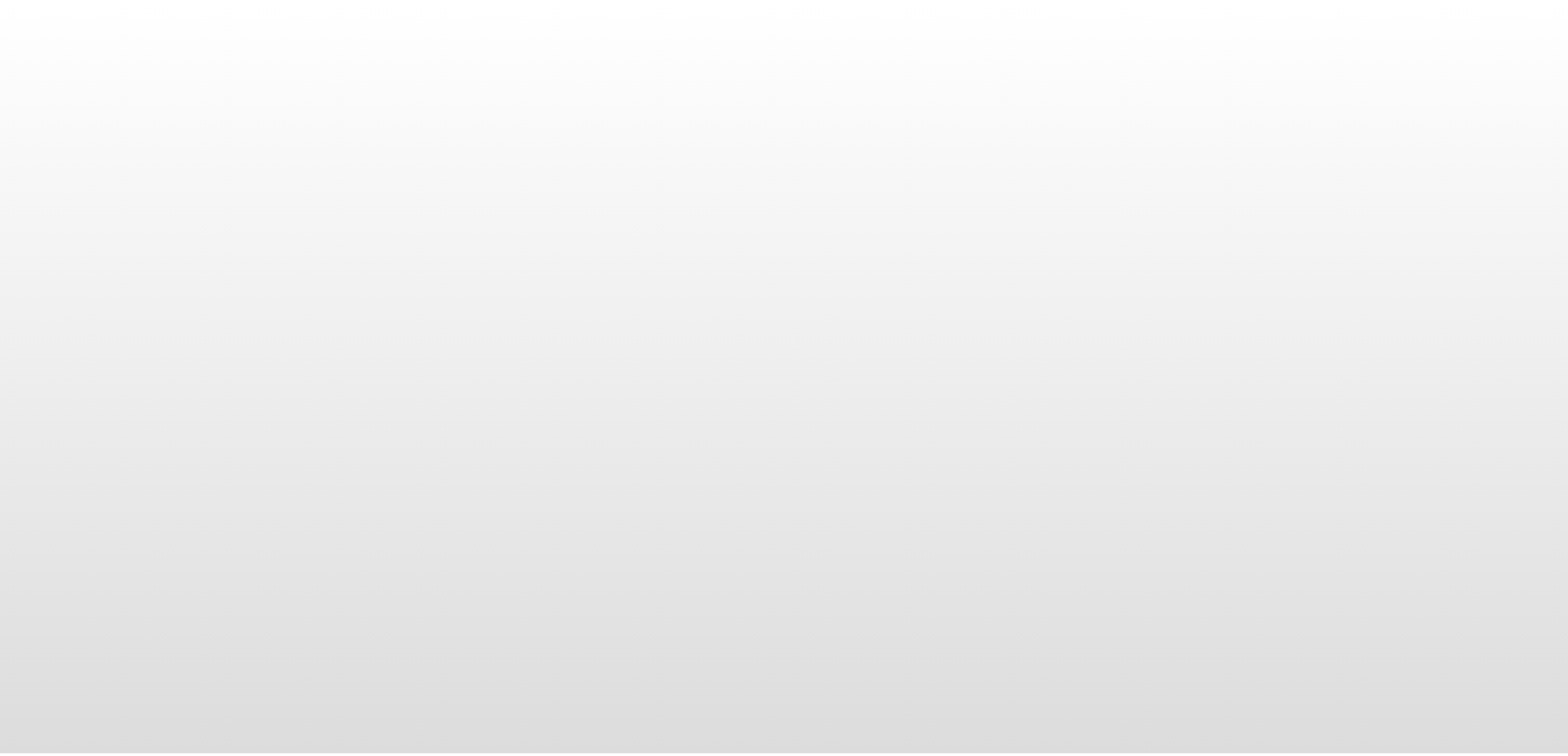 scroll, scrollTop: 0, scrollLeft: 0, axis: both 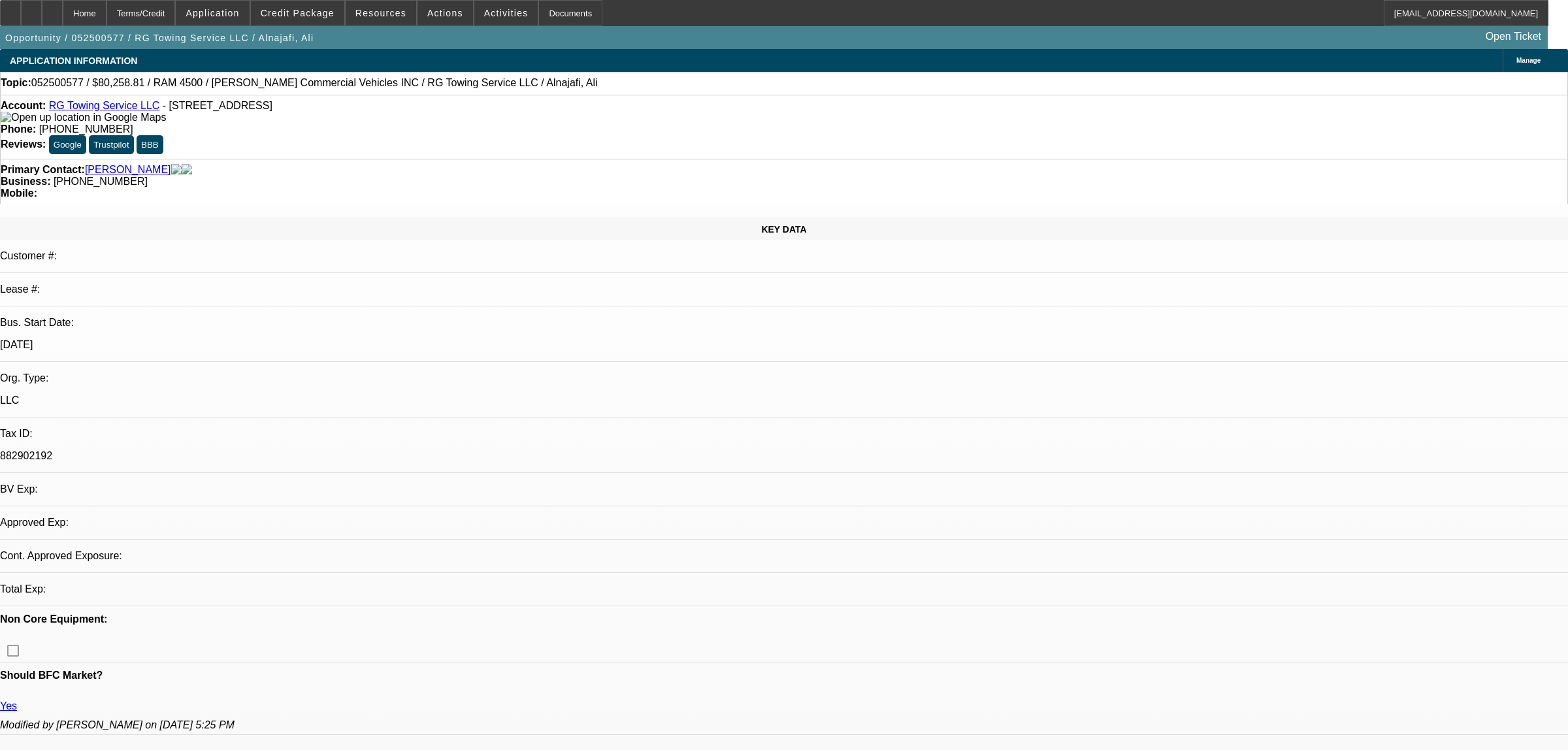 select on "0" 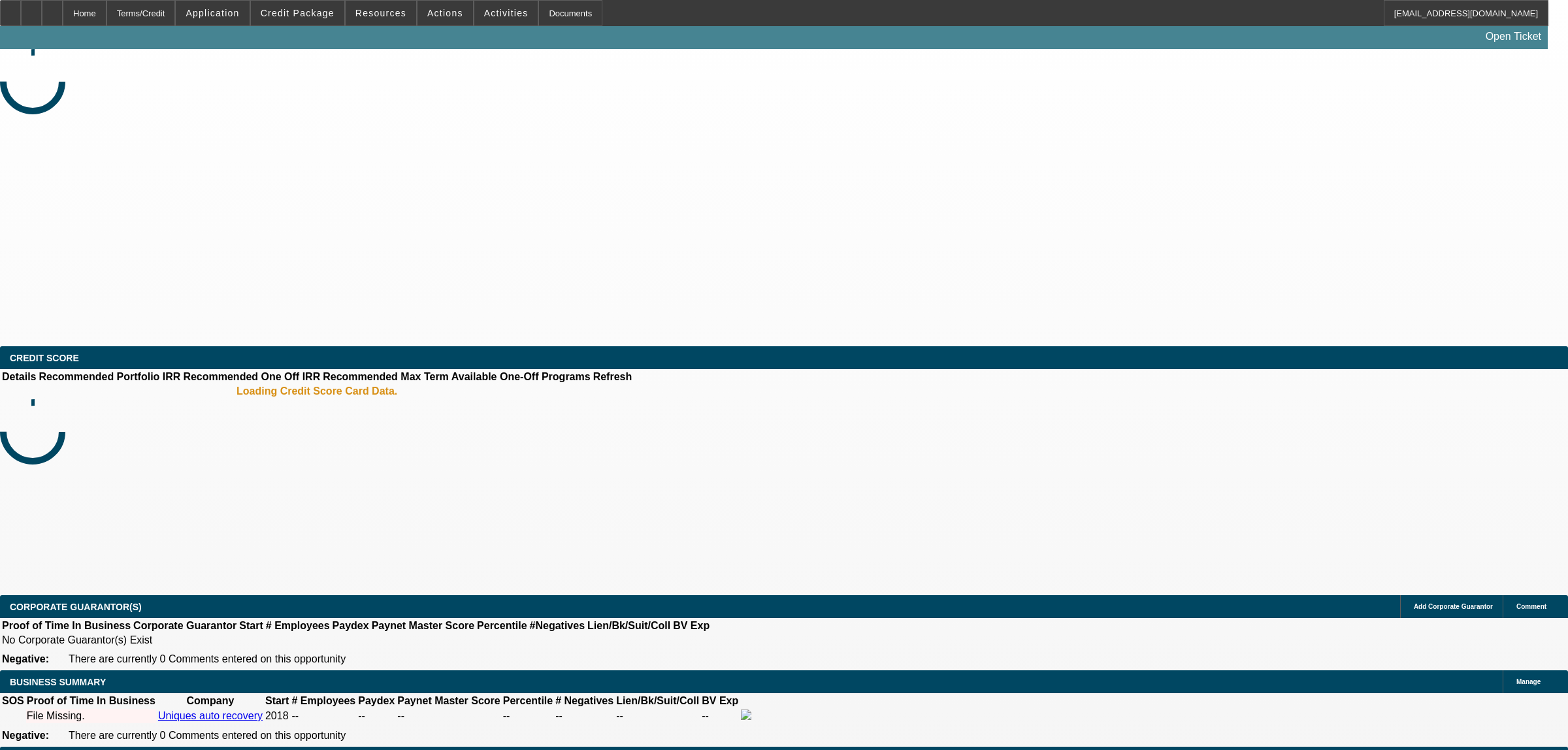 select on "0" 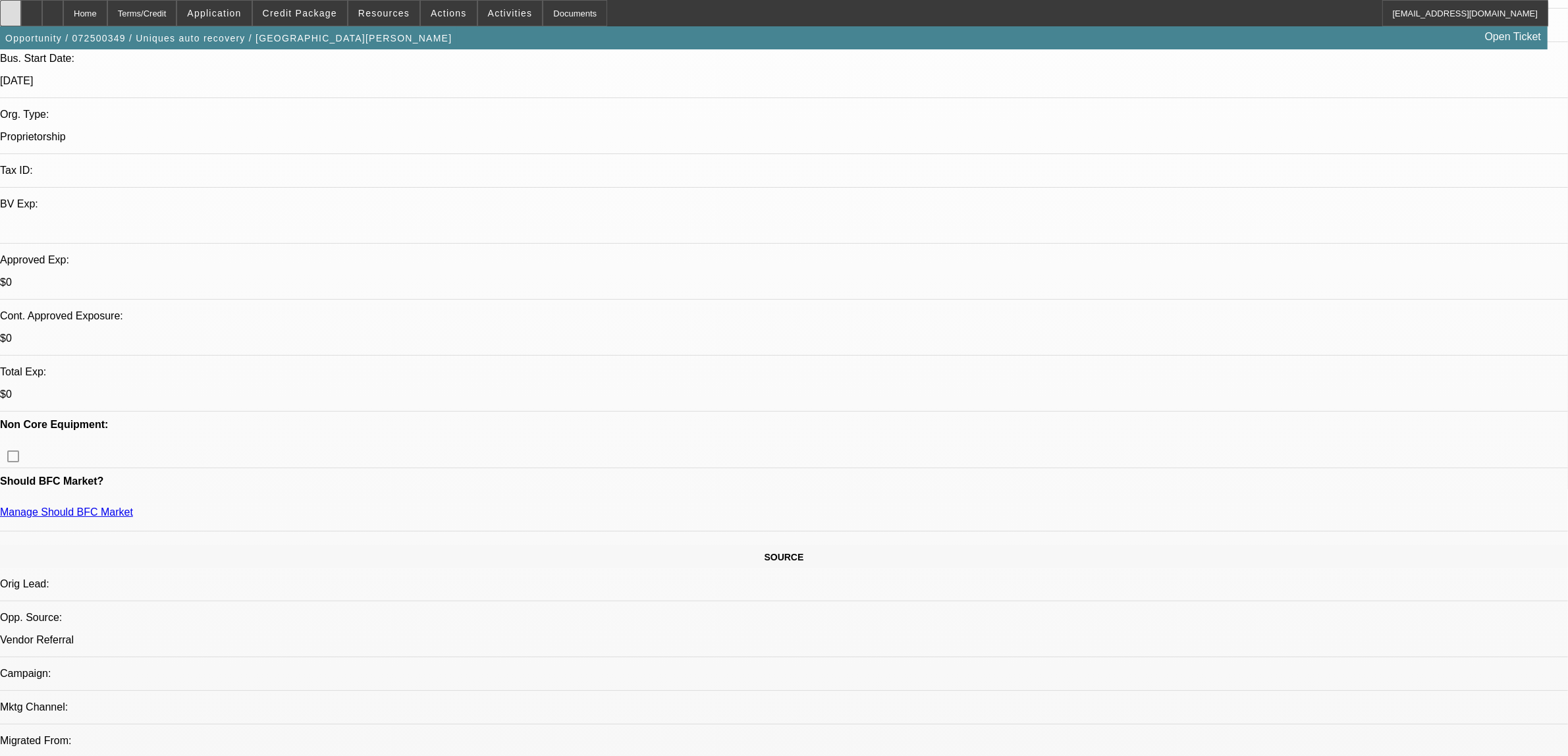 scroll, scrollTop: 165, scrollLeft: 0, axis: vertical 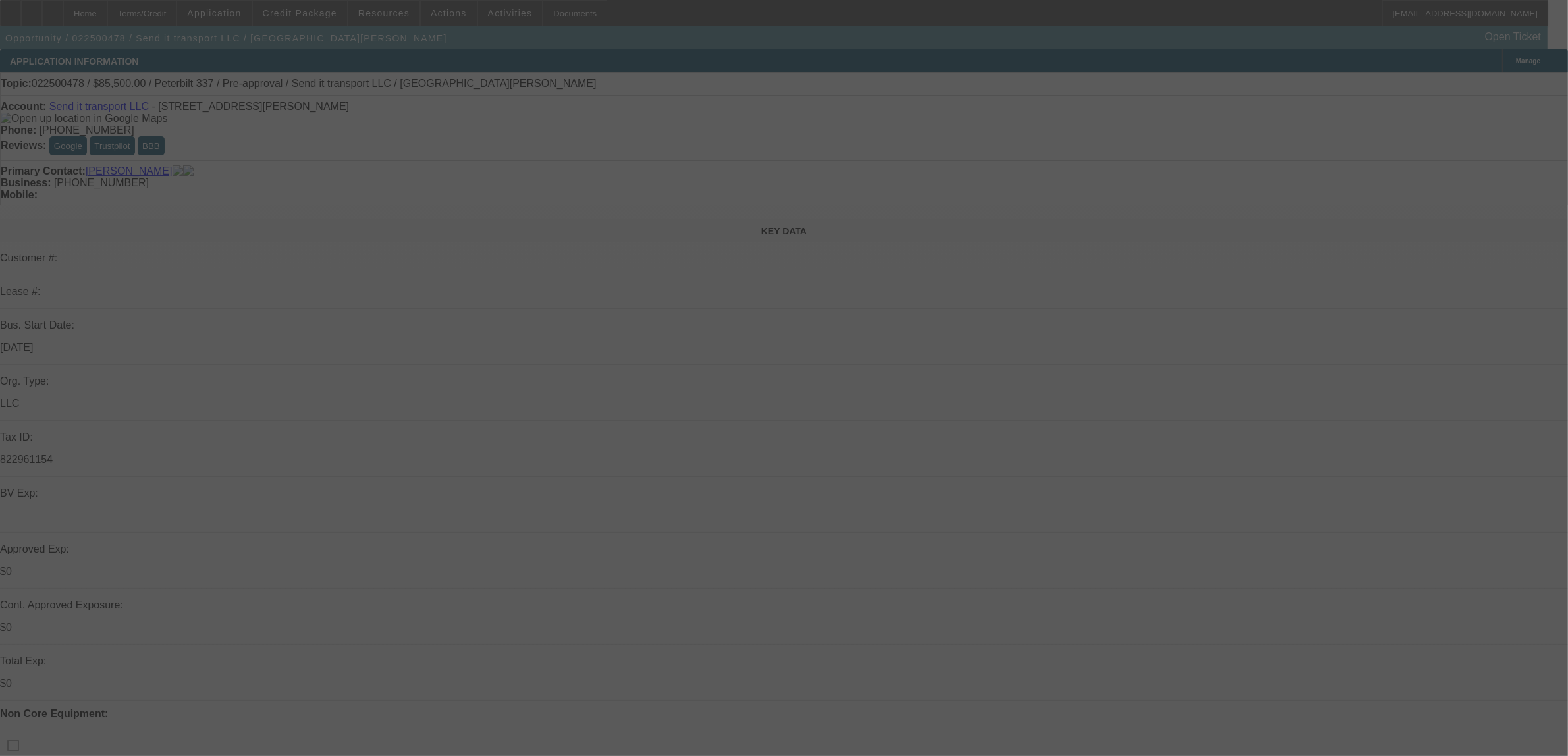 select on "0" 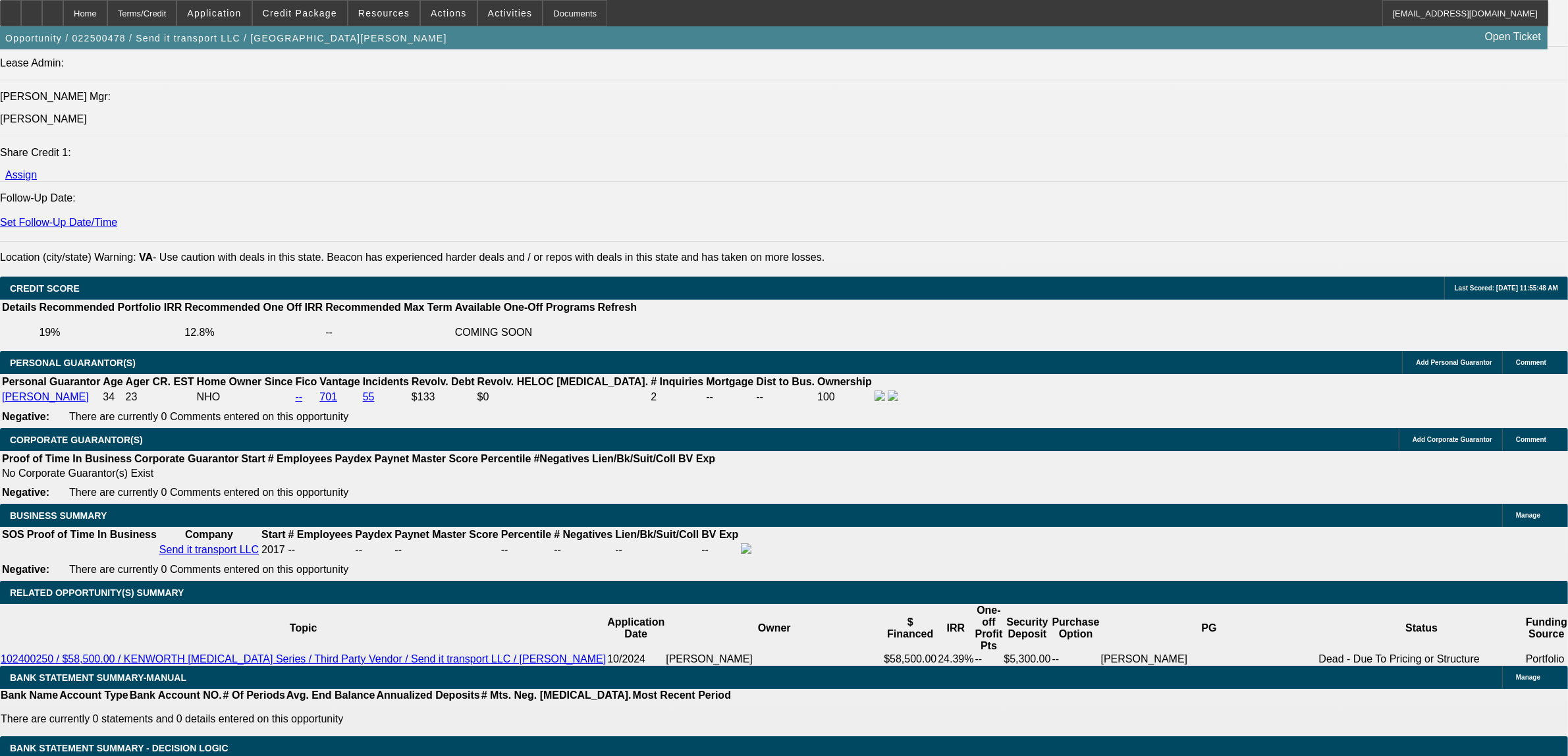 scroll, scrollTop: 1646, scrollLeft: 0, axis: vertical 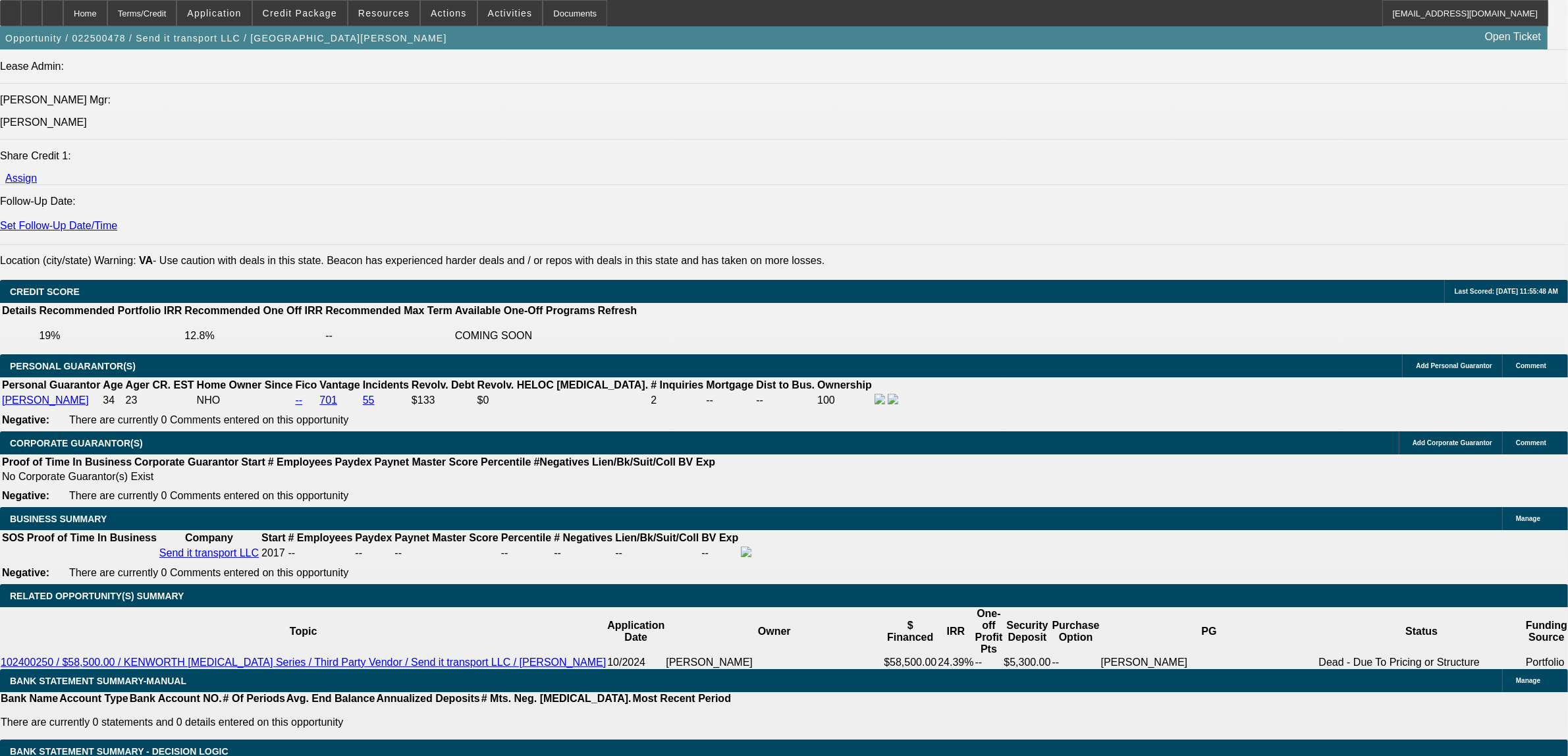click at bounding box center (857, 1332) 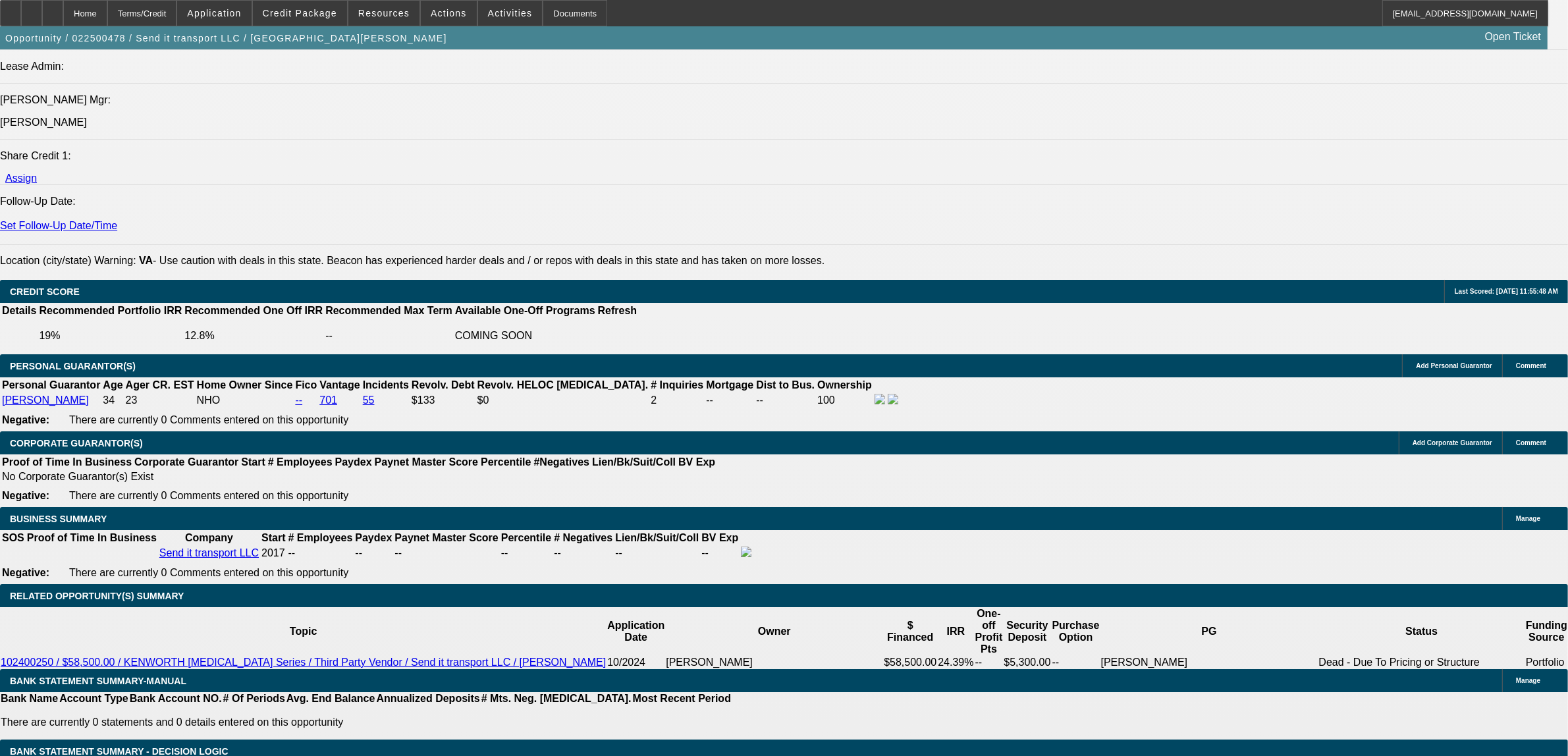 select on "2" 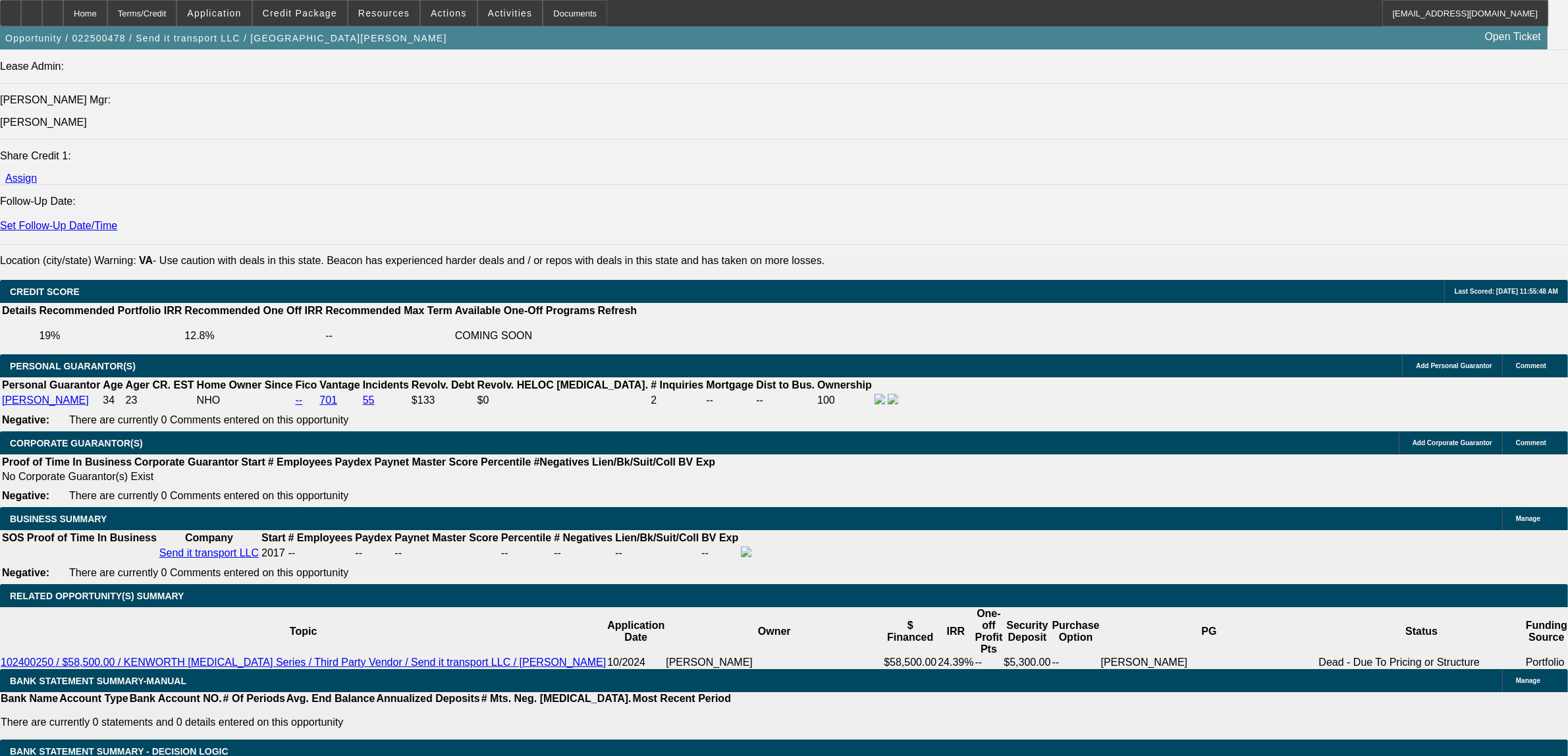 scroll, scrollTop: 1920, scrollLeft: 0, axis: vertical 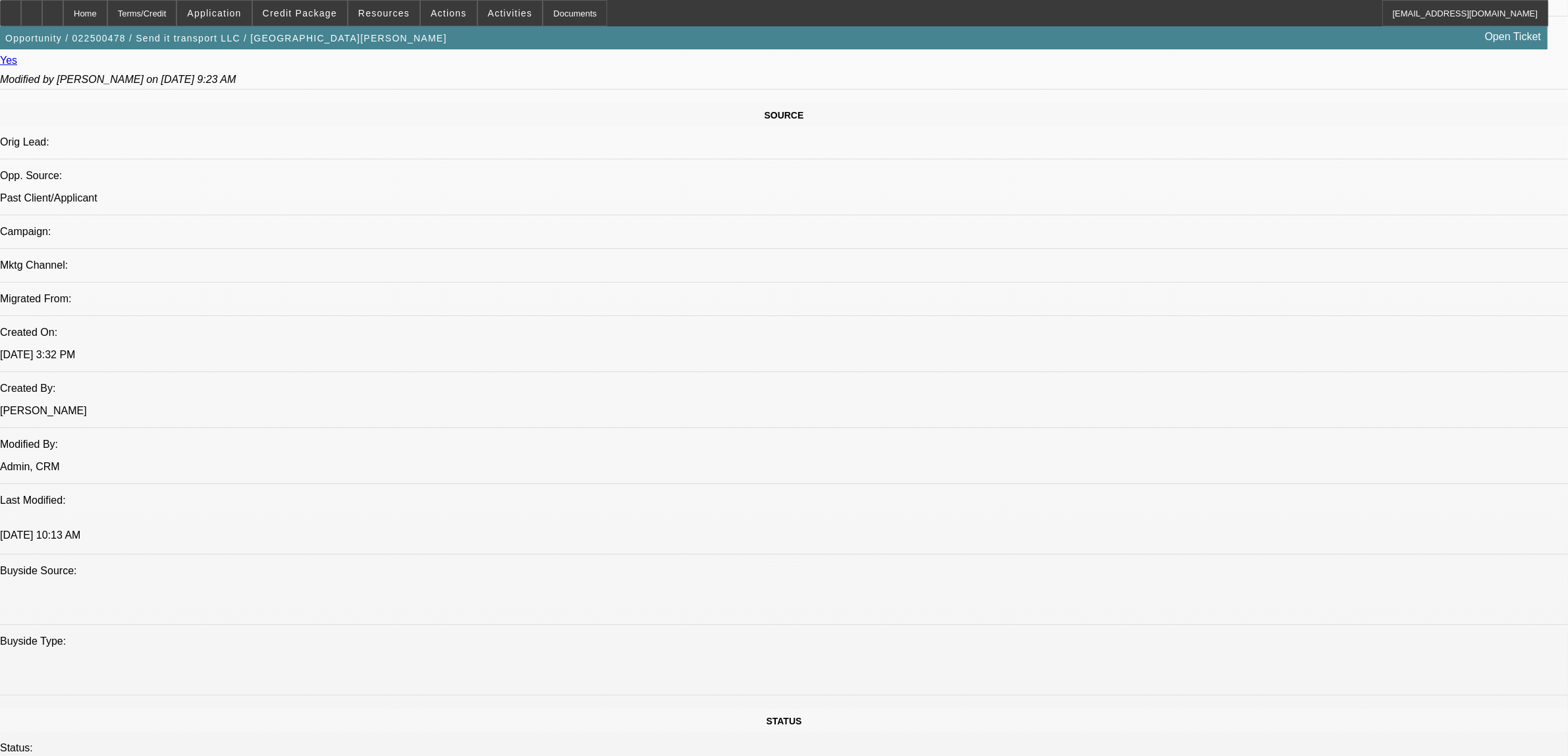 click on "102400250 / $58,500.00 / KENWORTH T3 Series / Third Party Vendor / Send it transport LLC / Darnell, Josh" at bounding box center (303, 1567) 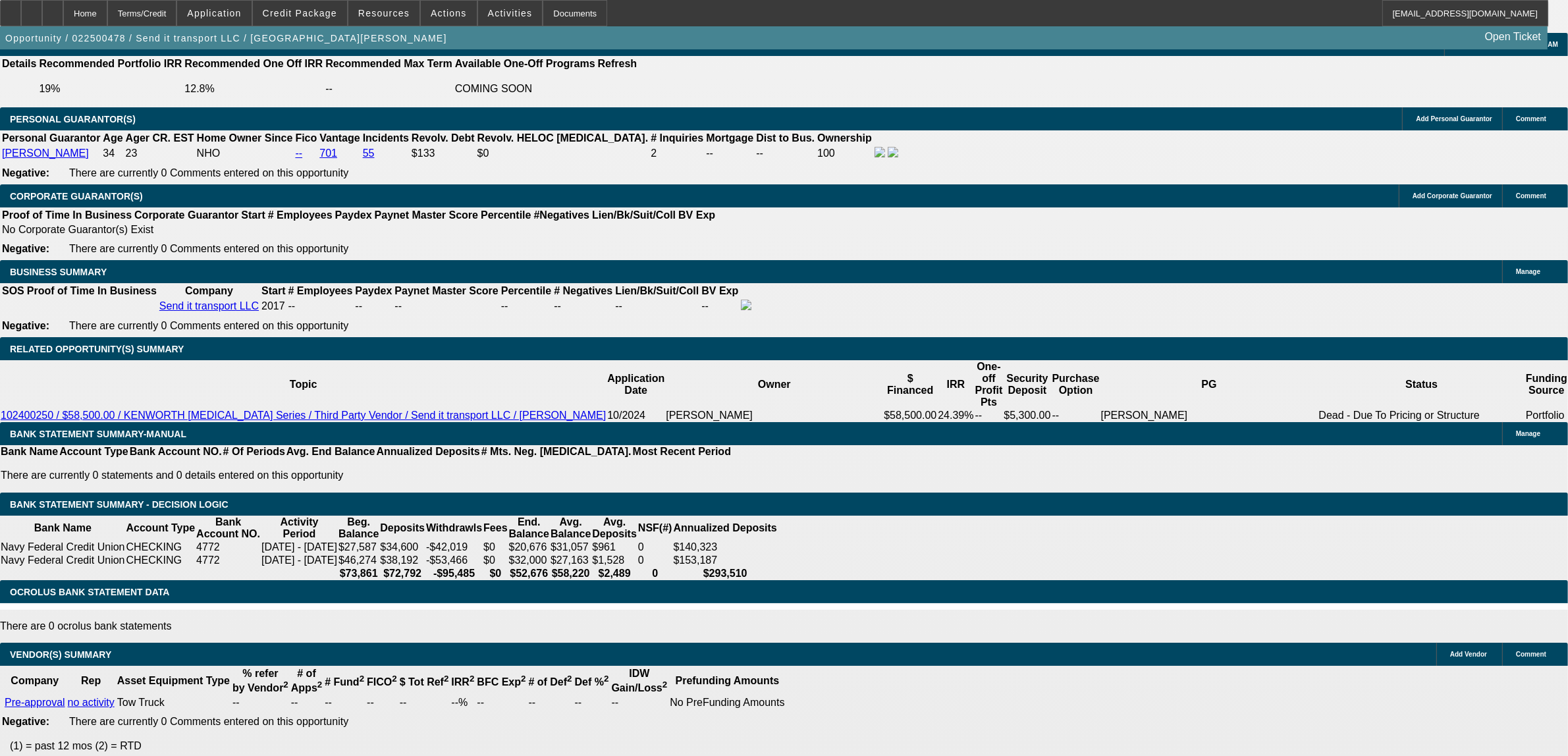 scroll, scrollTop: 1482, scrollLeft: 0, axis: vertical 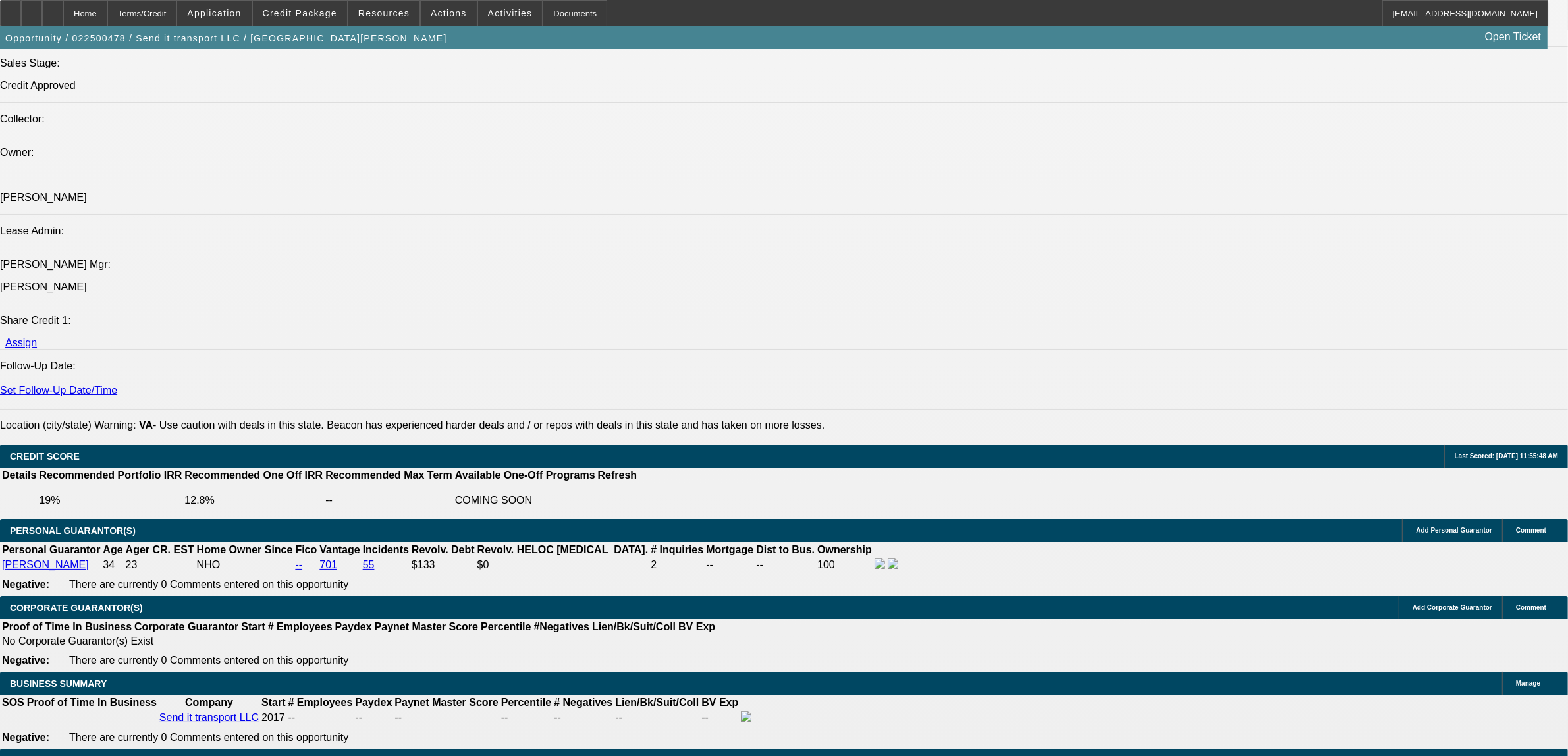 click at bounding box center [716, 1496] 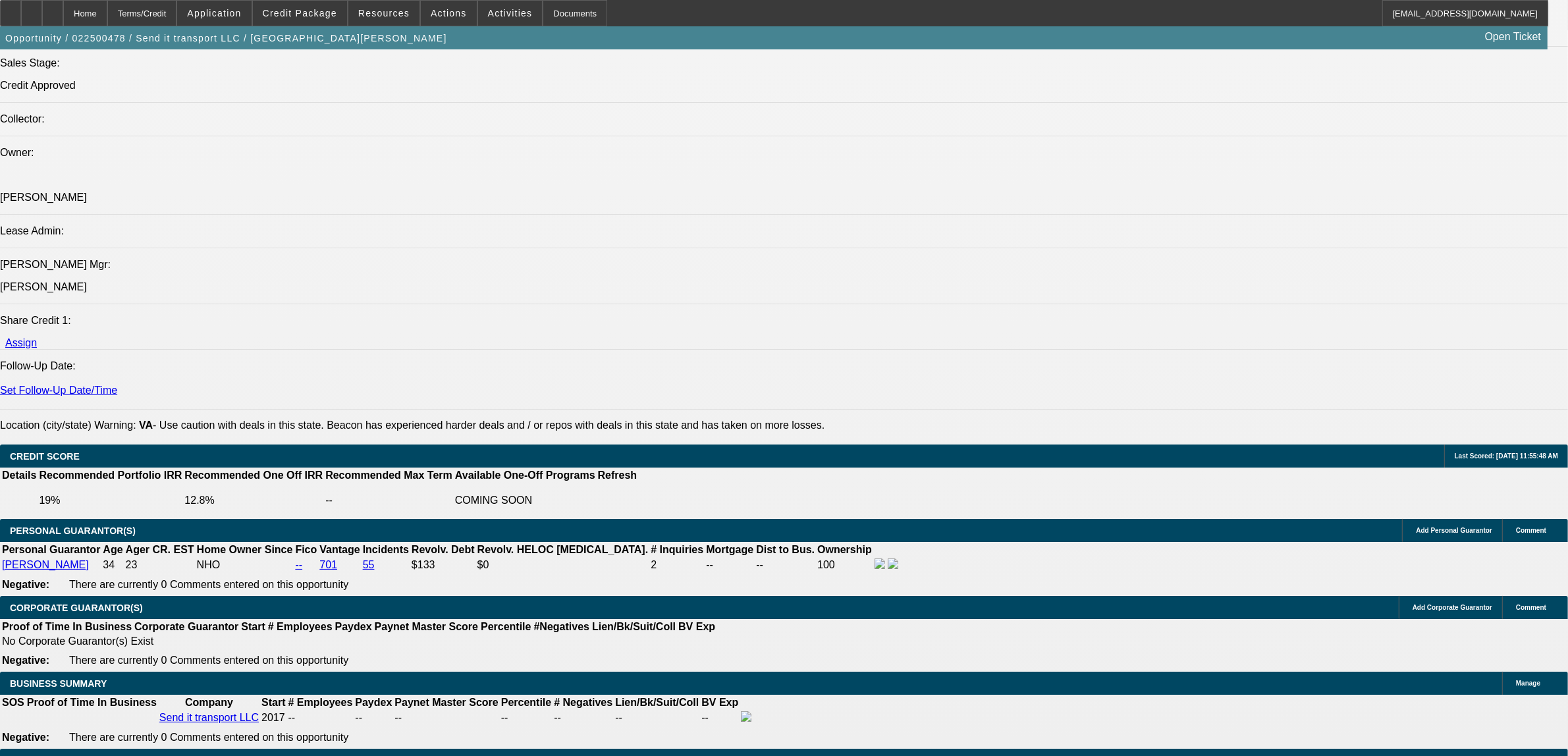 select on "0" 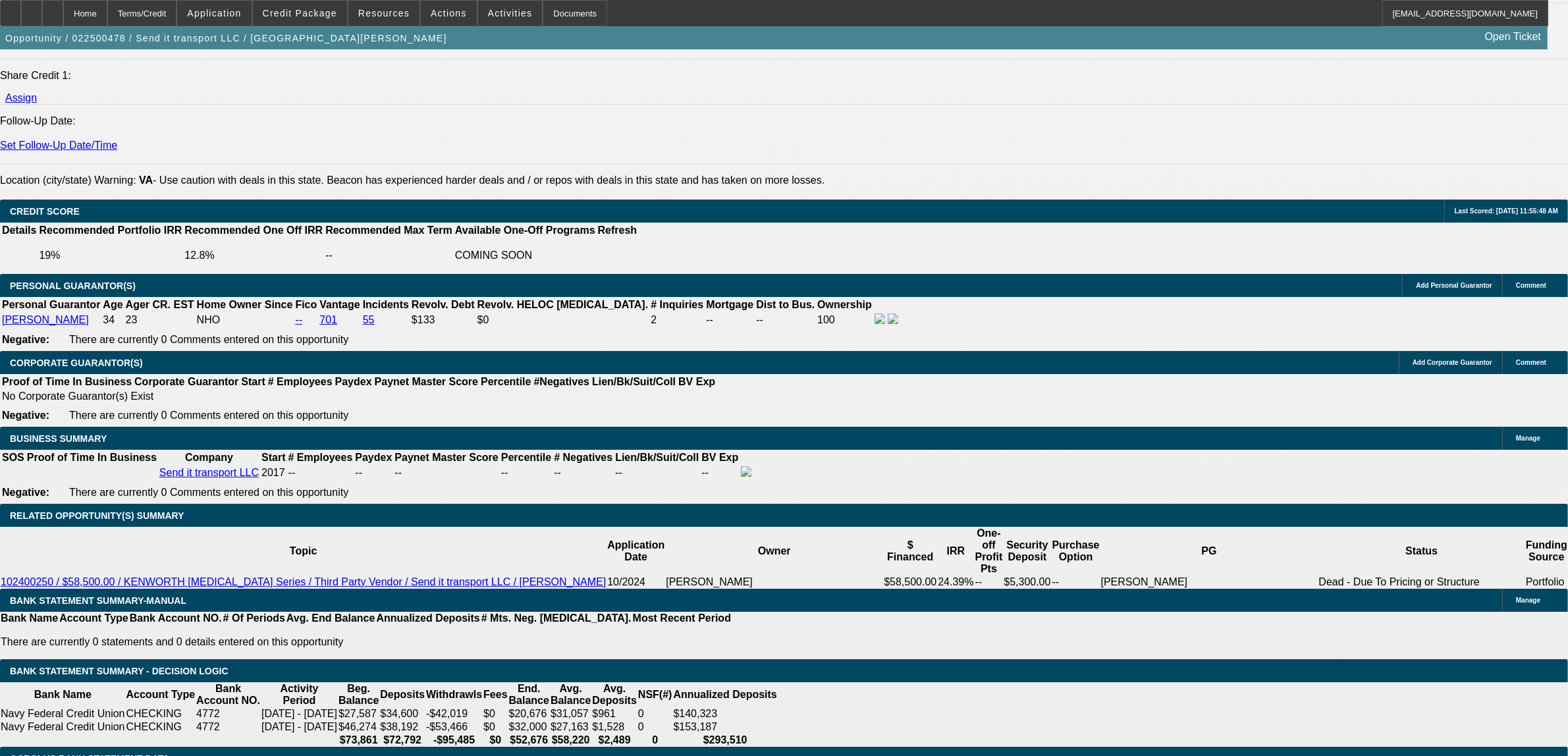 scroll, scrollTop: 1729, scrollLeft: 0, axis: vertical 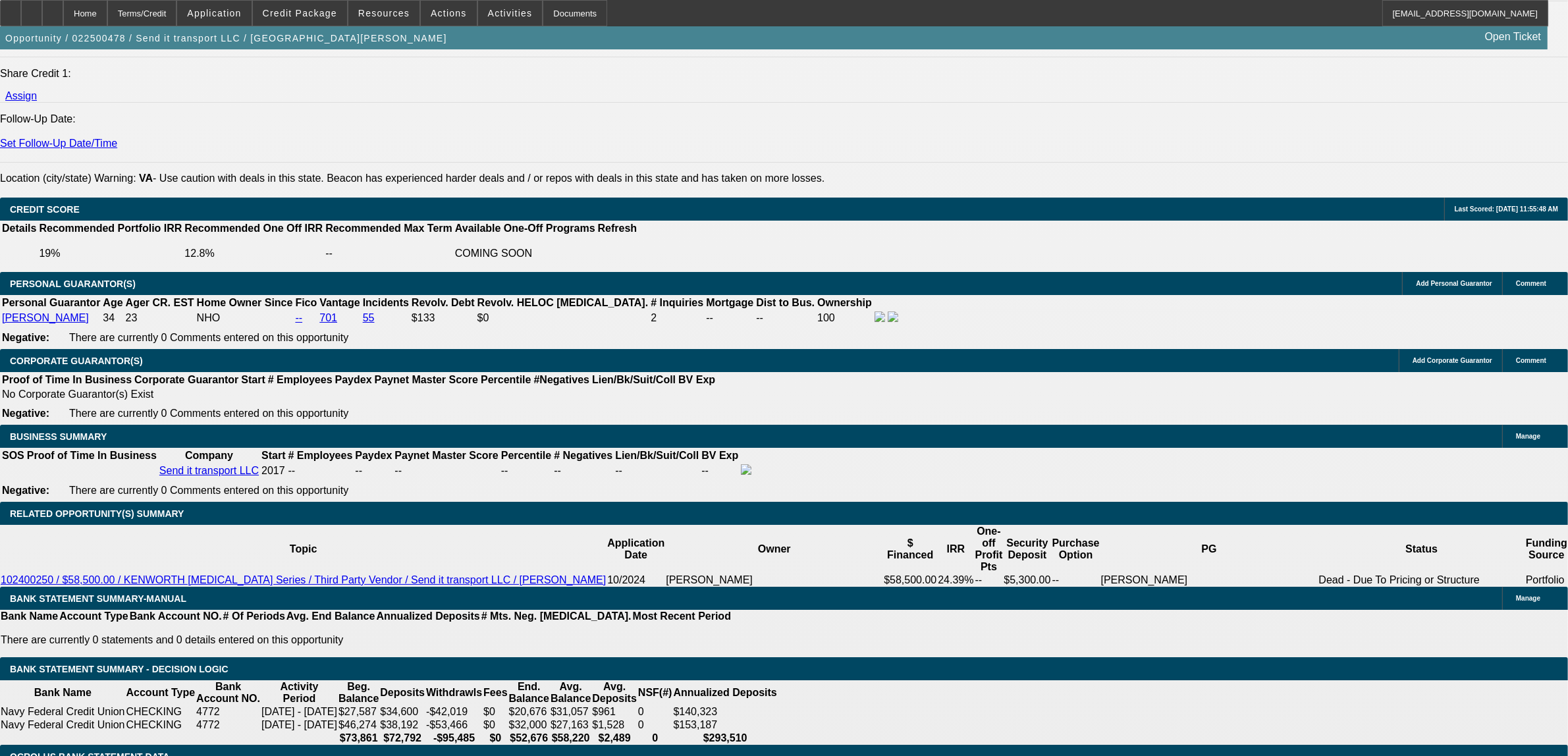 click on "Financial Pacific Leasing, Inc." 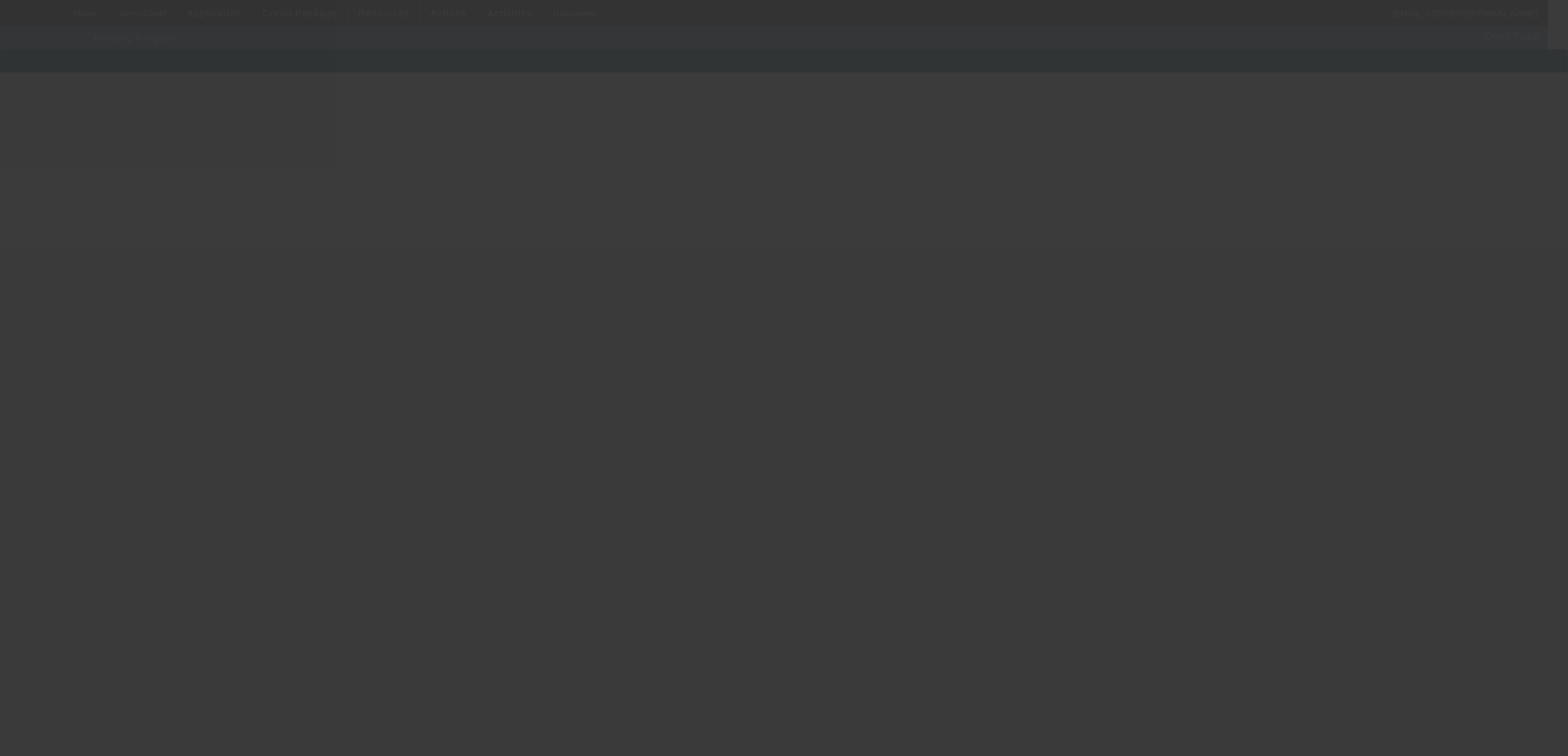 scroll, scrollTop: 0, scrollLeft: 0, axis: both 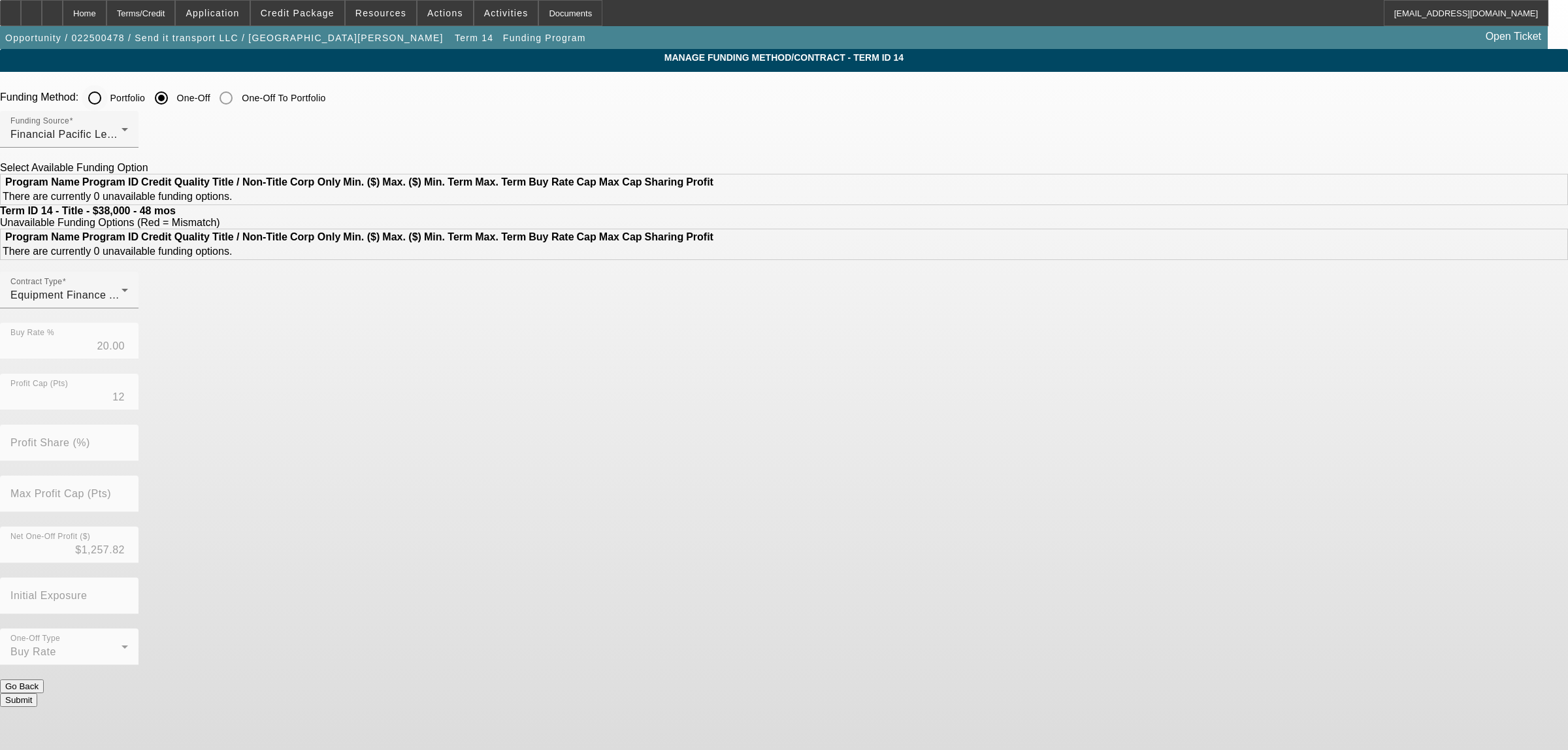 click on "Portfolio" at bounding box center (95, 98) 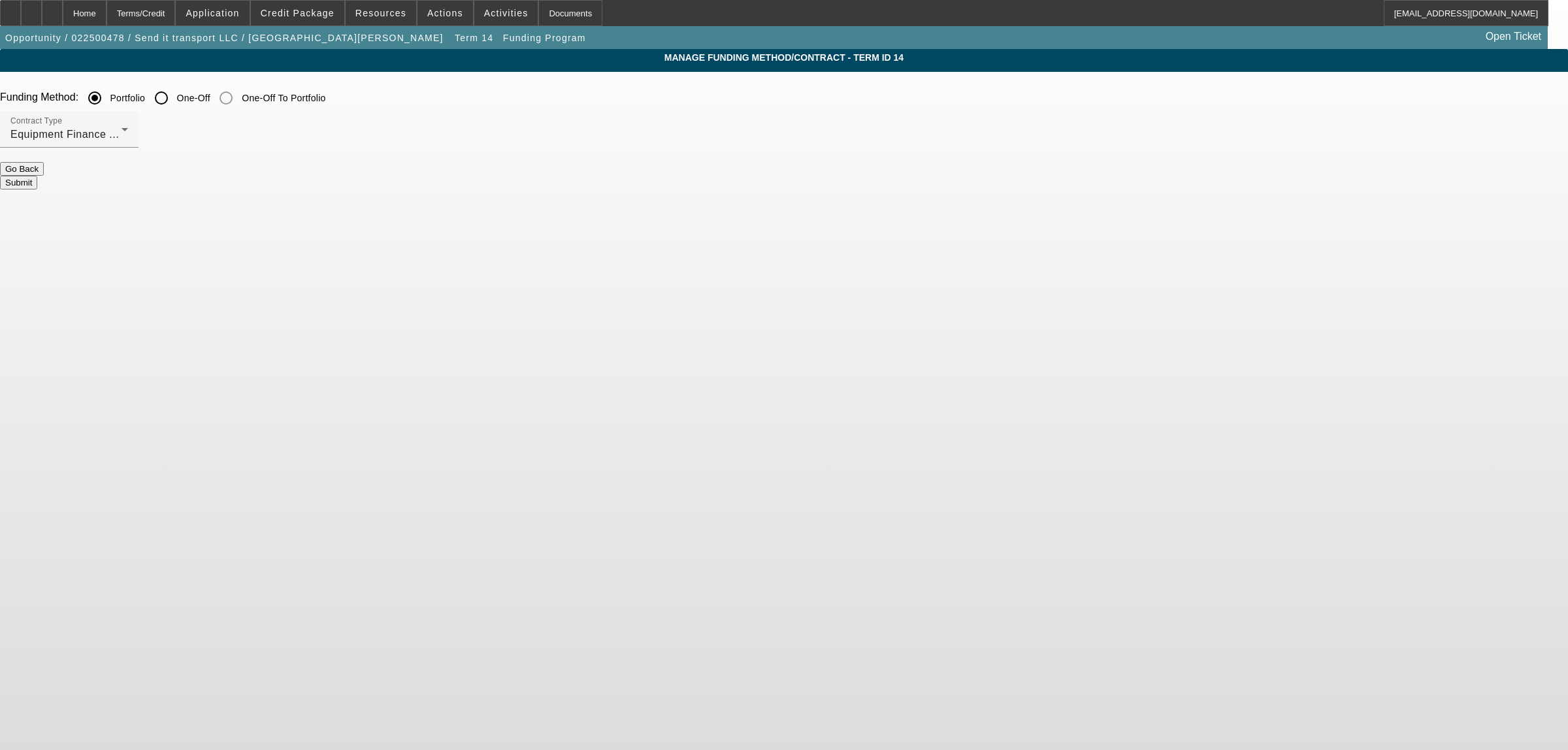 click on "Submit" at bounding box center [18, 182] 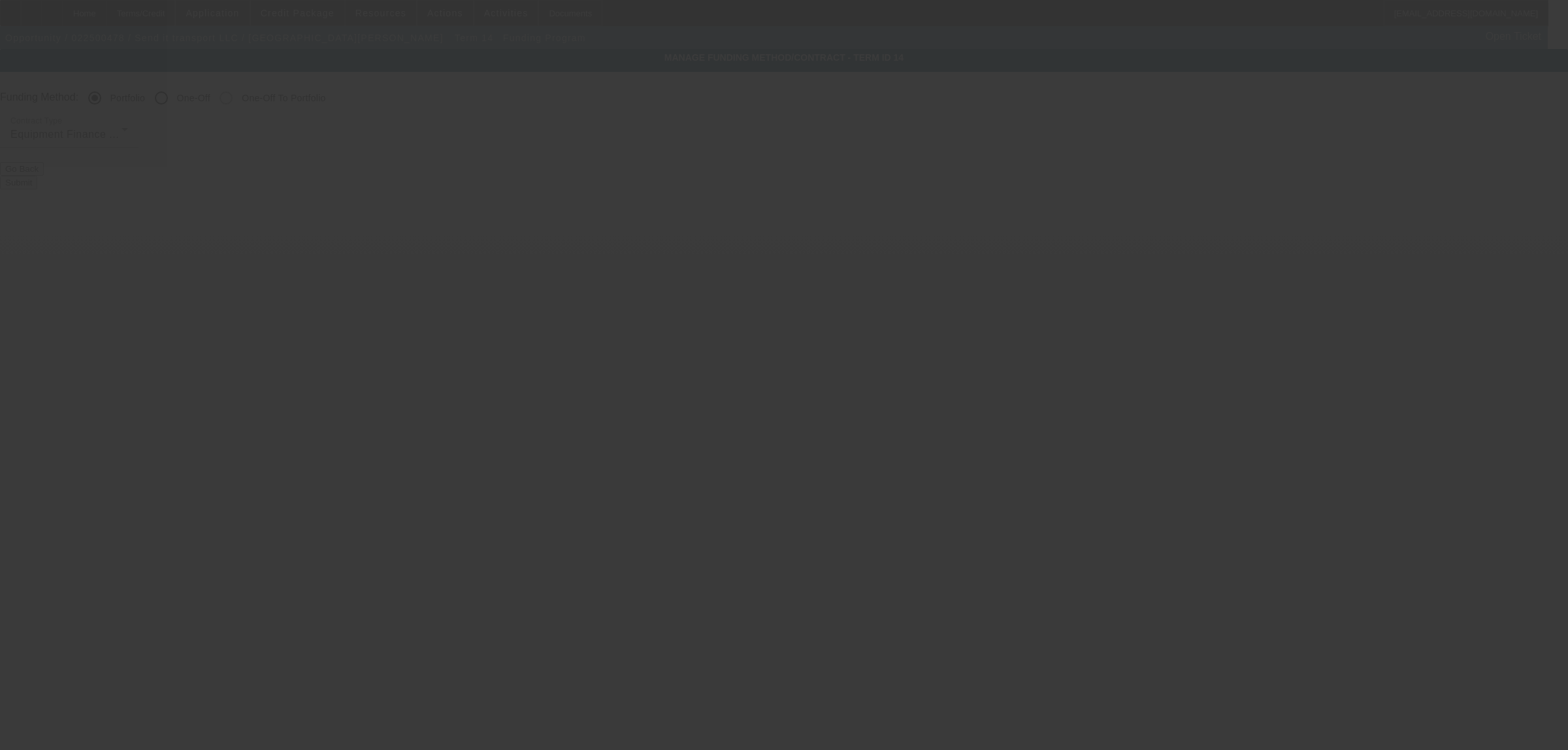 radio on "false" 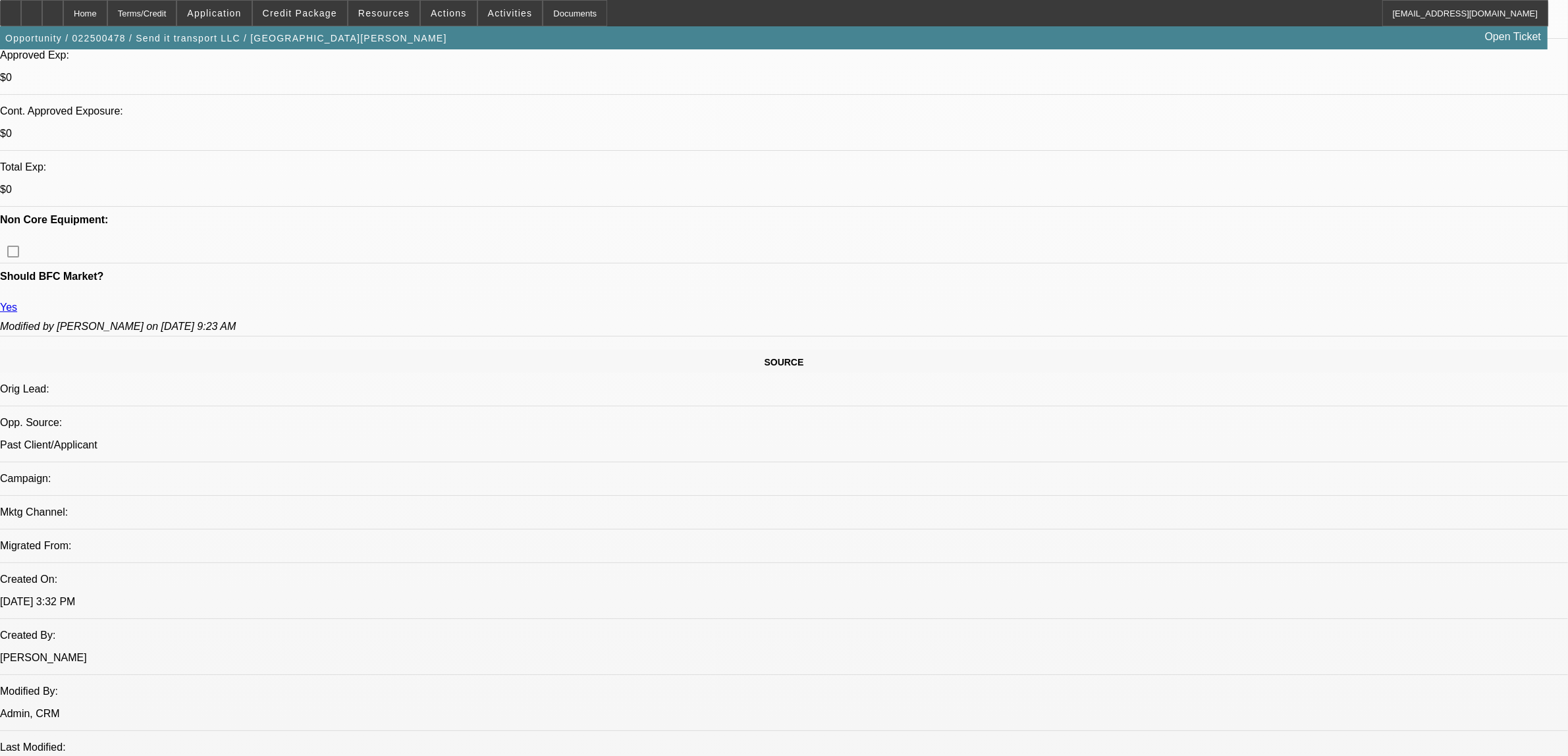 select on "0" 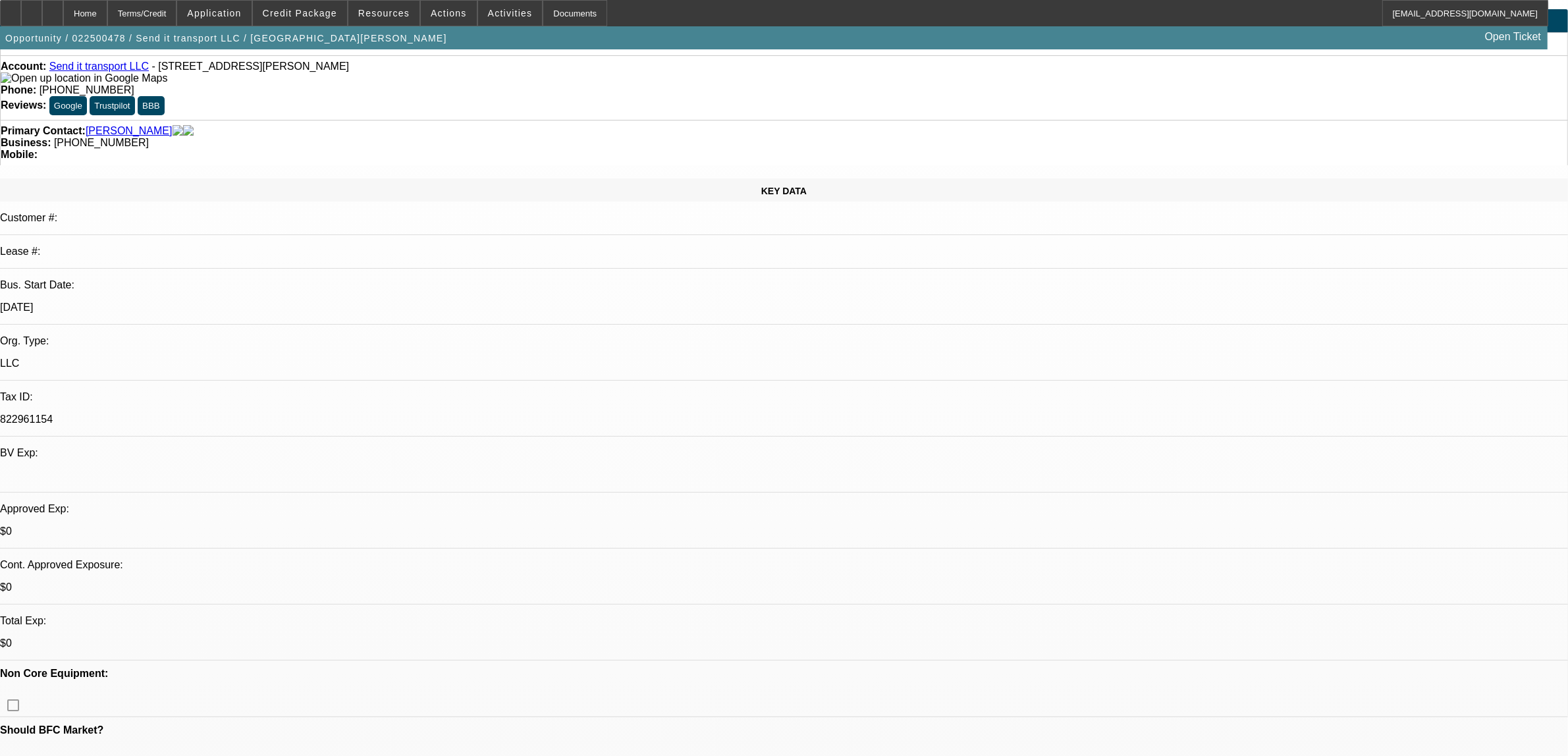 scroll, scrollTop: 0, scrollLeft: 0, axis: both 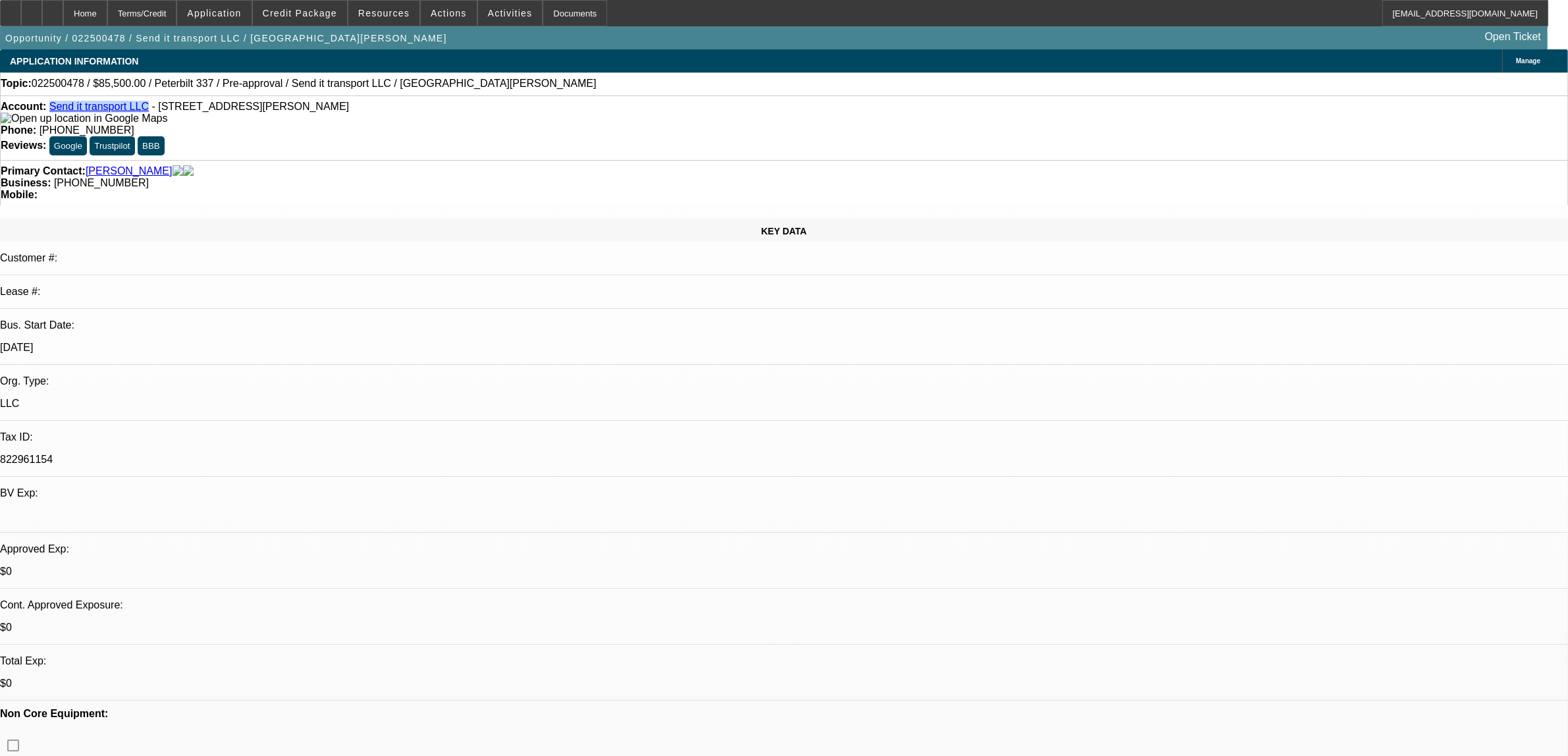 drag, startPoint x: 140, startPoint y: 112, endPoint x: 61, endPoint y: 112, distance: 79 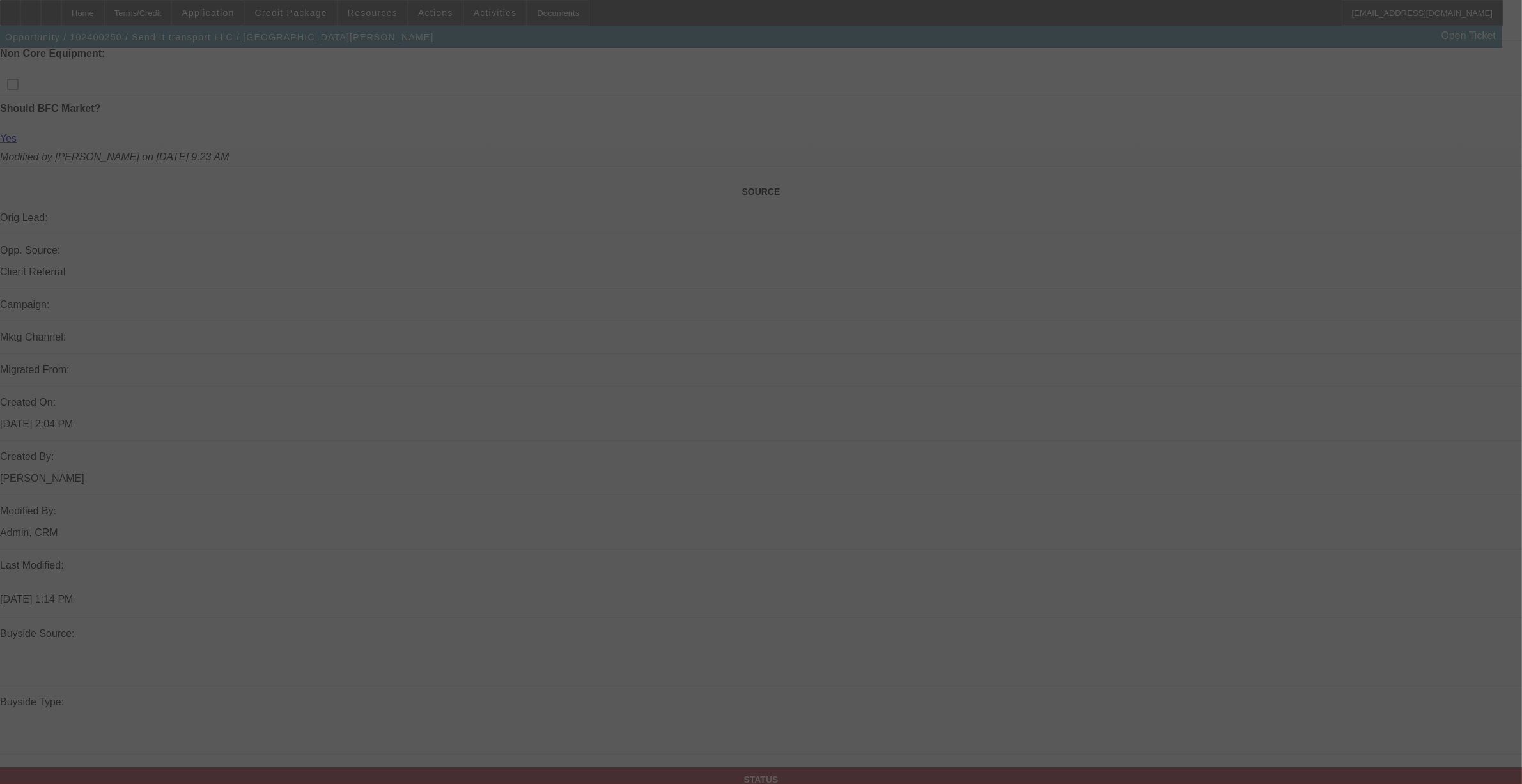 scroll, scrollTop: 1112, scrollLeft: 0, axis: vertical 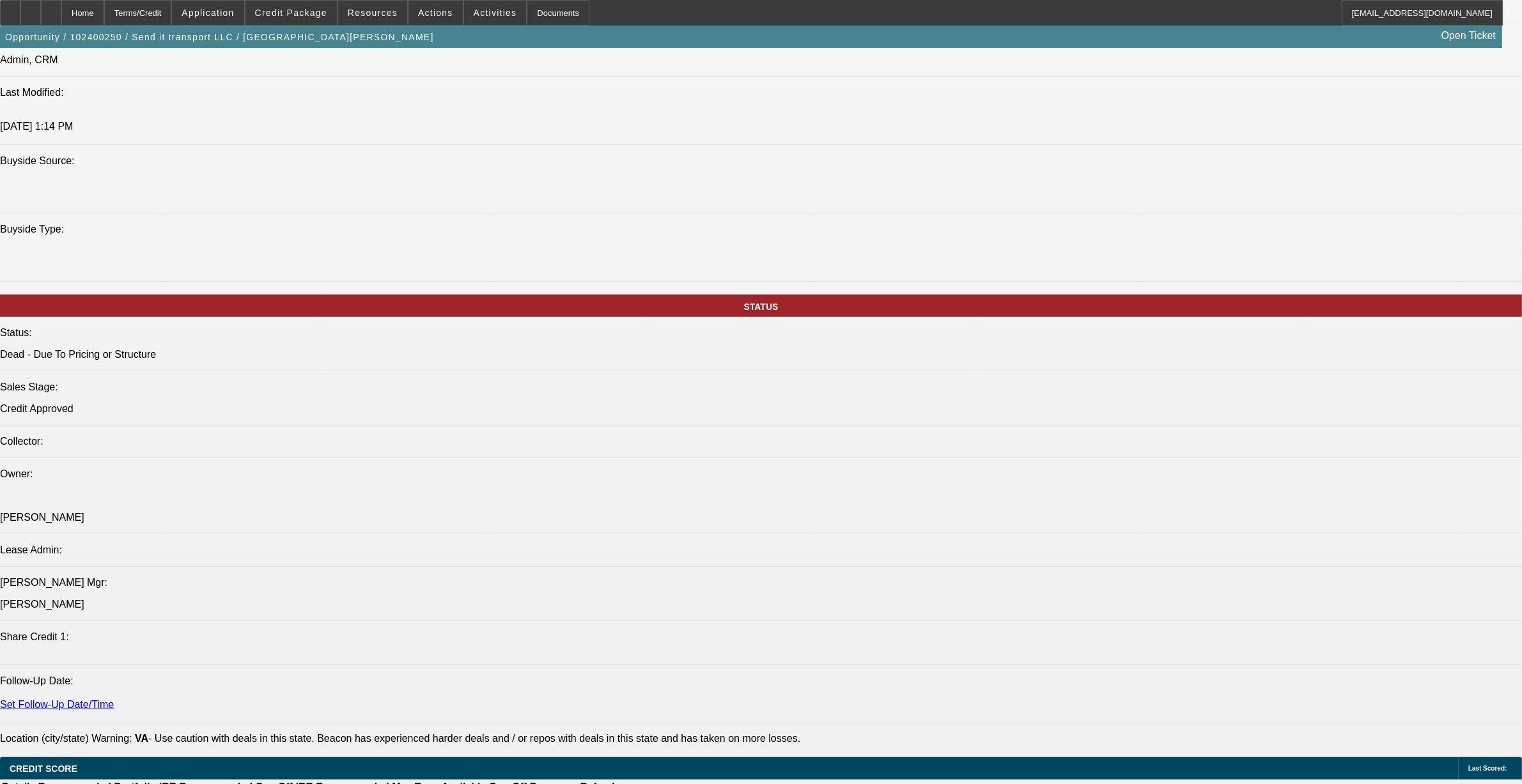 select on "0" 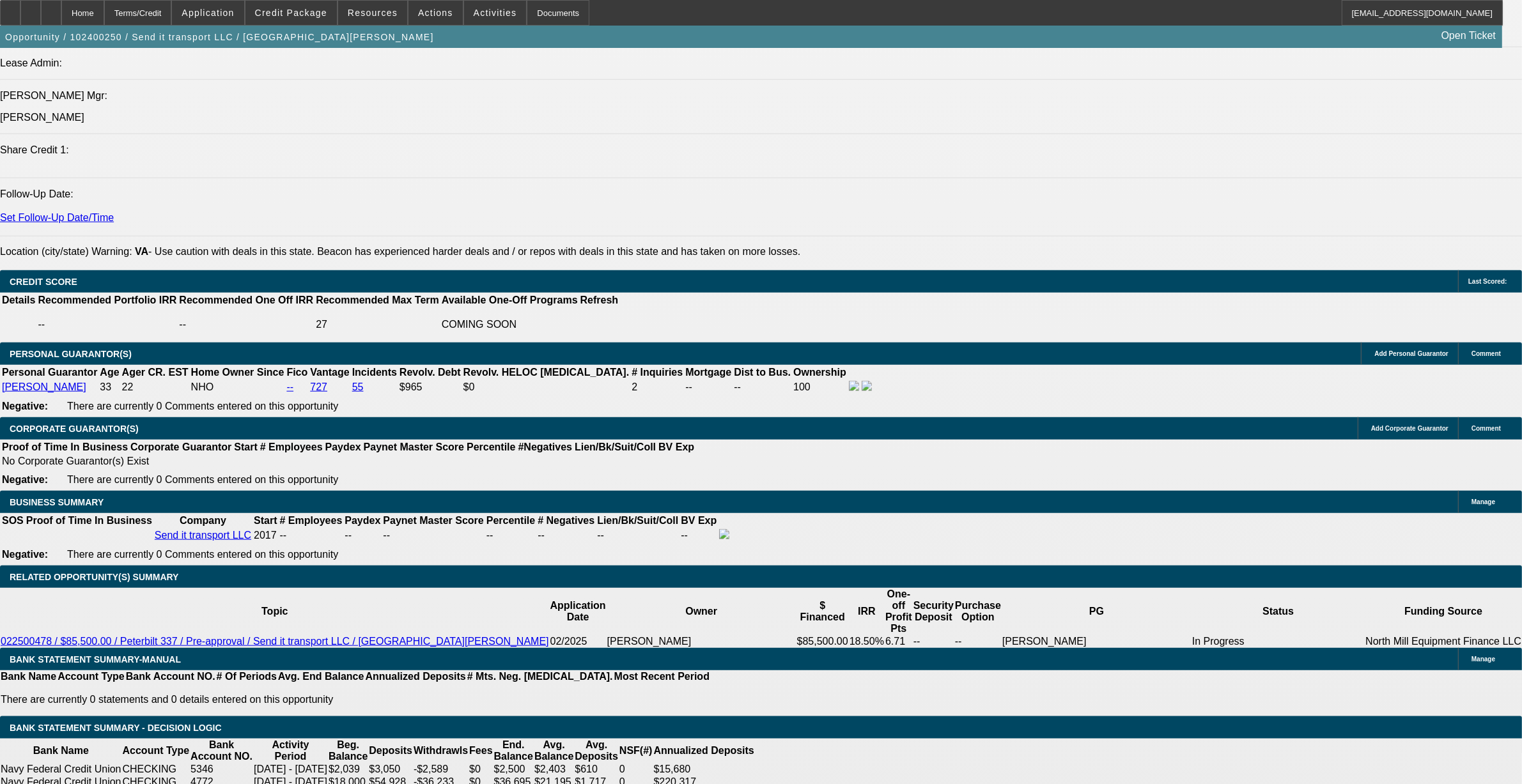 scroll, scrollTop: 1597, scrollLeft: 0, axis: vertical 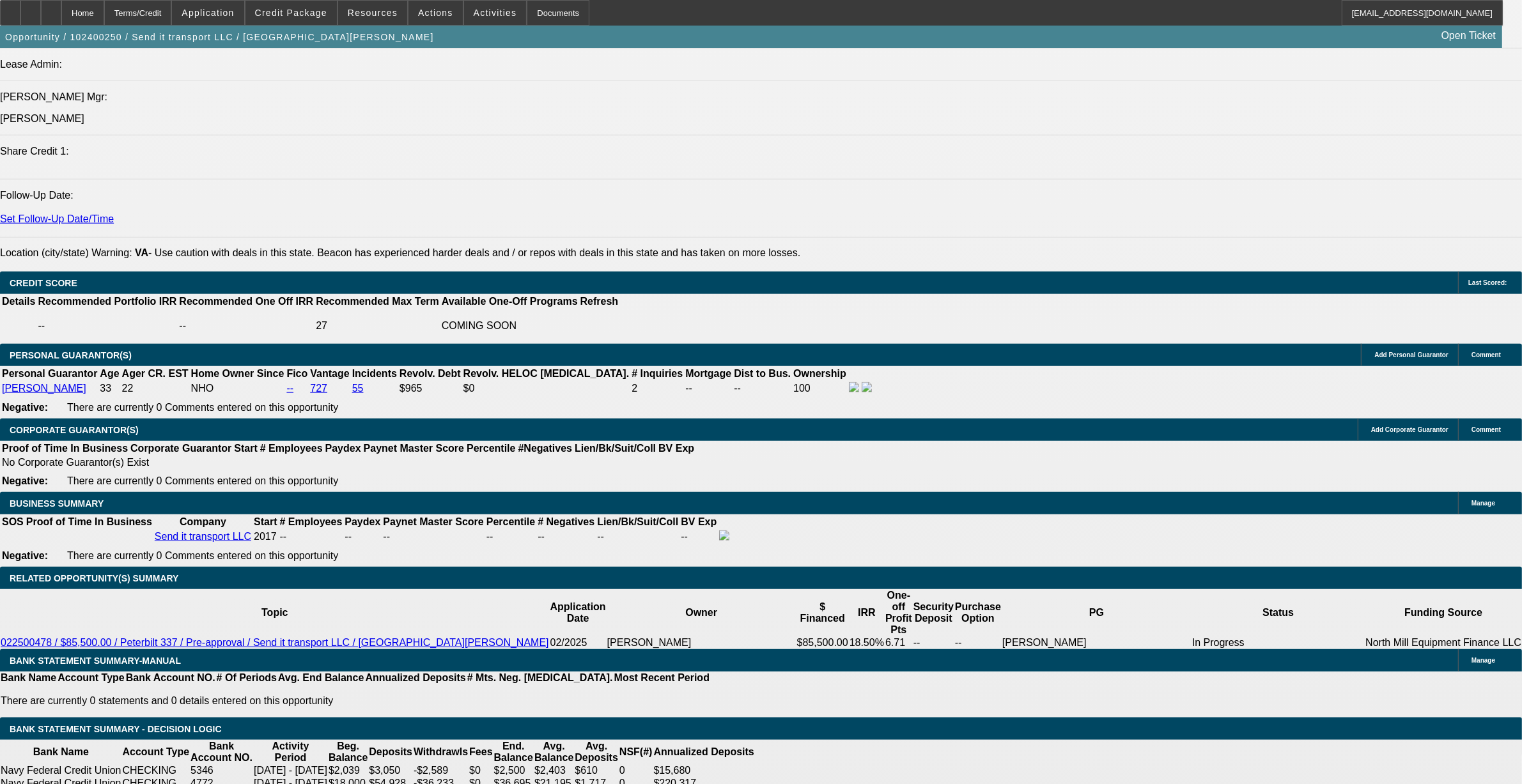 drag, startPoint x: 573, startPoint y: 173, endPoint x: 576, endPoint y: 179, distance: 6.7082 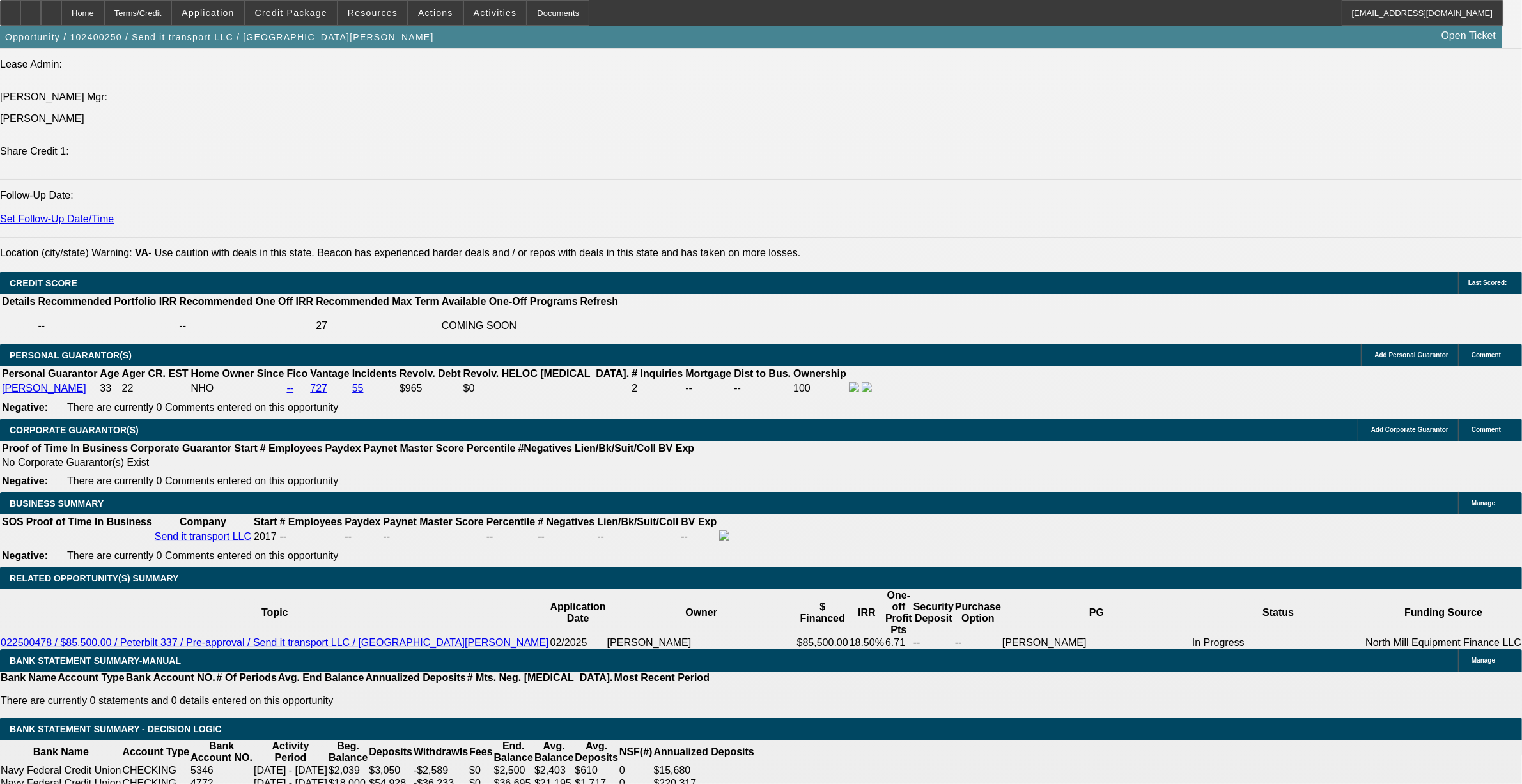 select on "0" 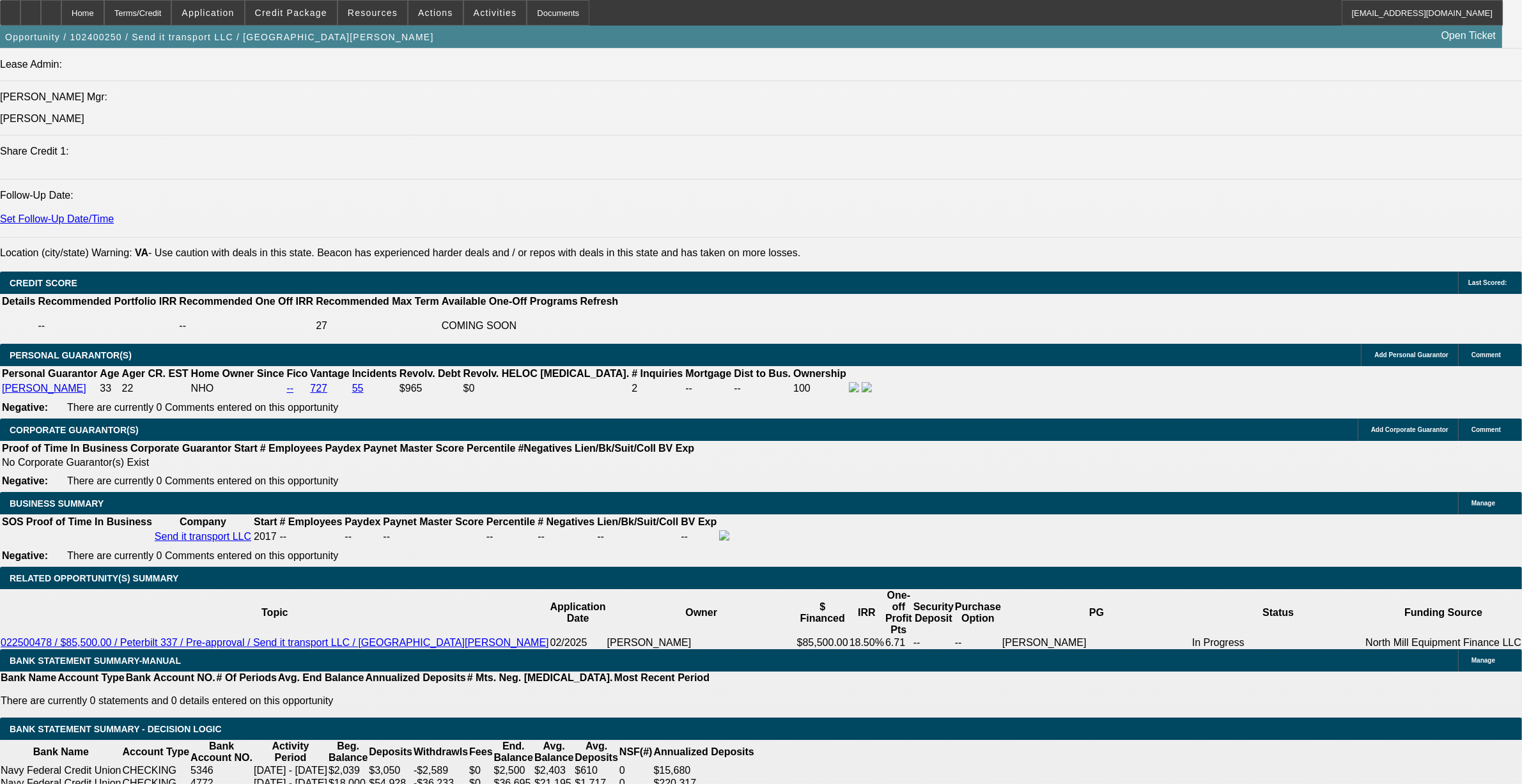 click at bounding box center (718, 1356) 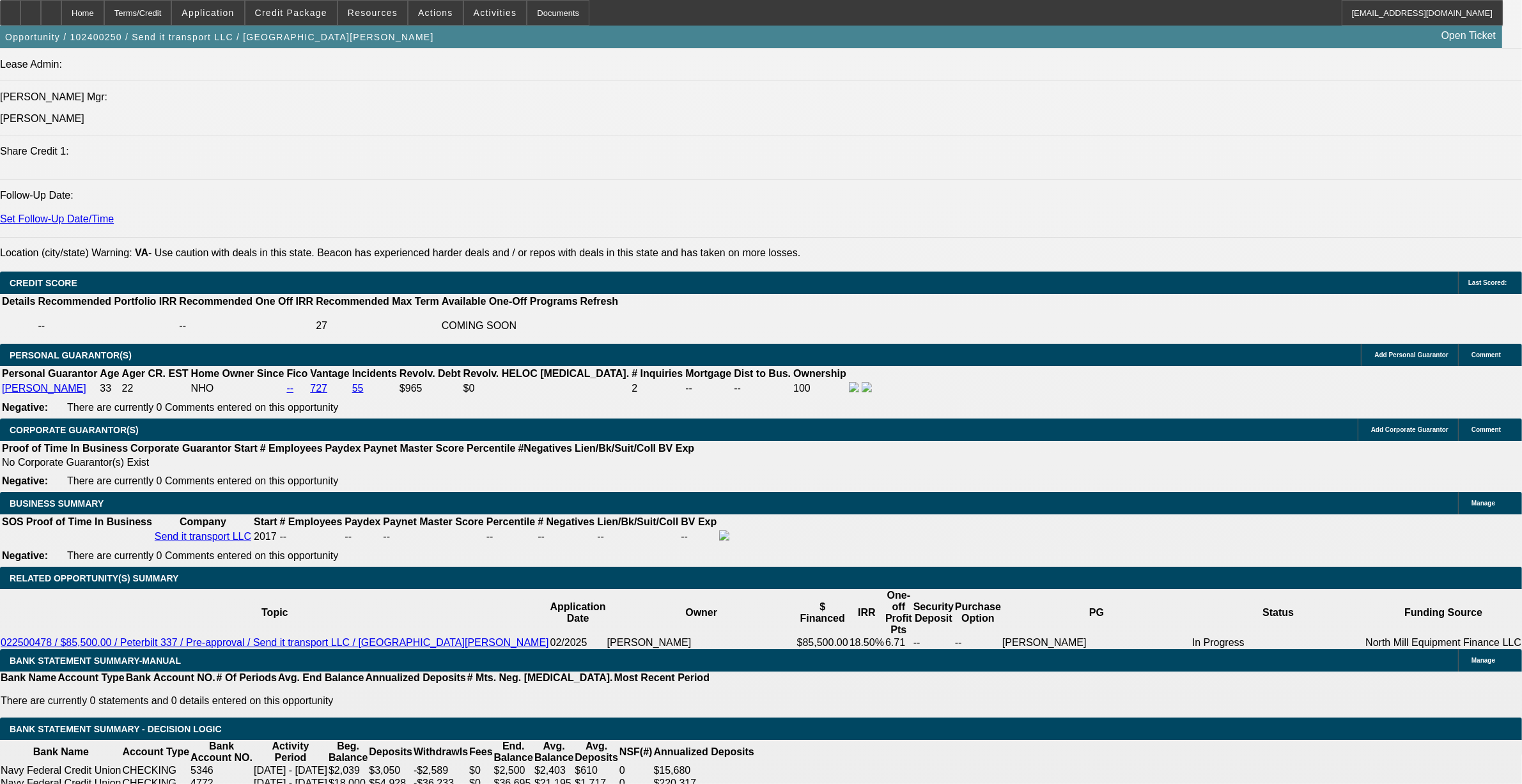 select on "2" 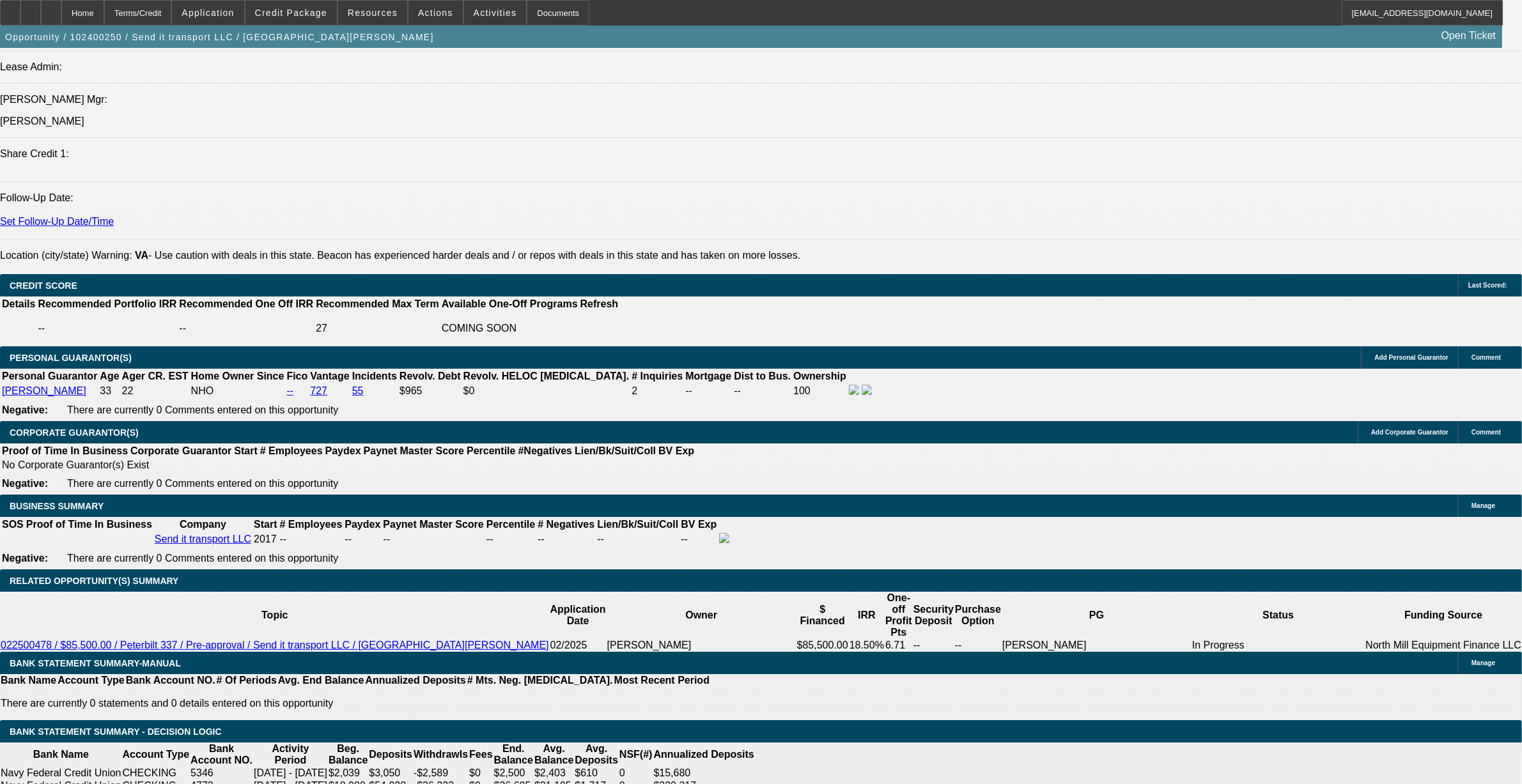 scroll, scrollTop: 1597, scrollLeft: 0, axis: vertical 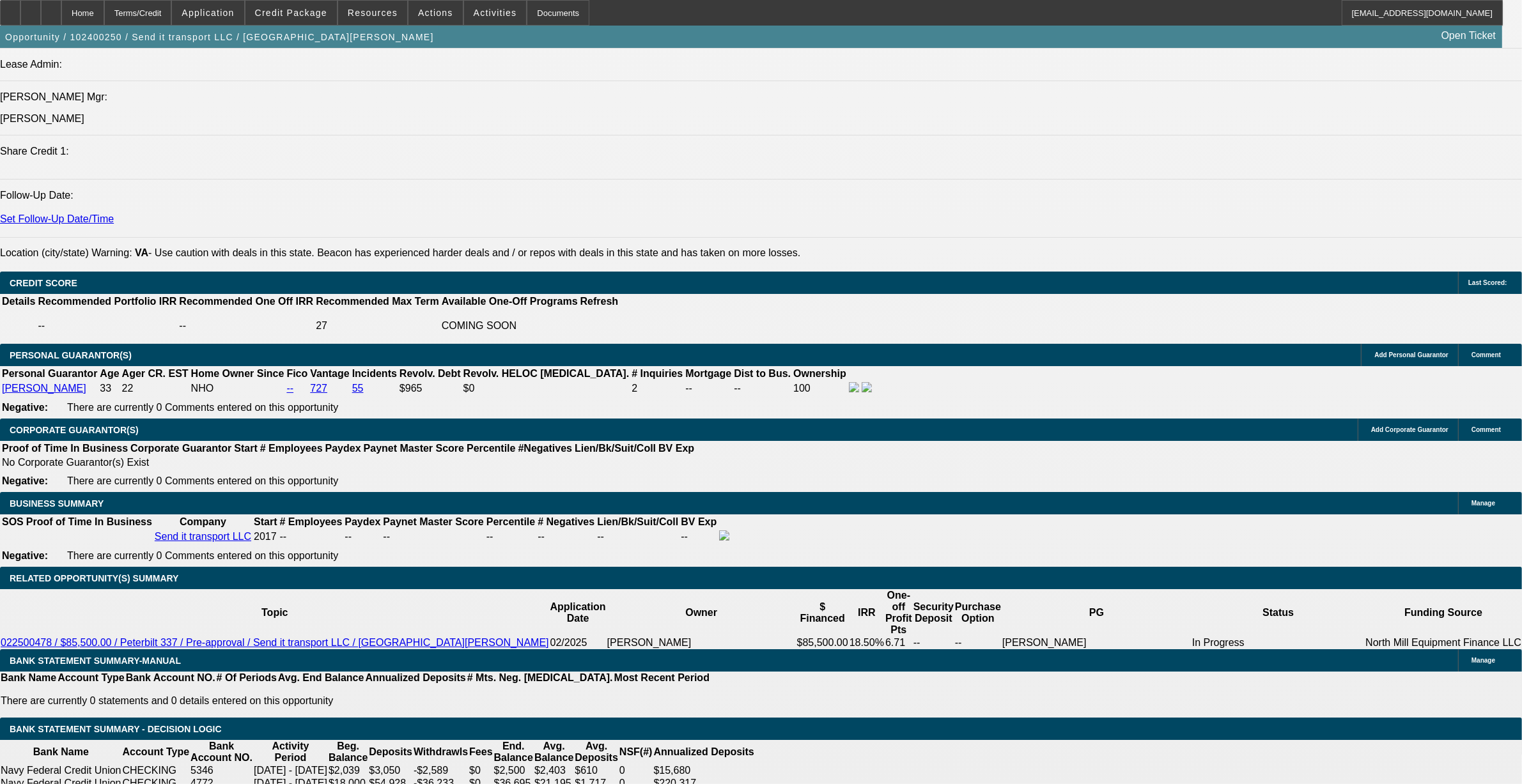 click at bounding box center (718, 1356) 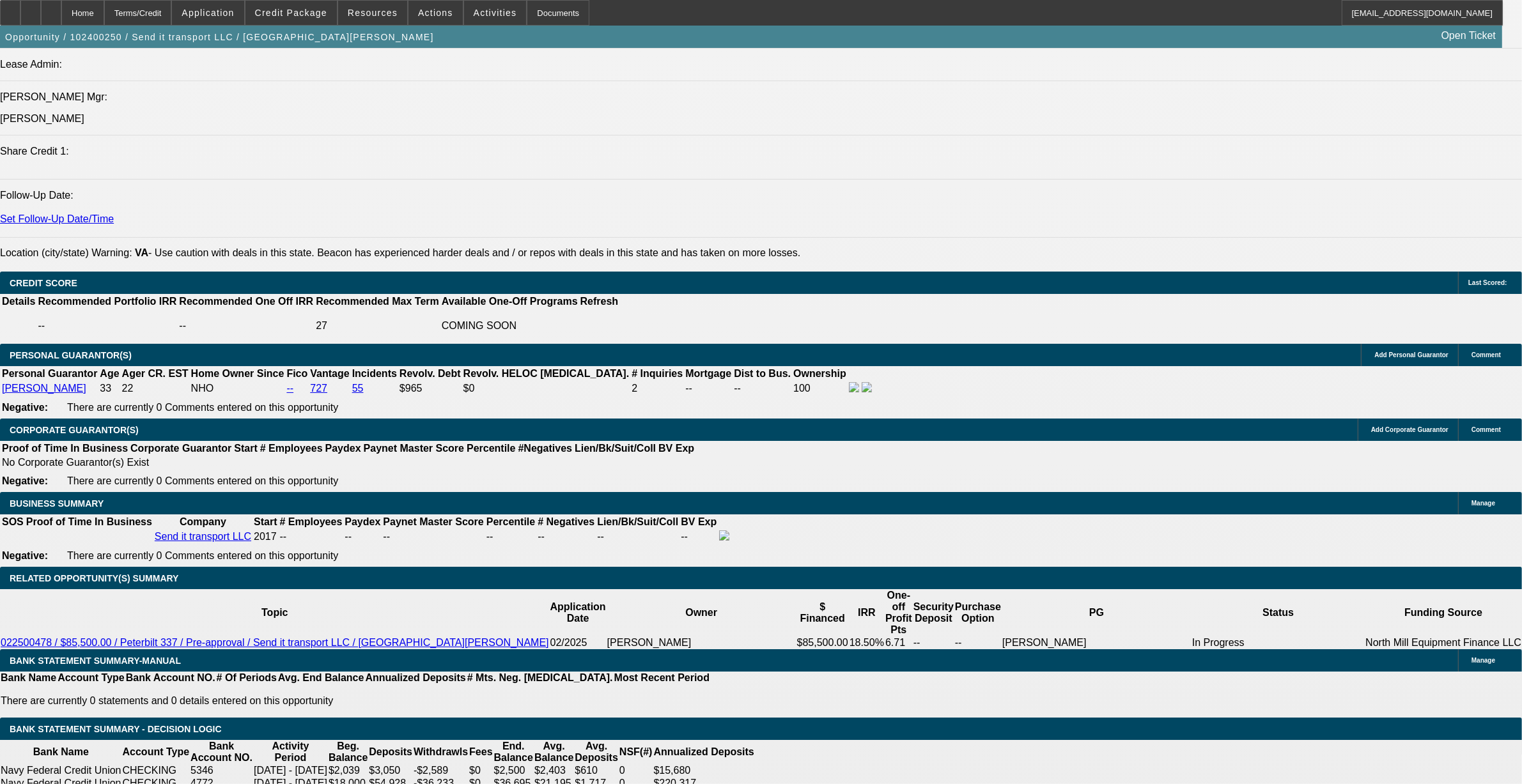 select on "0" 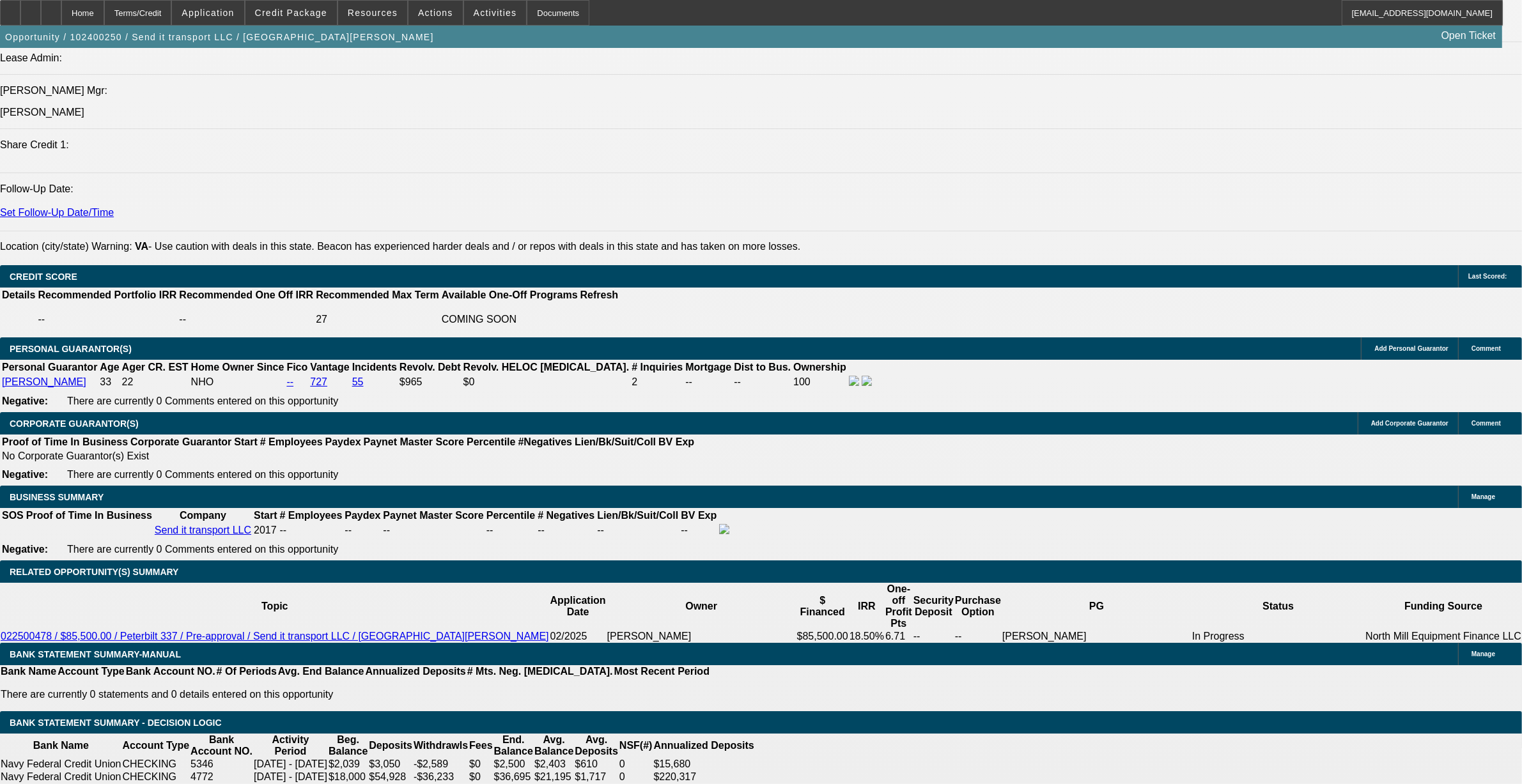 scroll, scrollTop: 1597, scrollLeft: 0, axis: vertical 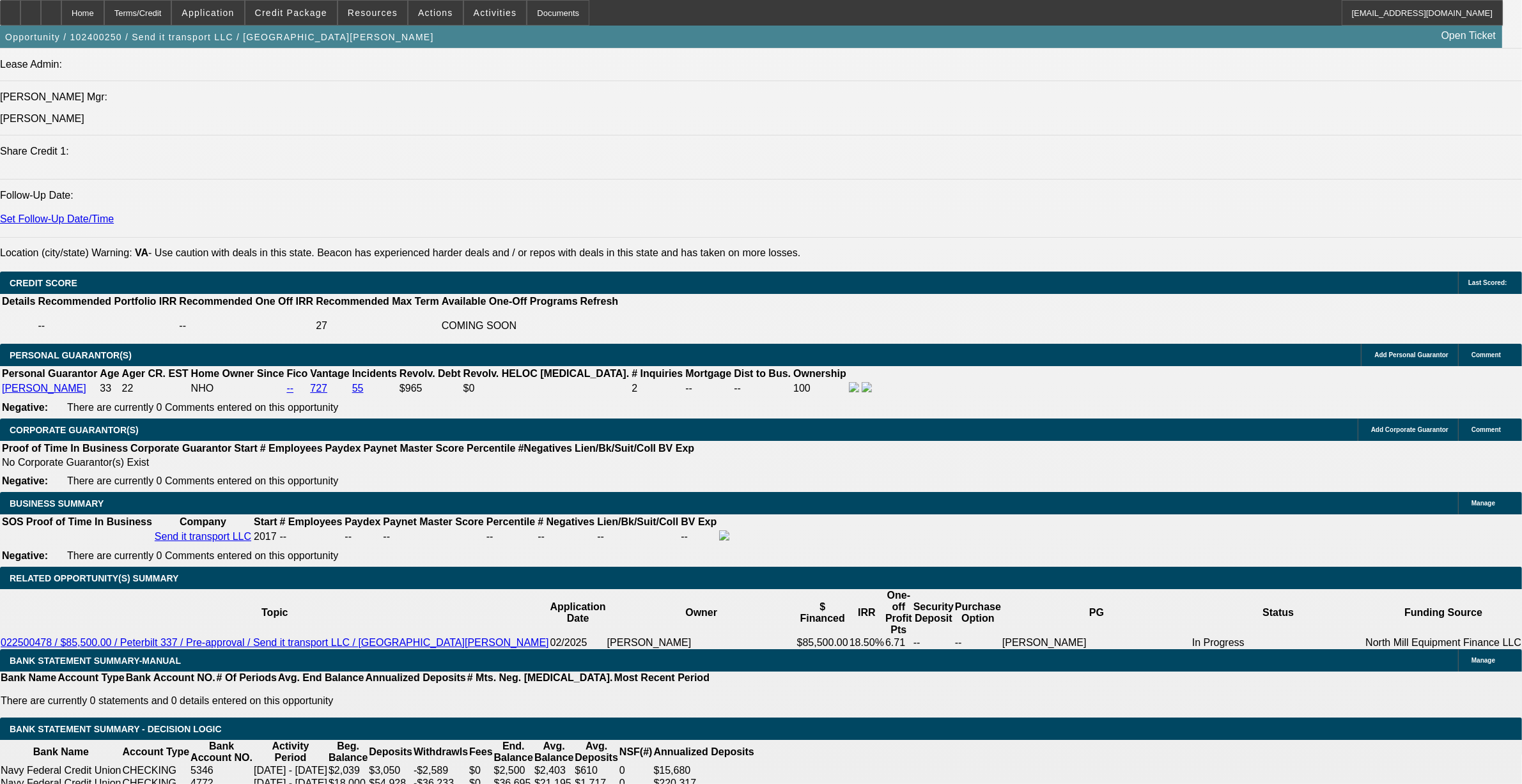 click at bounding box center [715, 1356] 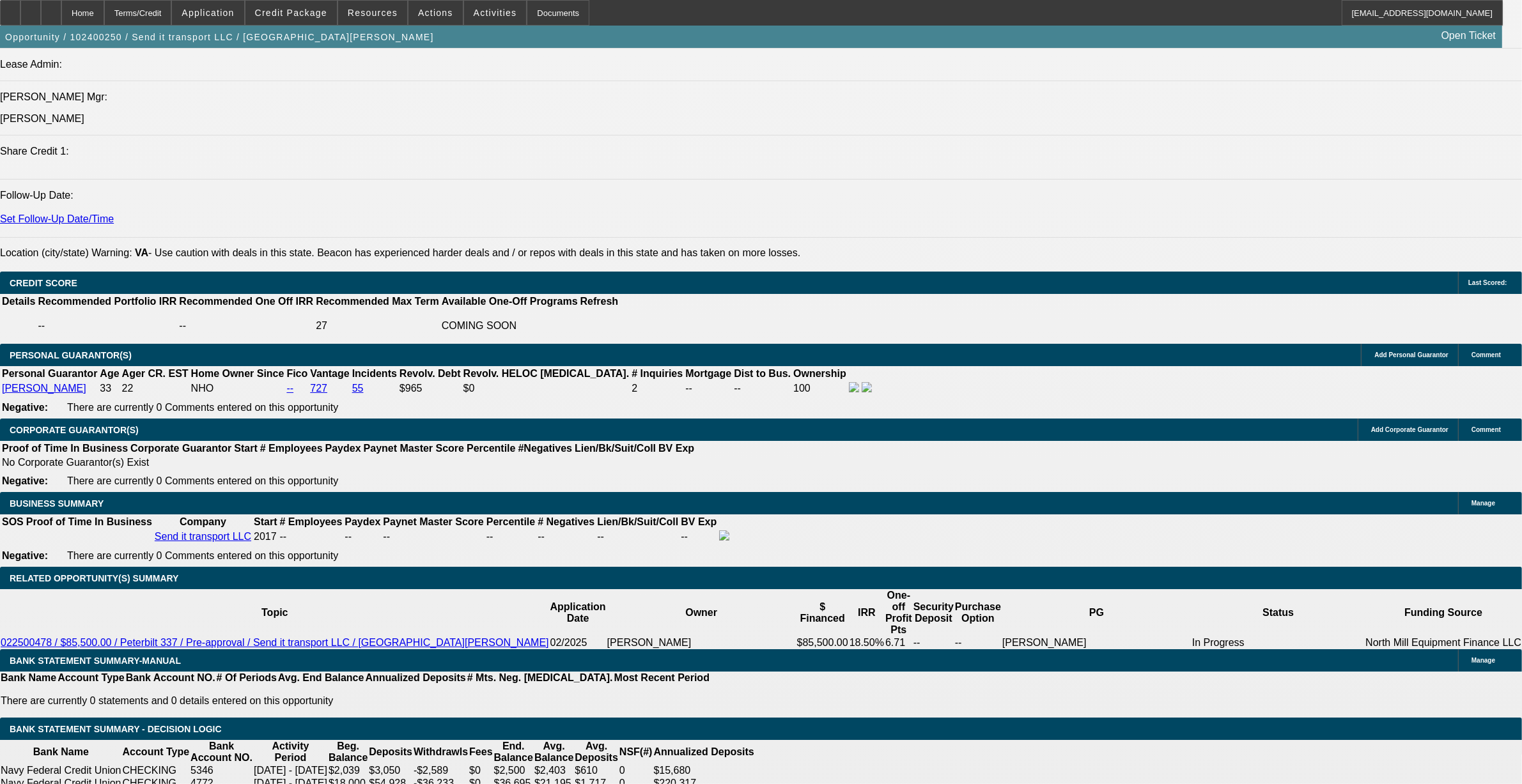 select on "0" 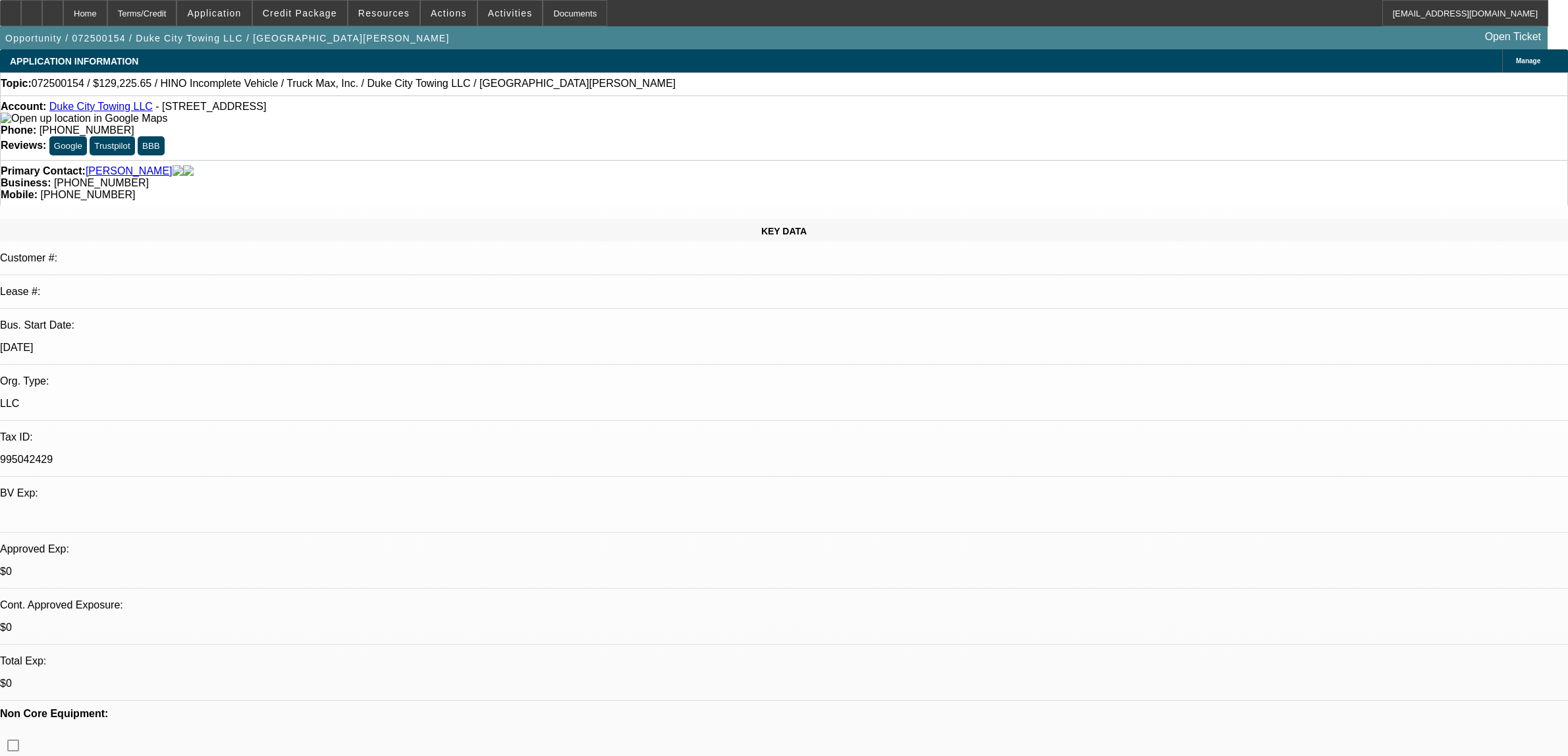 select on "0" 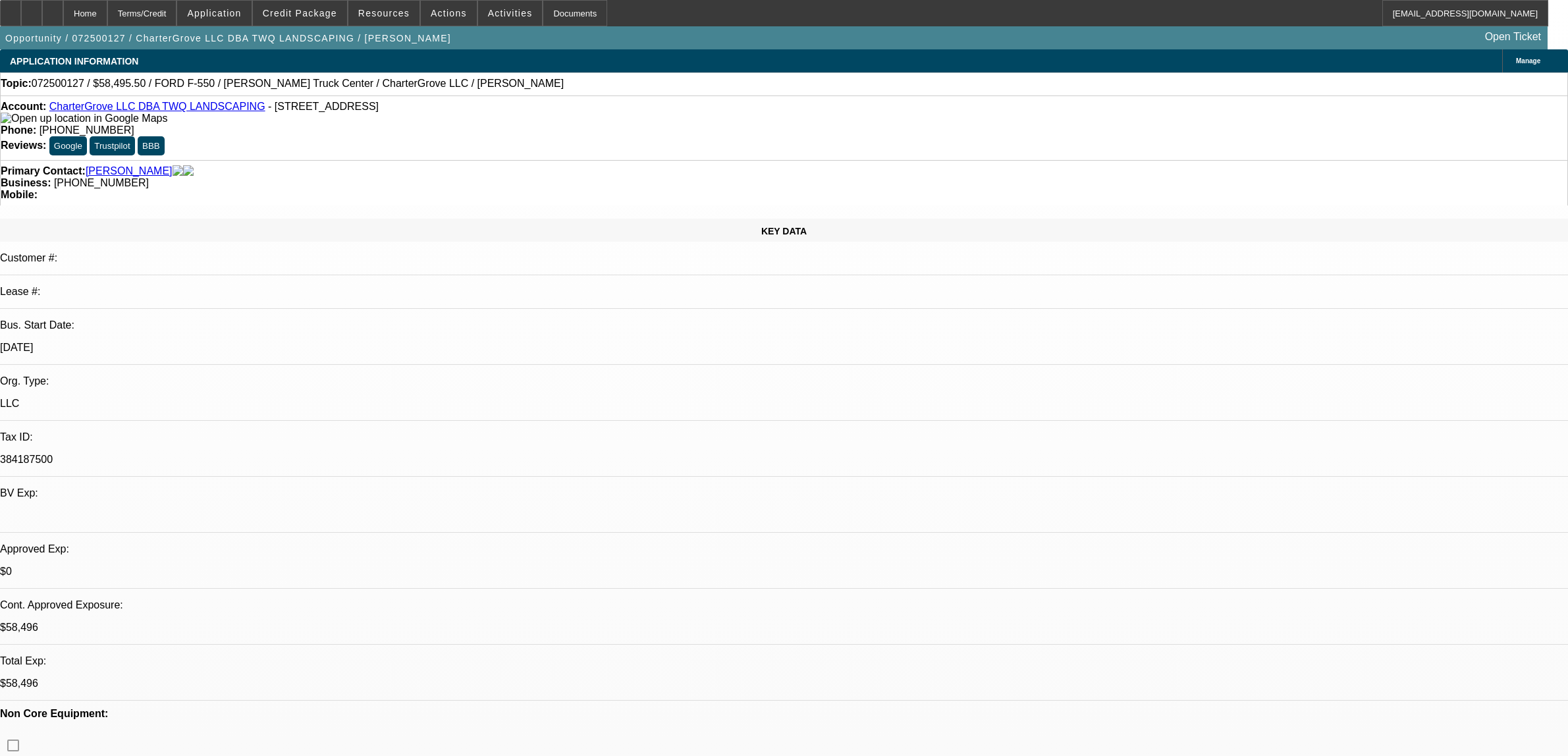 select on "0.1" 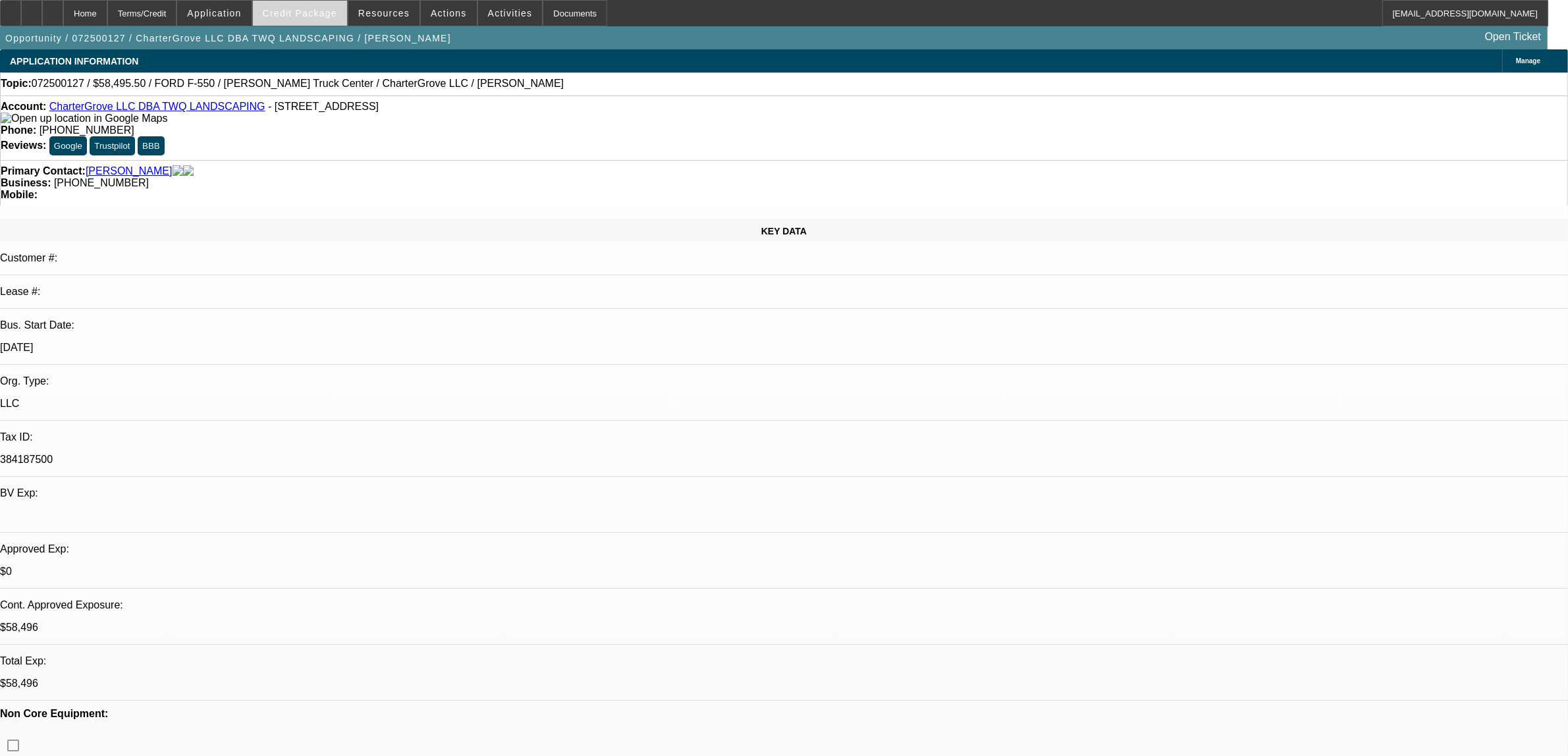 click at bounding box center (300, 13) 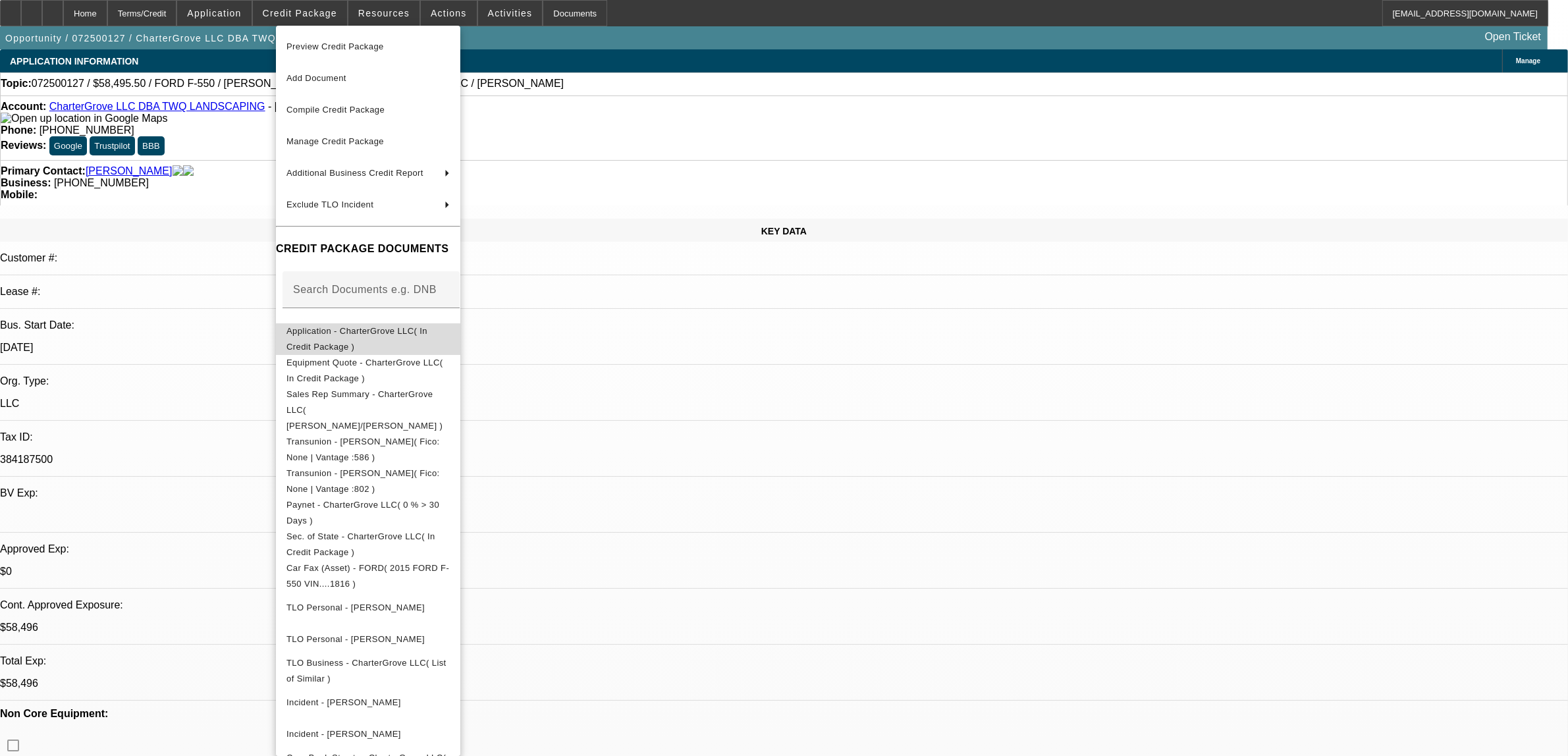 click on "Application - CharterGrove LLC( In Credit Package )" at bounding box center [357, 338] 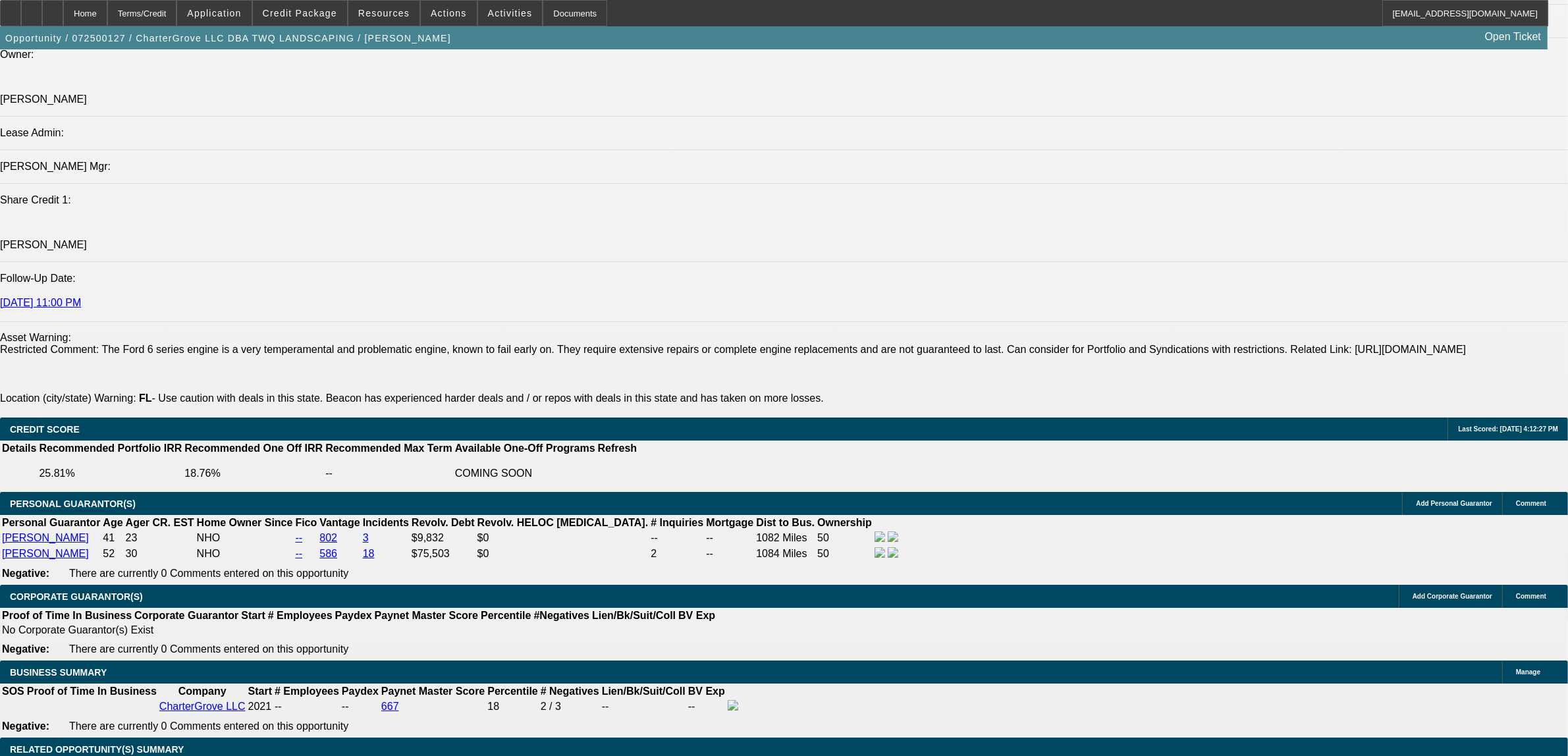 scroll, scrollTop: 1811, scrollLeft: 0, axis: vertical 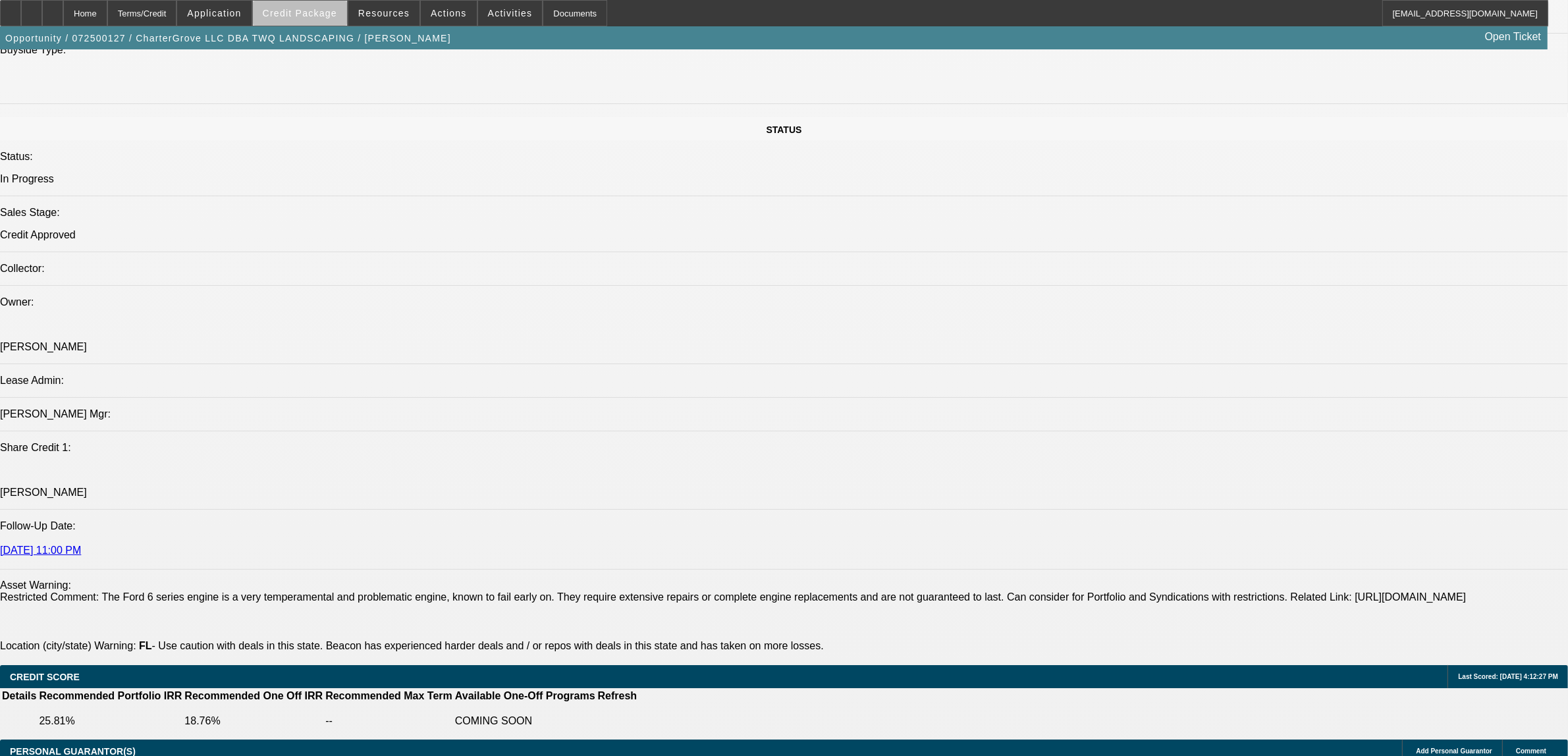 click at bounding box center (300, 13) 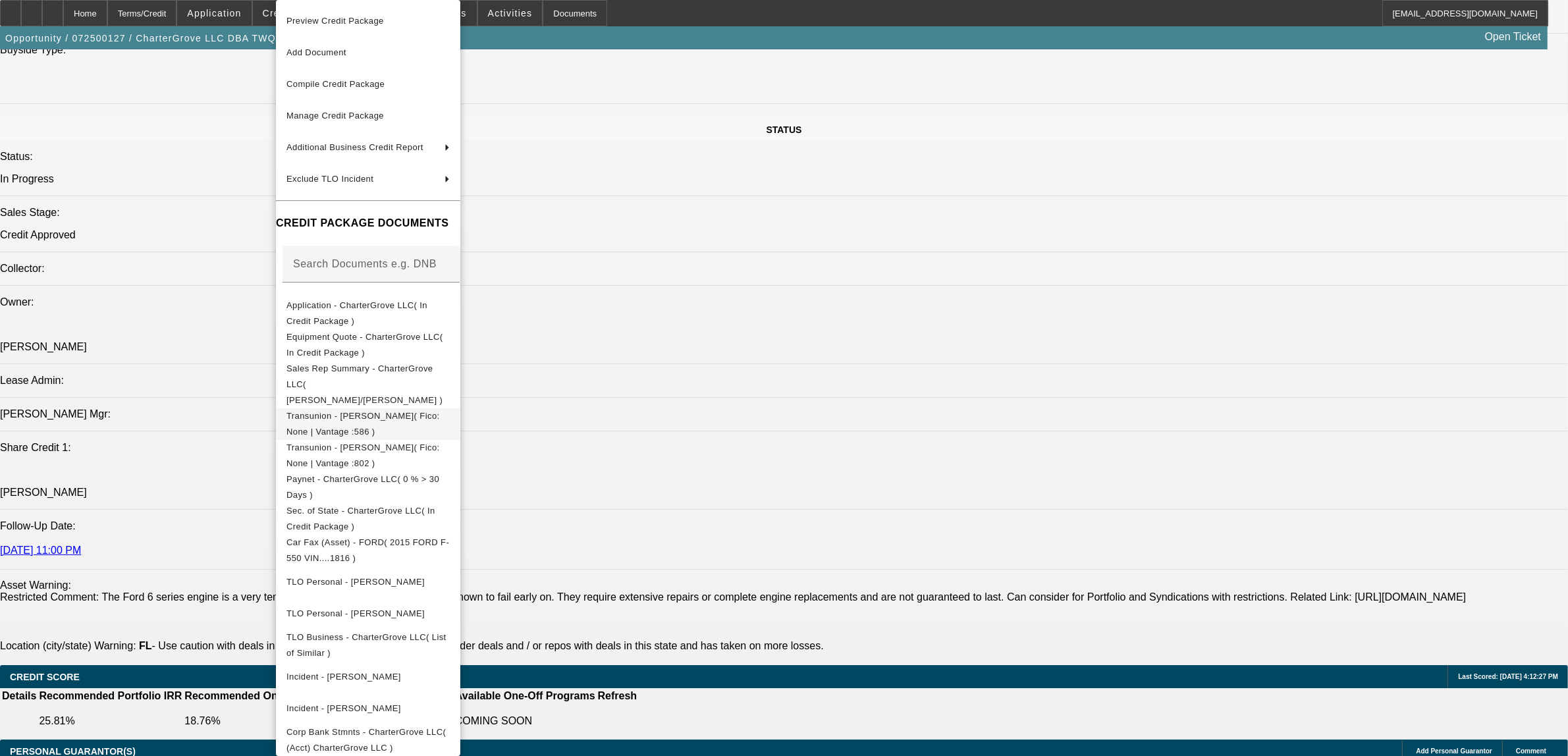 click on "Application - CharterGrove LLC( In Credit Package )" at bounding box center (357, 313) 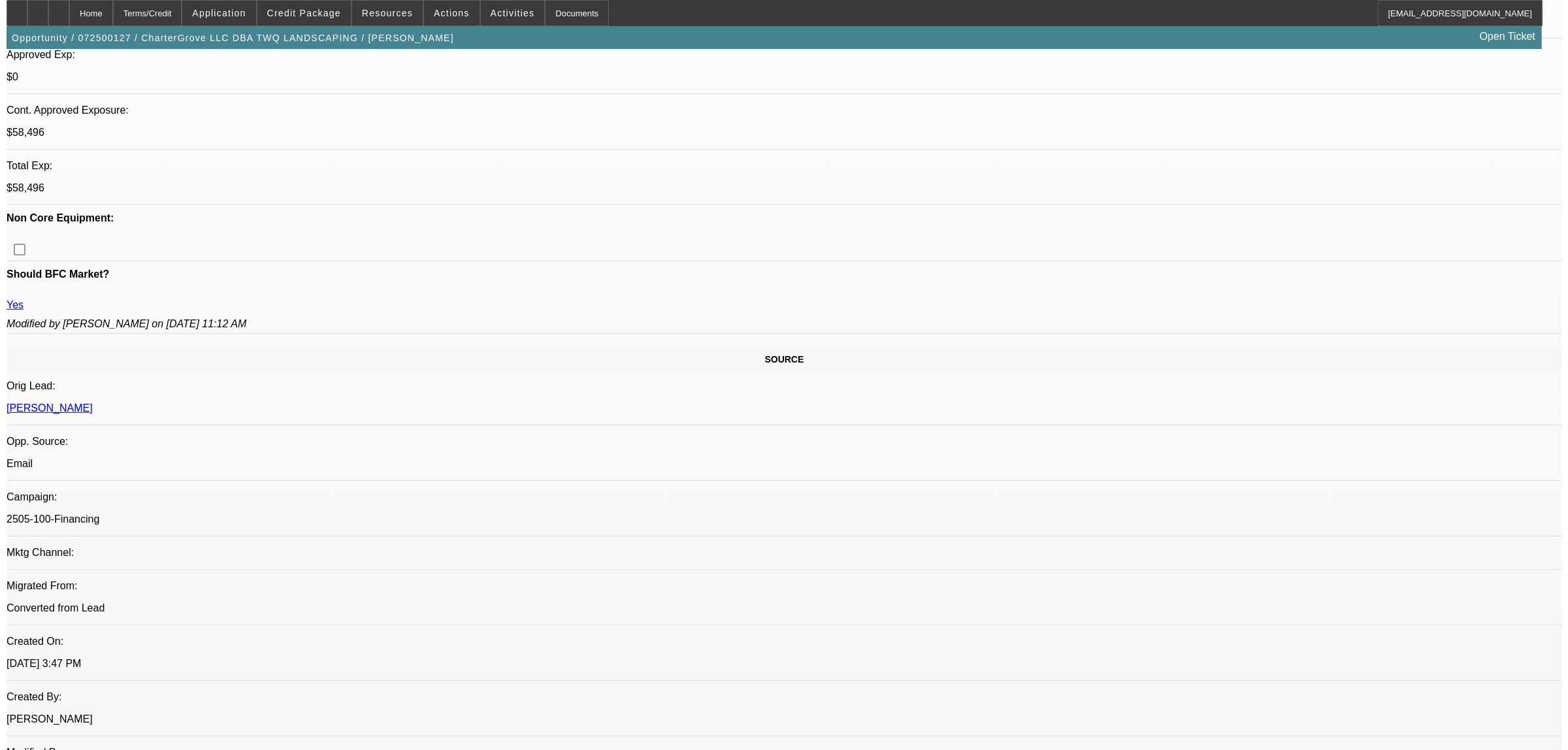 scroll, scrollTop: 0, scrollLeft: 0, axis: both 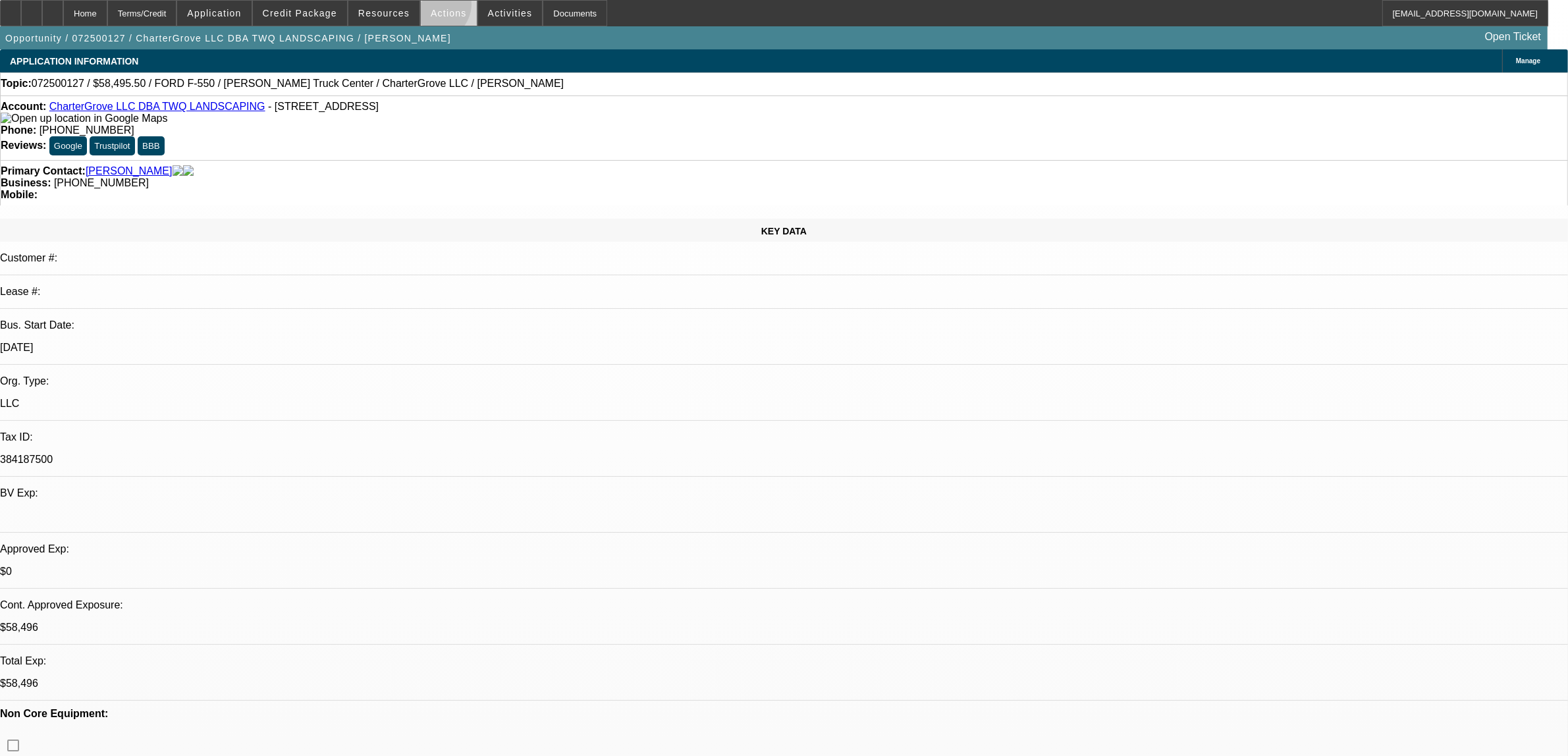 click at bounding box center [448, 13] 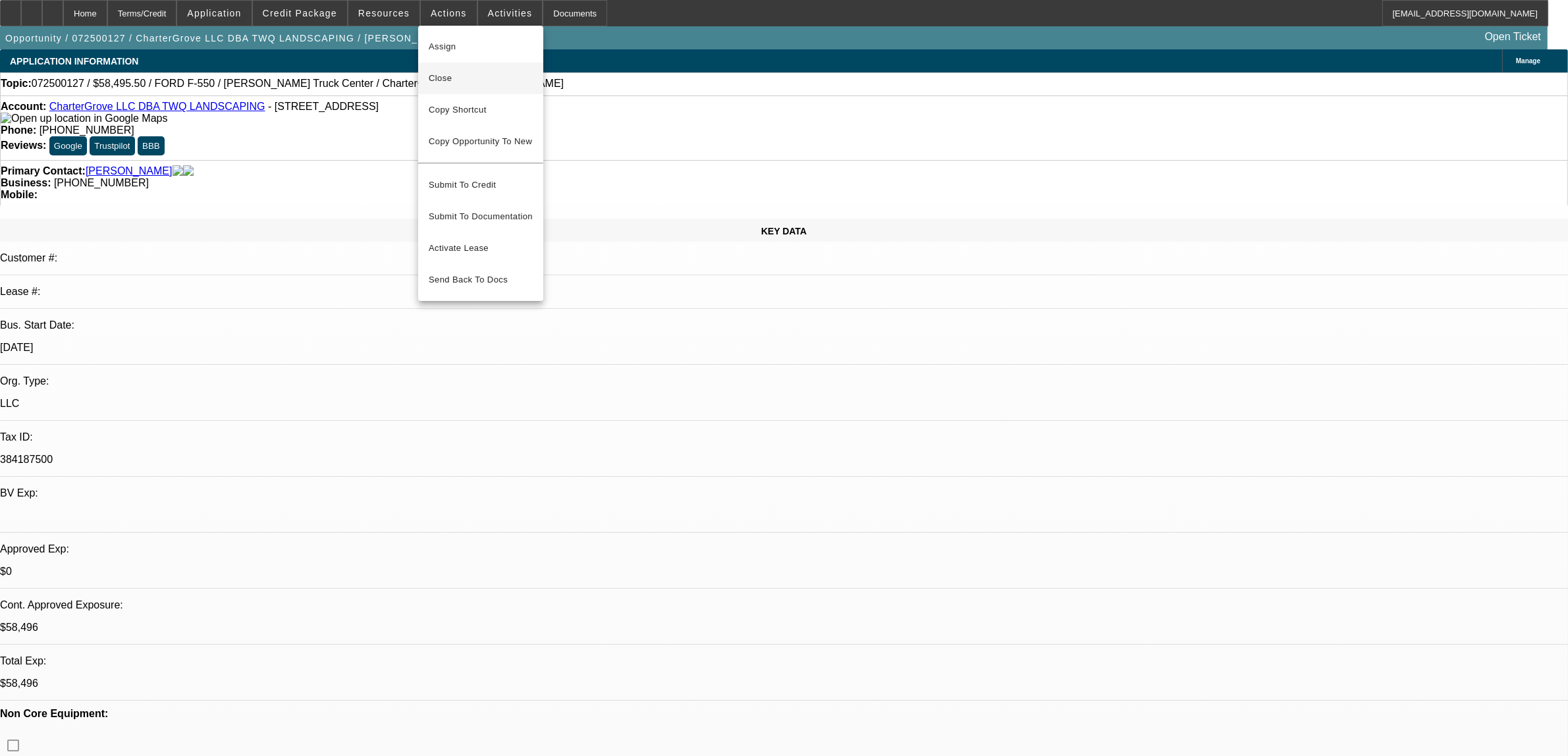 click on "Close" at bounding box center [481, 78] 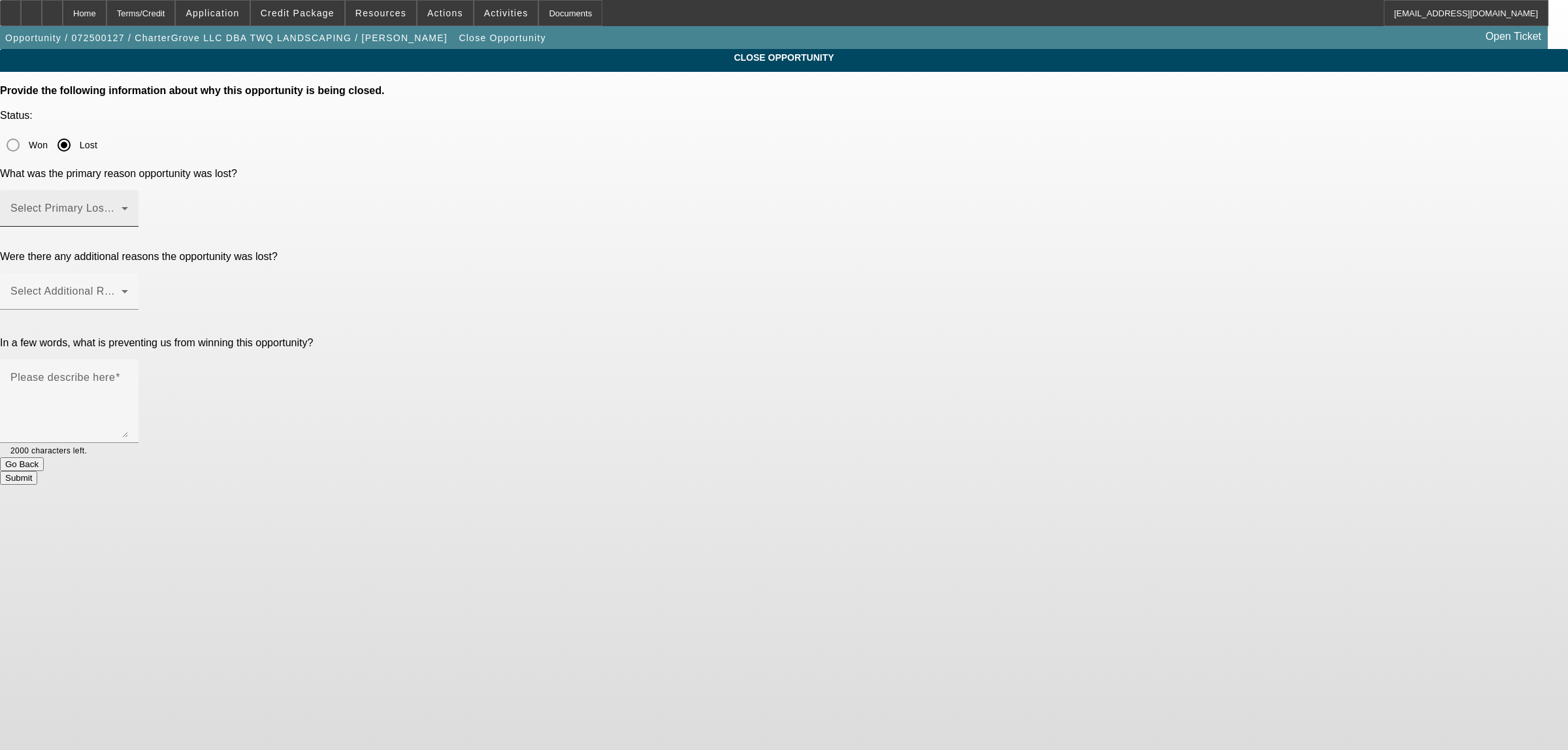 click at bounding box center [66, 214] 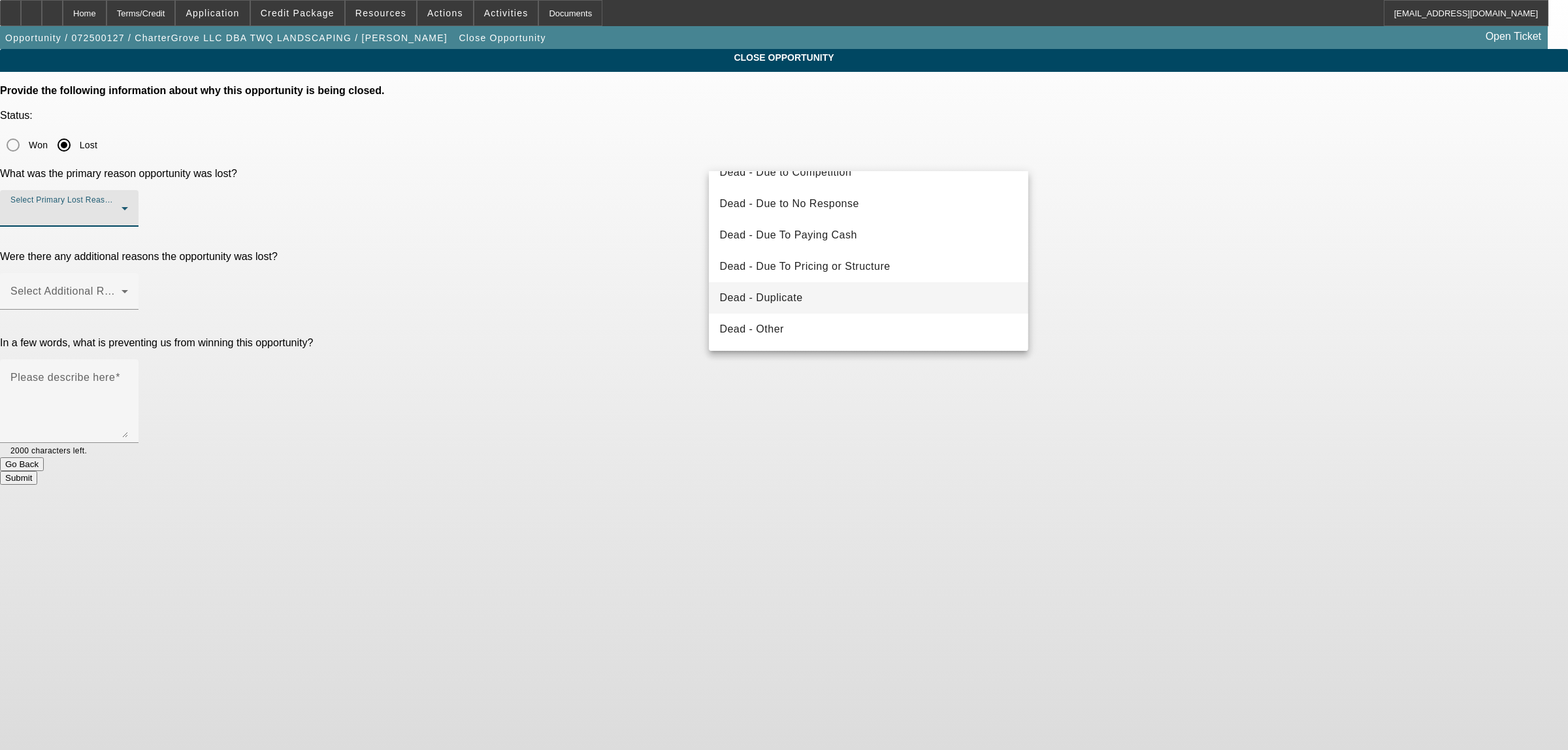 scroll, scrollTop: 12, scrollLeft: 0, axis: vertical 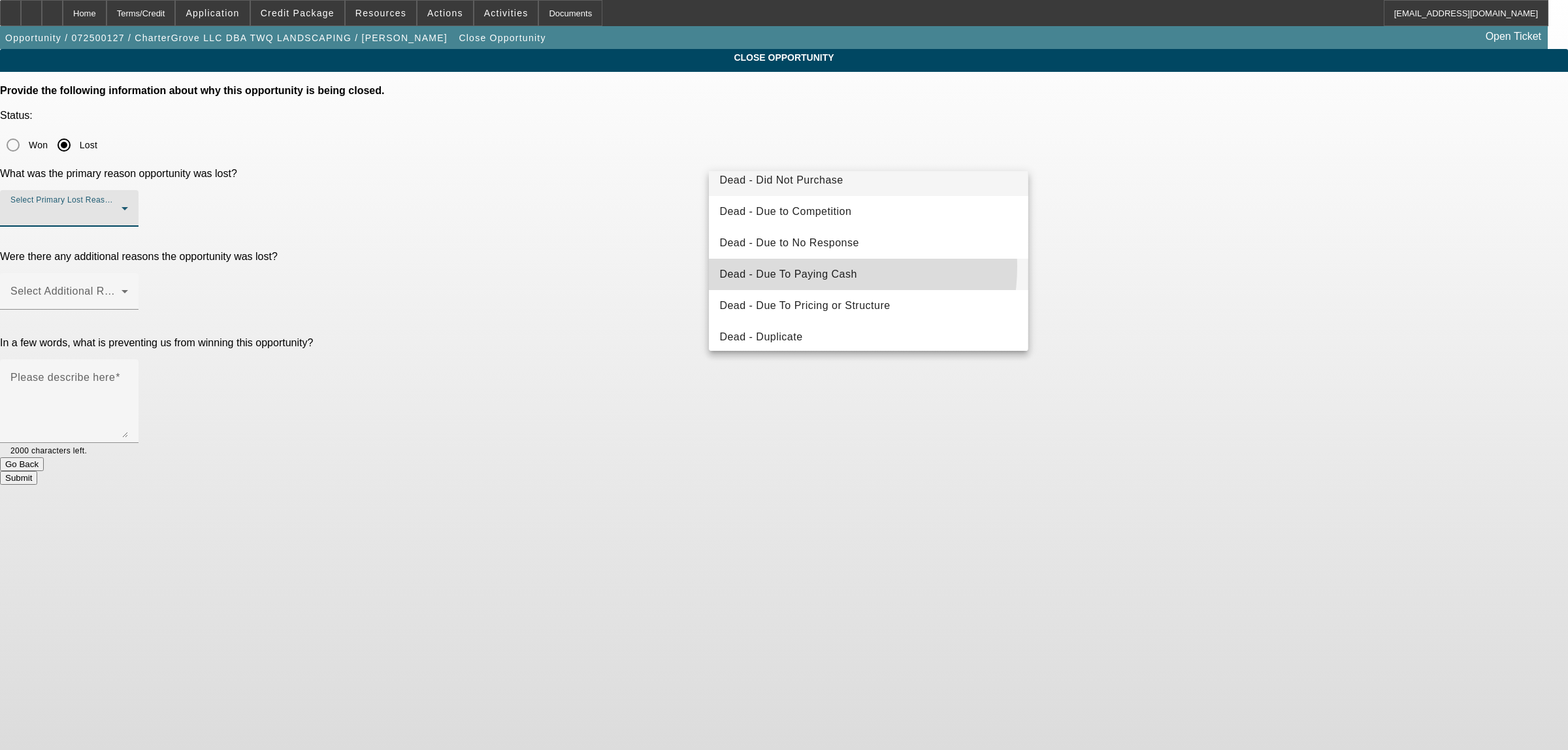 click on "Dead - Due To Paying Cash" at bounding box center [788, 274] 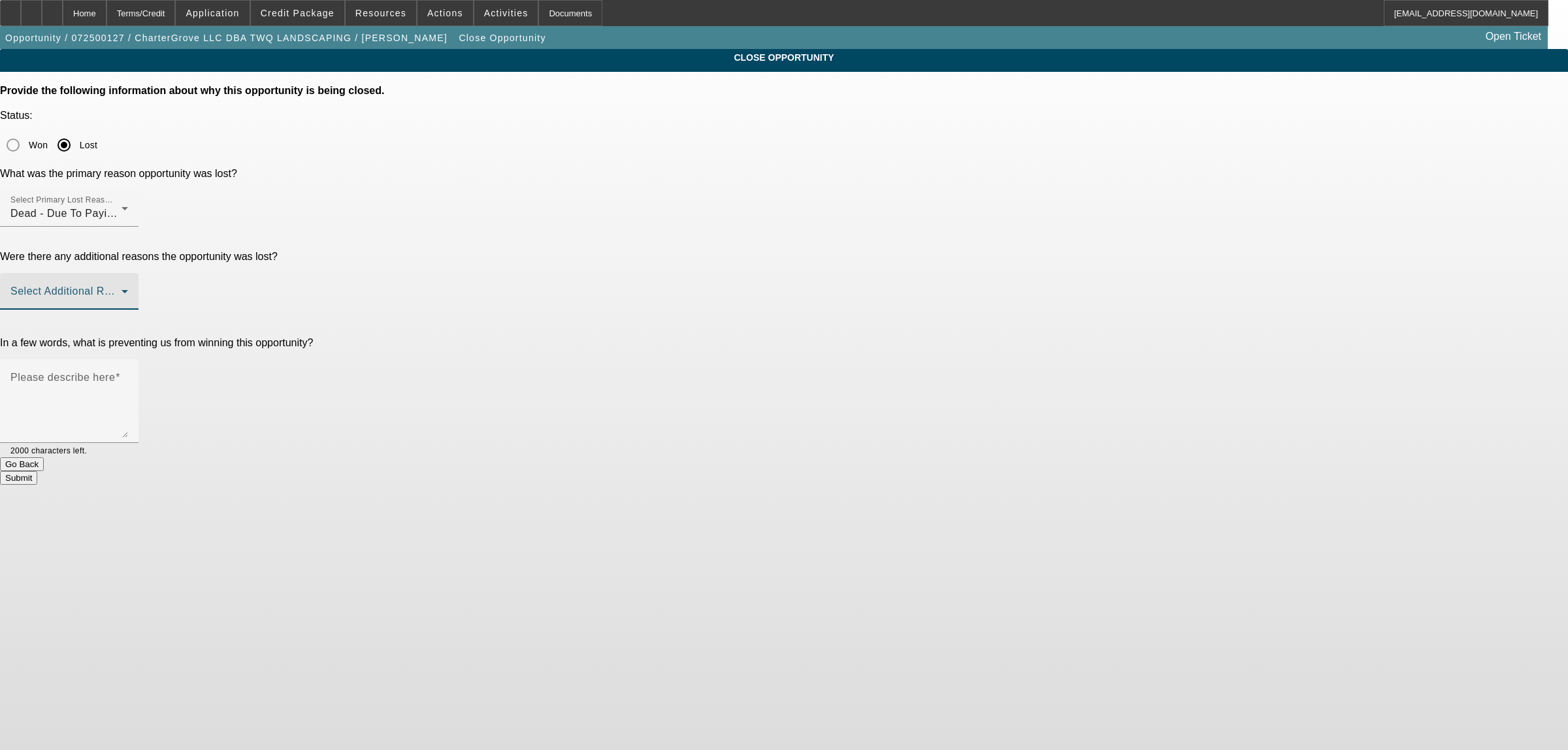 click at bounding box center (66, 297) 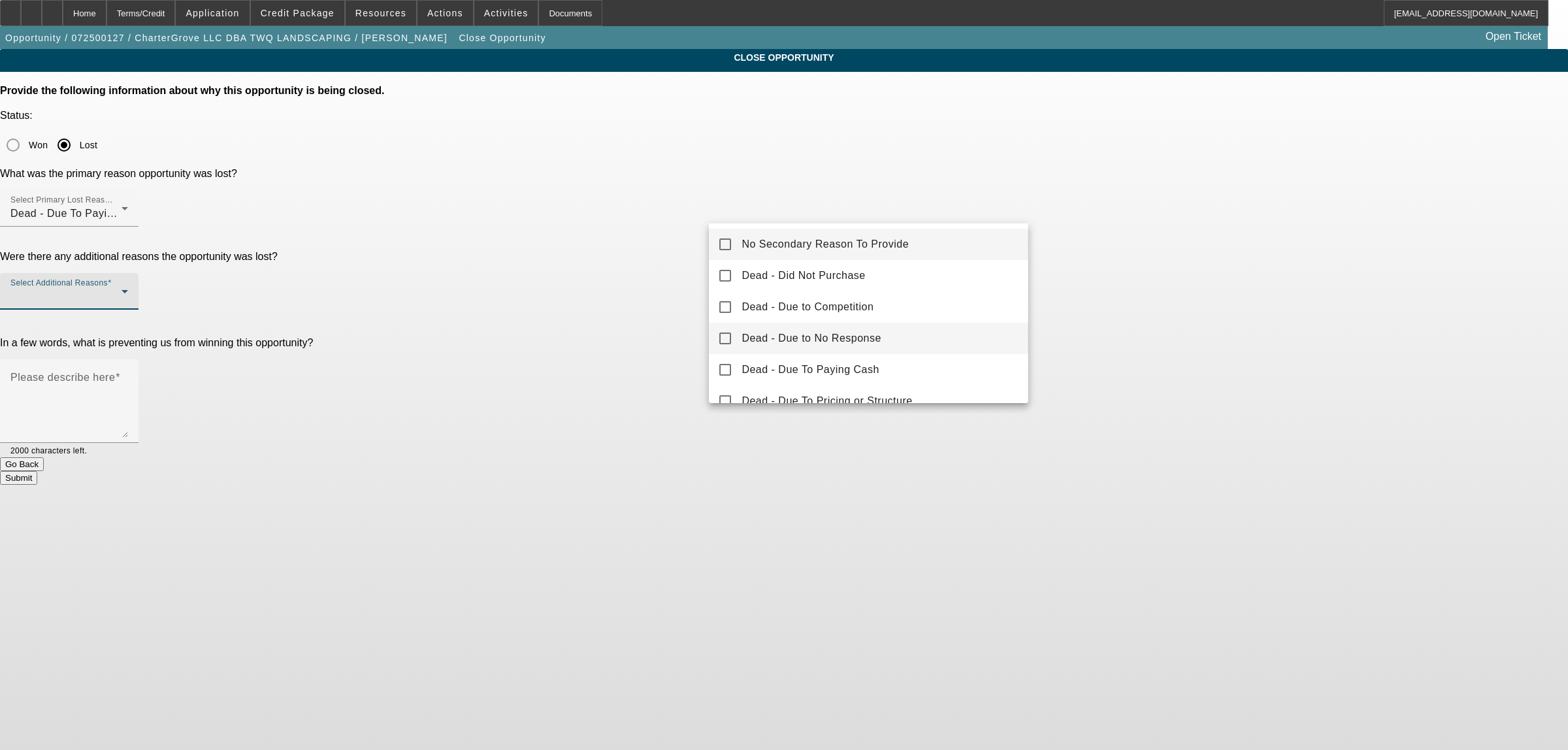 scroll, scrollTop: 82, scrollLeft: 0, axis: vertical 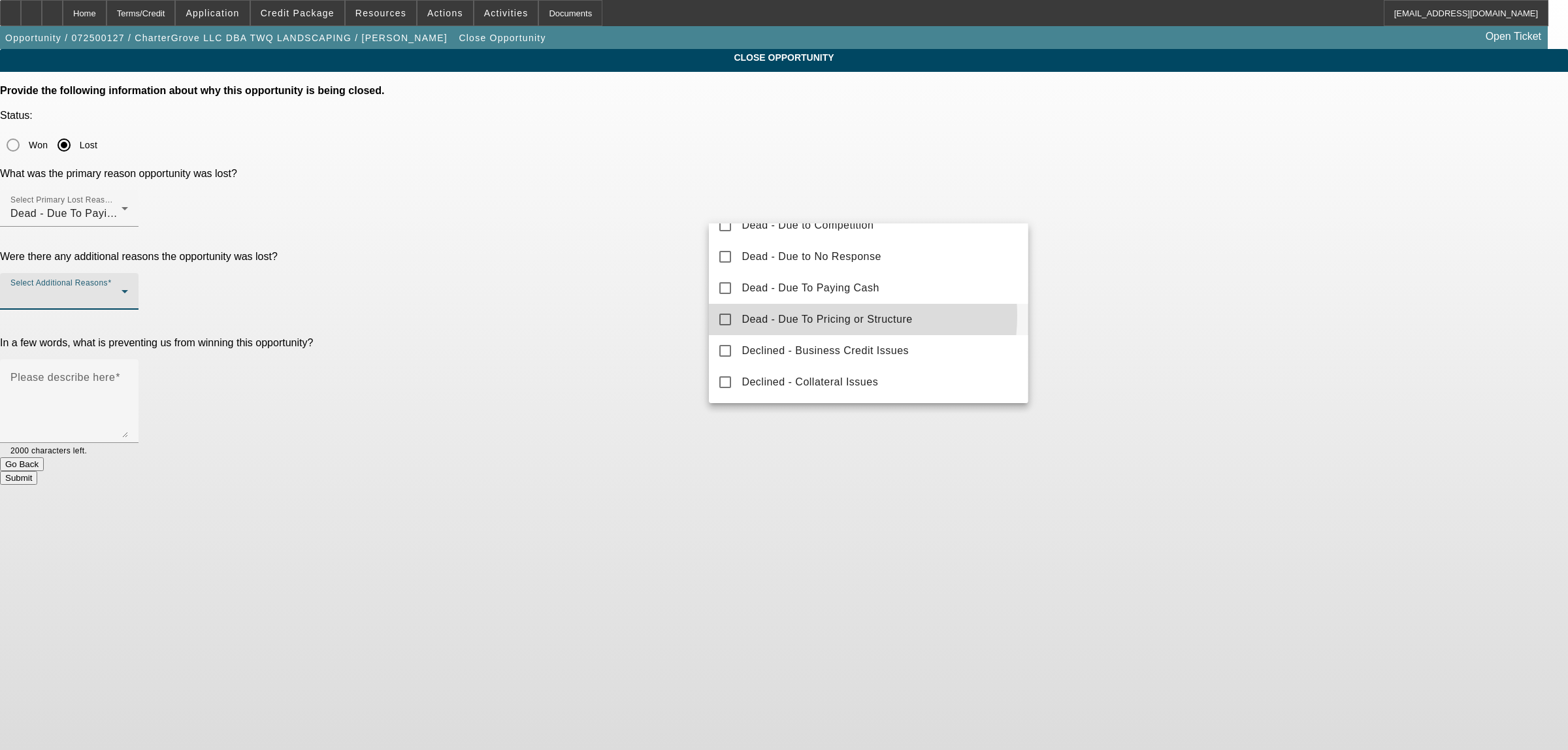 click on "Dead - Due To Pricing or Structure" at bounding box center [826, 319] 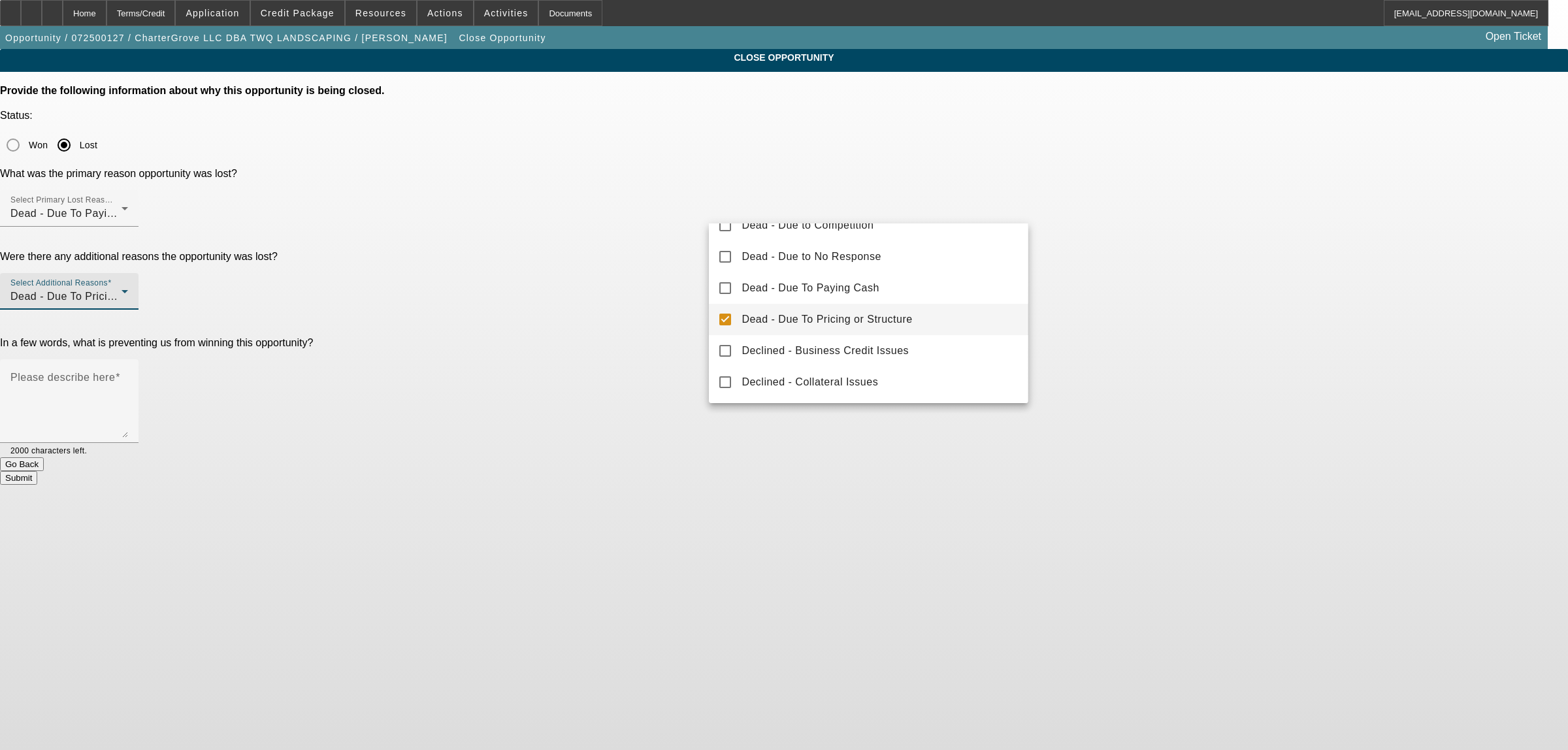 click at bounding box center [784, 375] 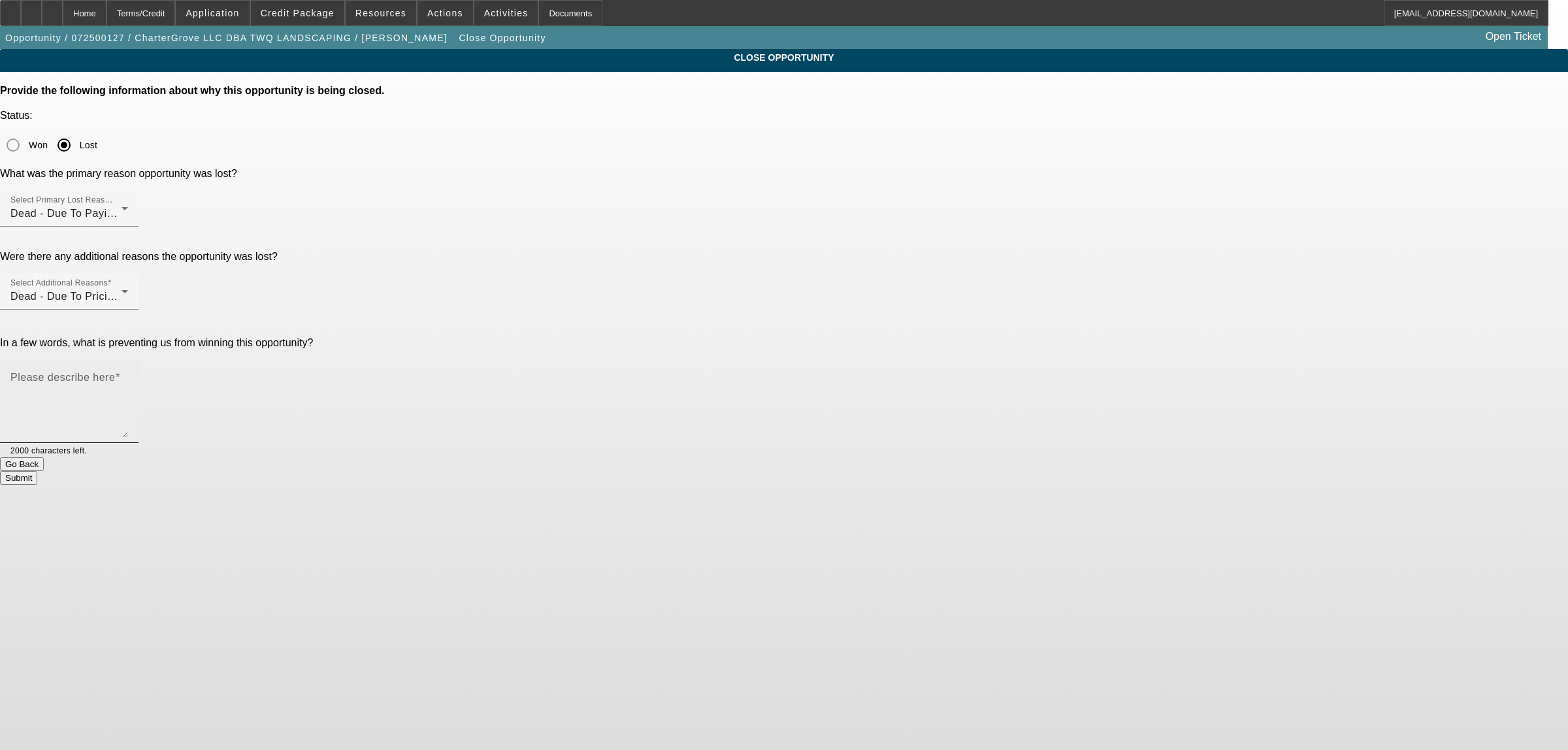 click on "Please describe here" 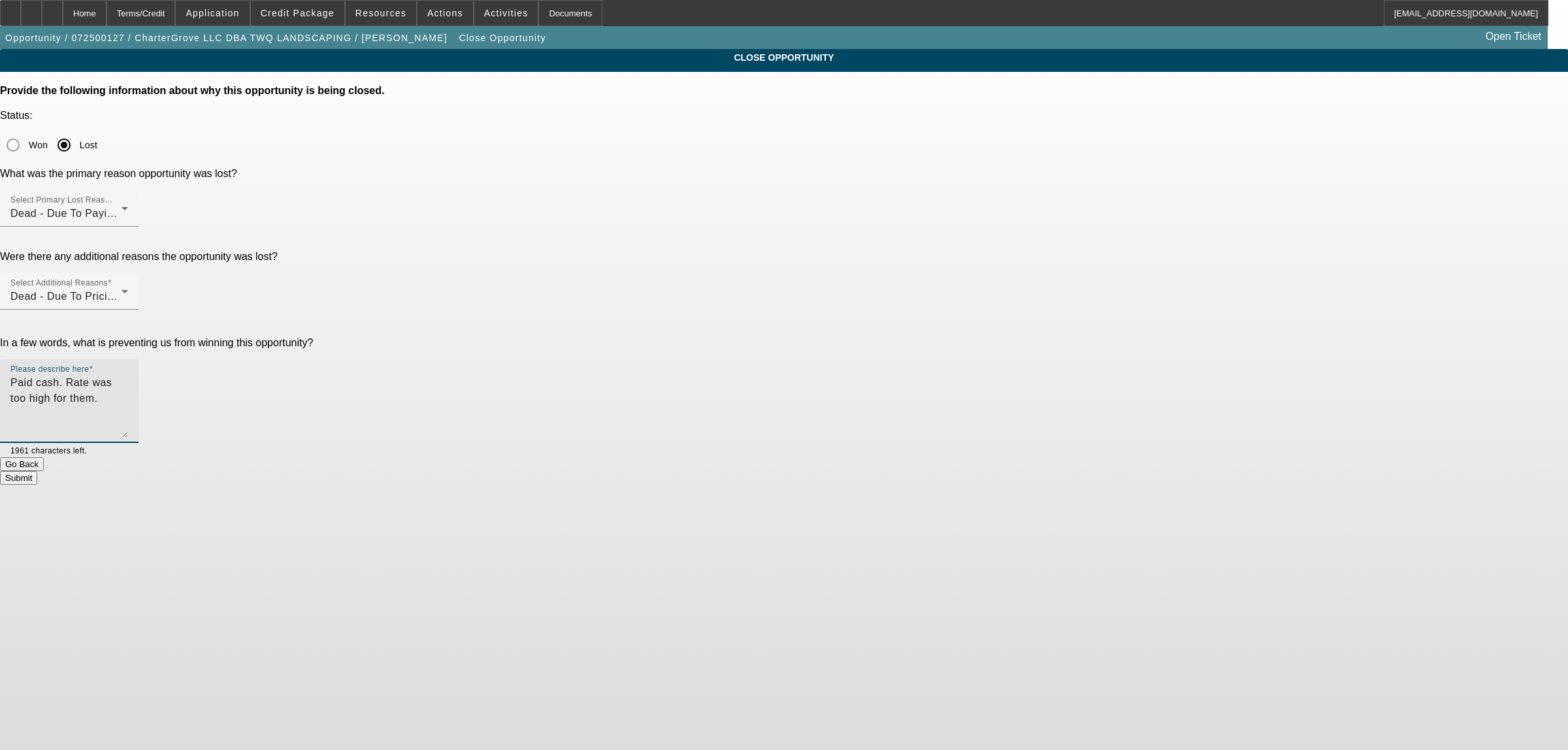 type on "Paid cash. Rate was too high for them." 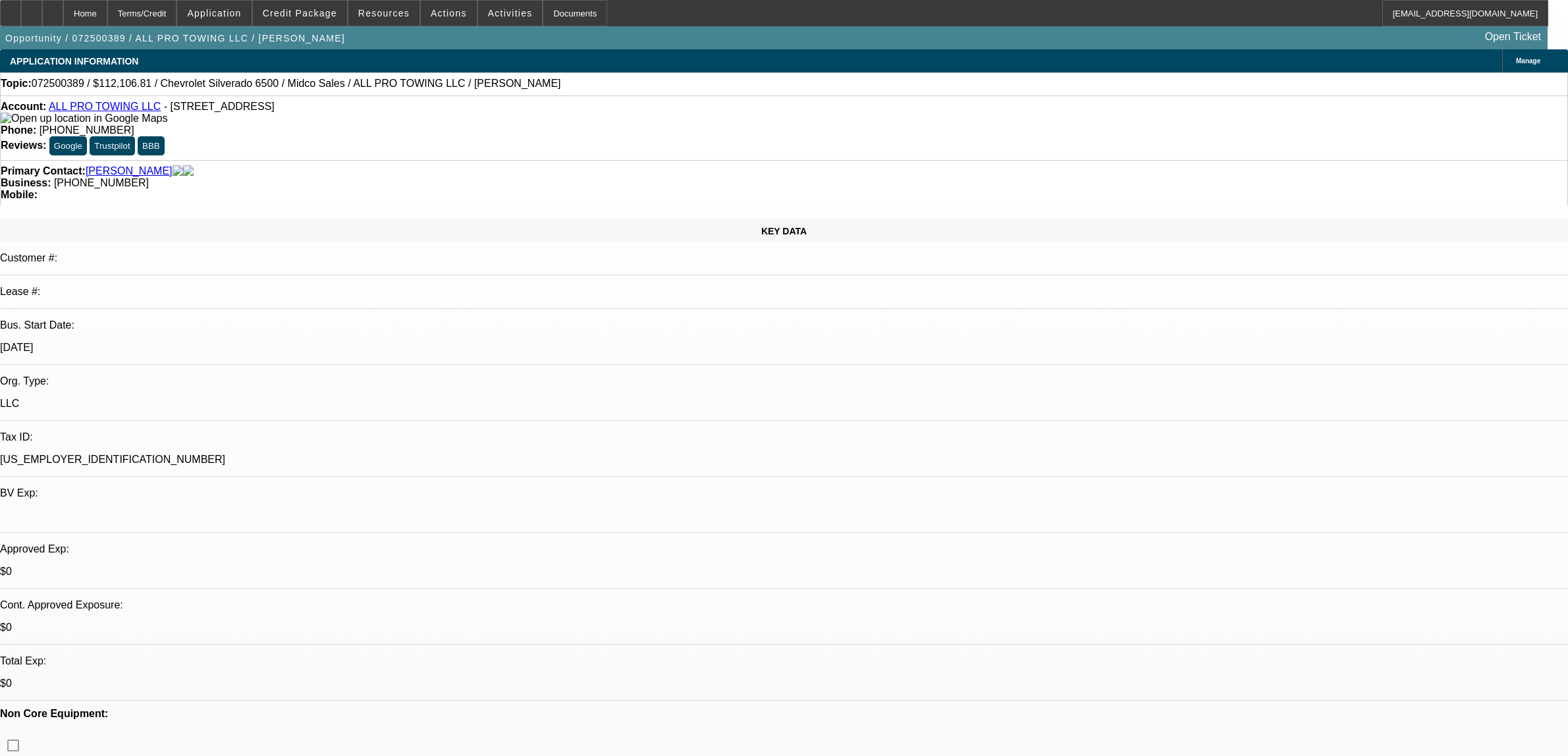 select on "0" 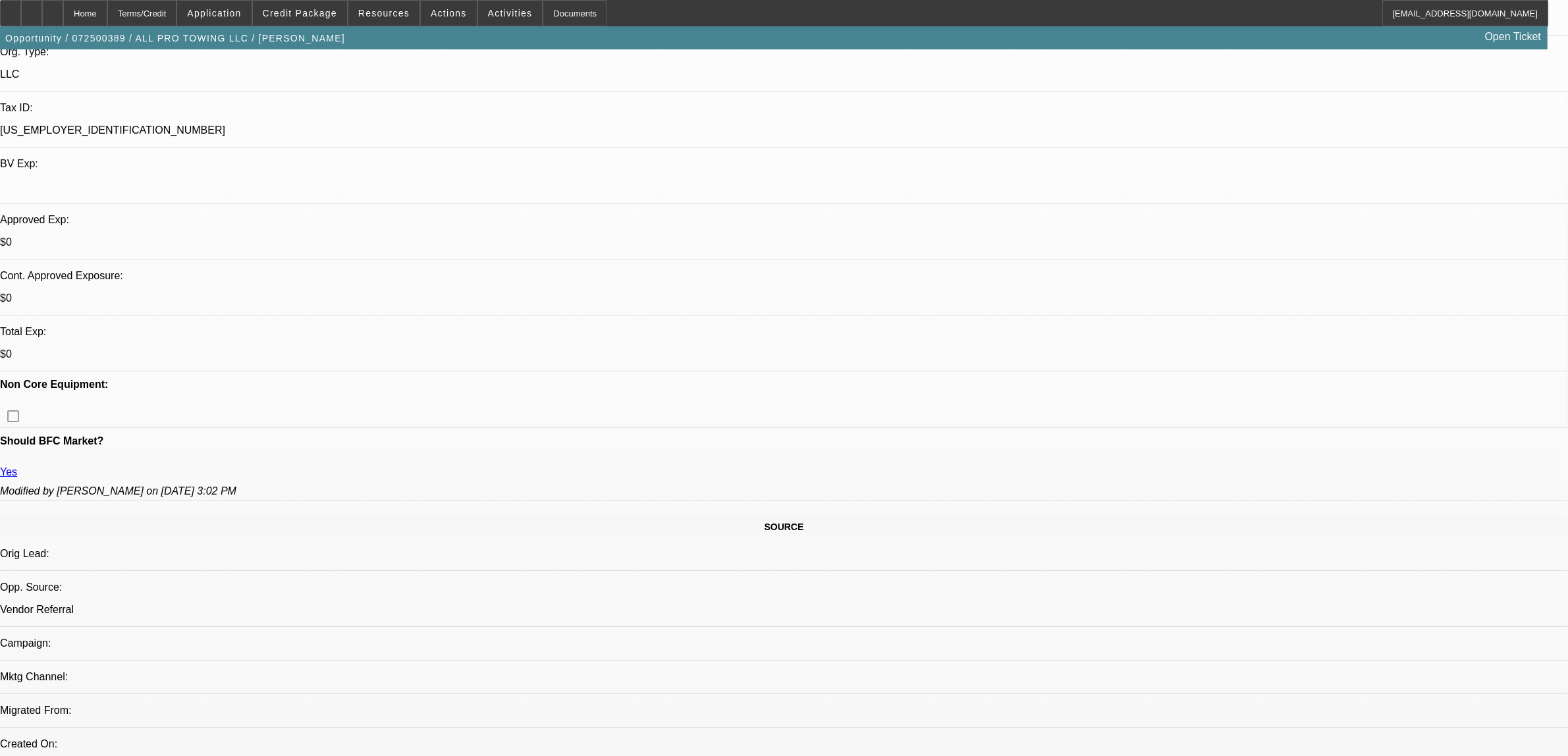scroll, scrollTop: 165, scrollLeft: 0, axis: vertical 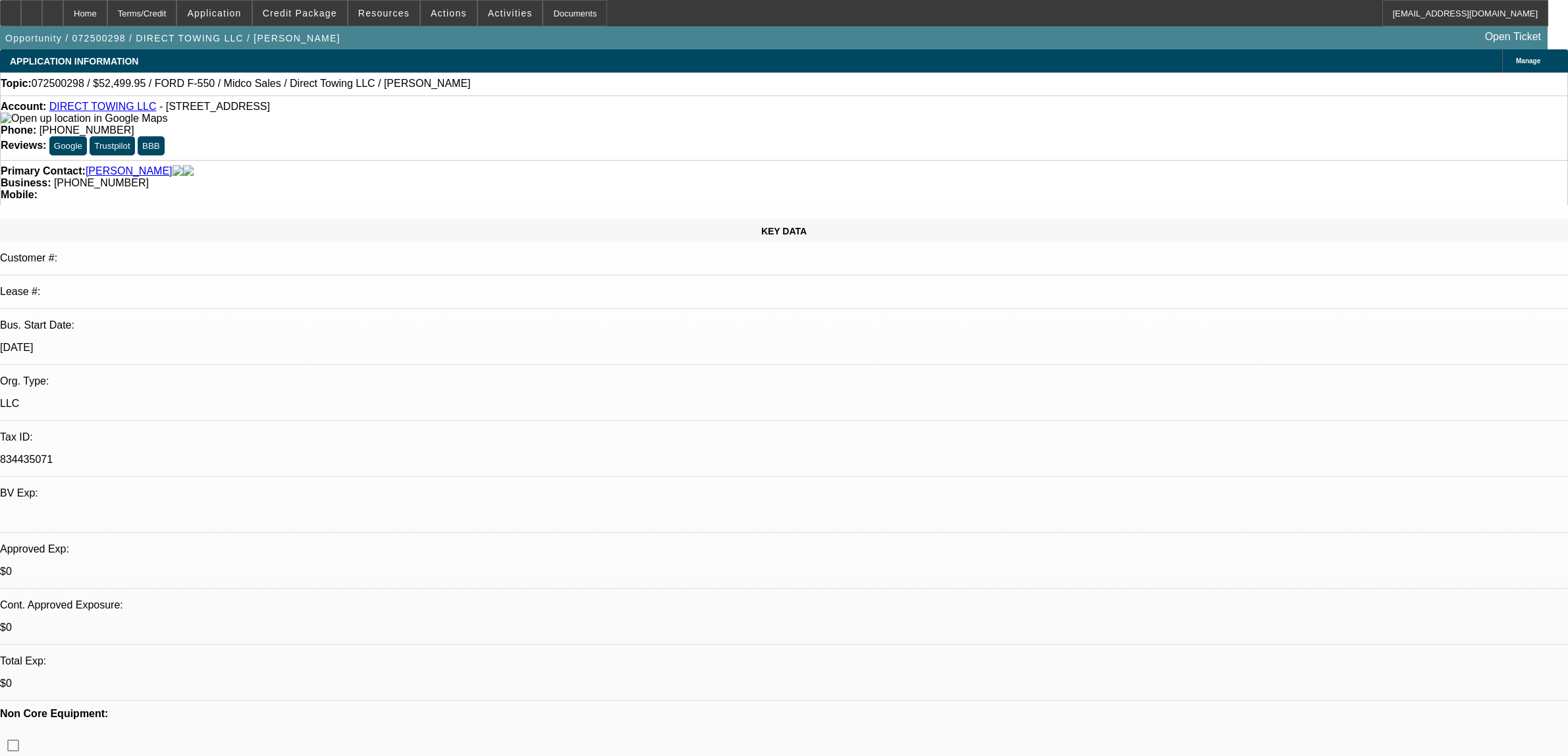 select on "0" 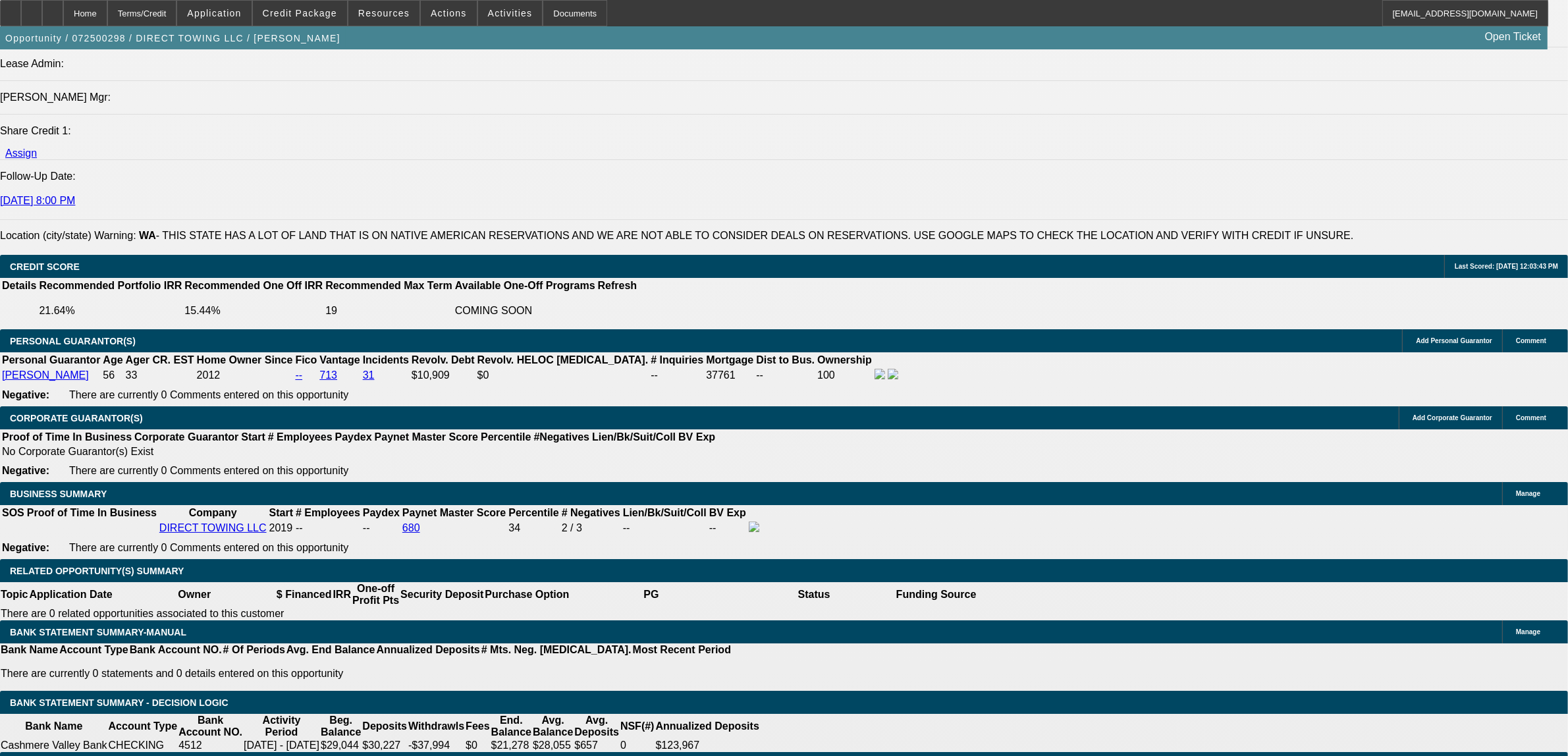 scroll, scrollTop: 1564, scrollLeft: 0, axis: vertical 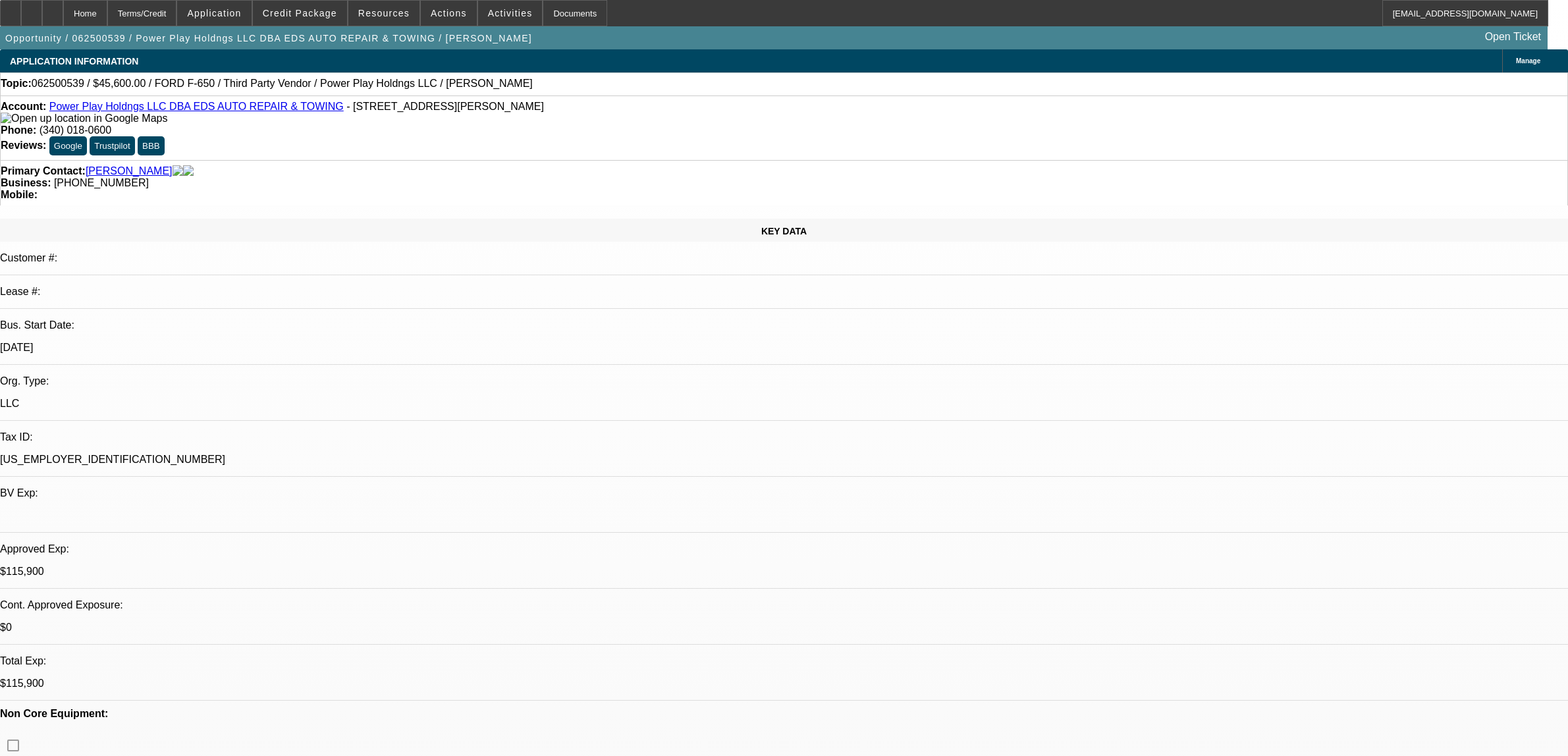 select on "0" 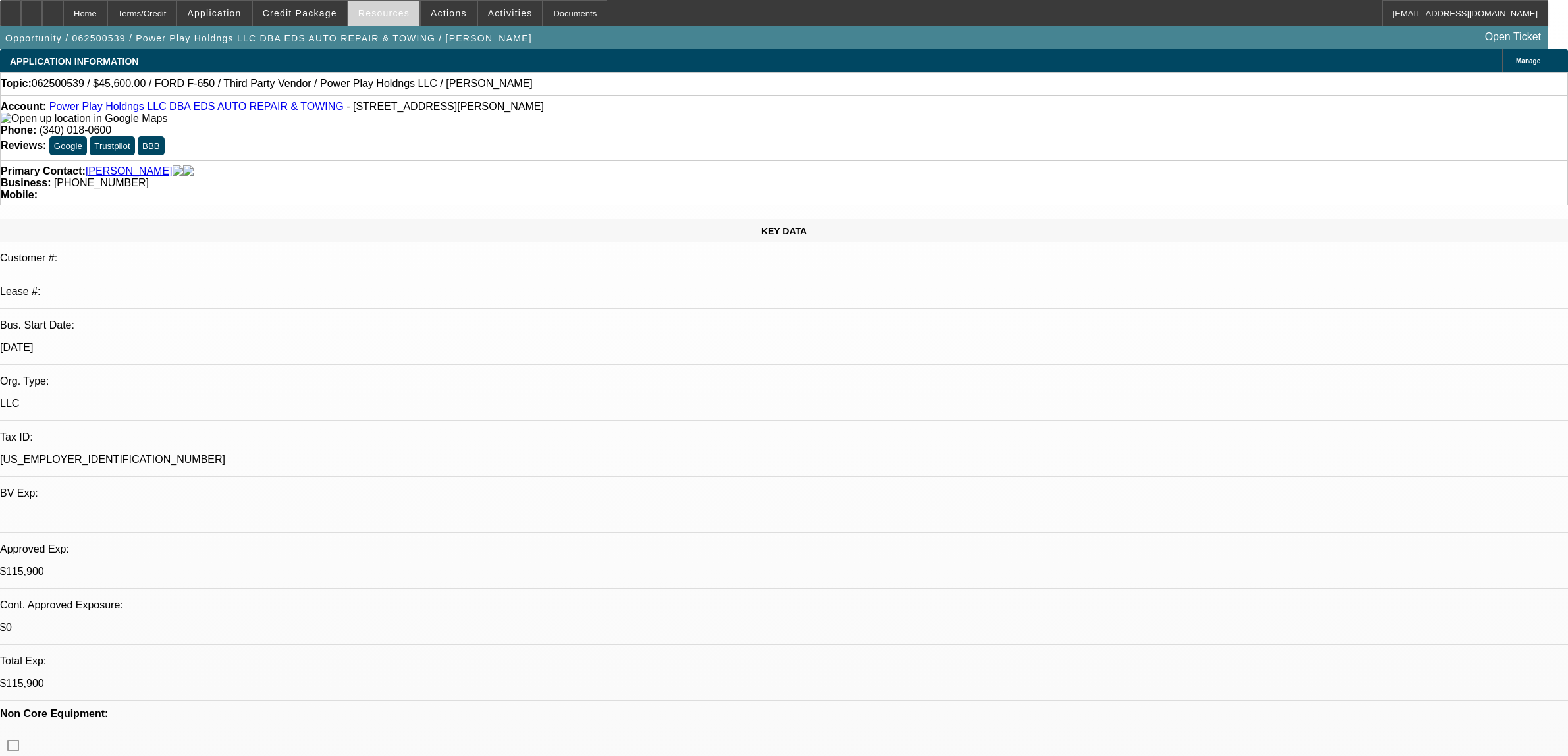 scroll, scrollTop: 0, scrollLeft: 0, axis: both 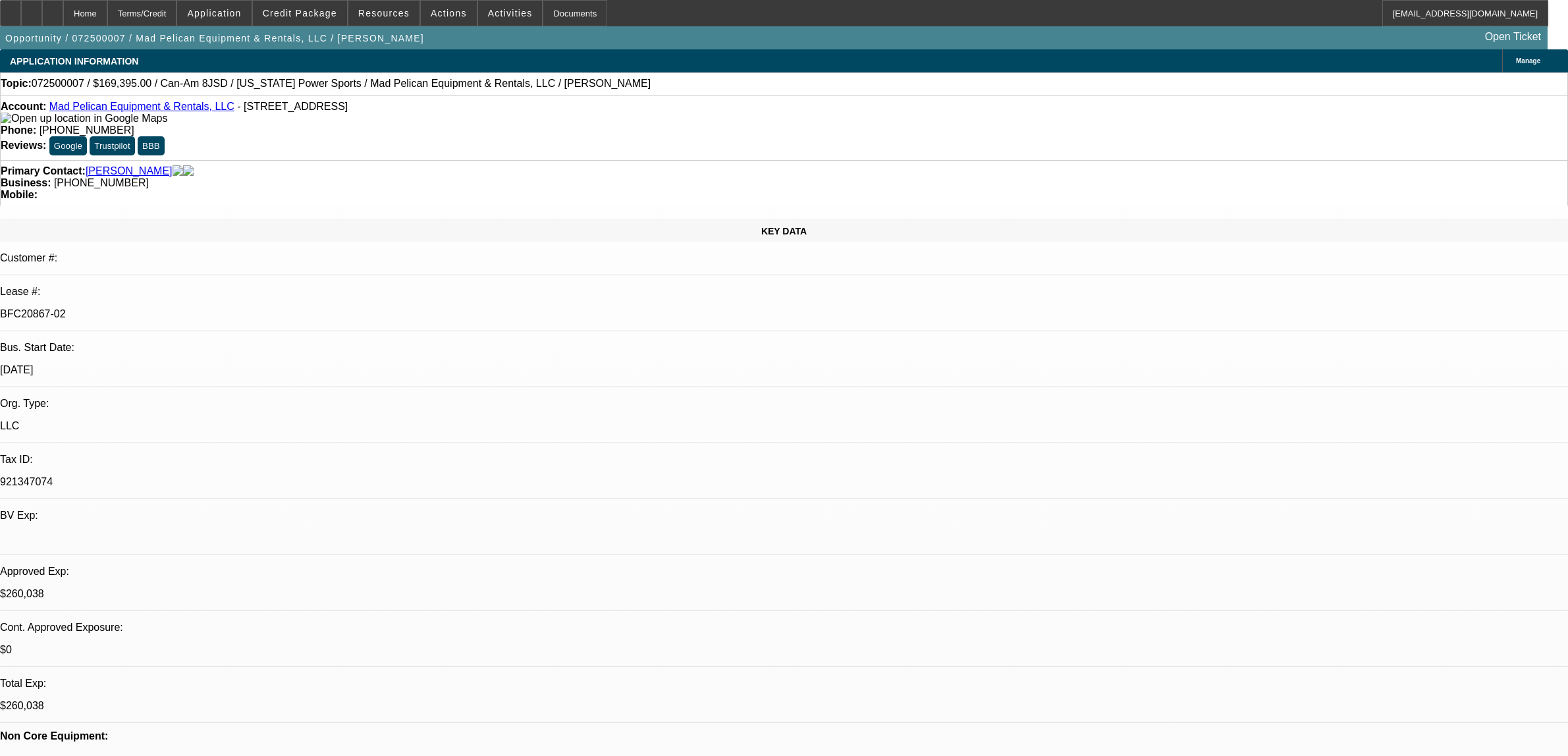 select on "0" 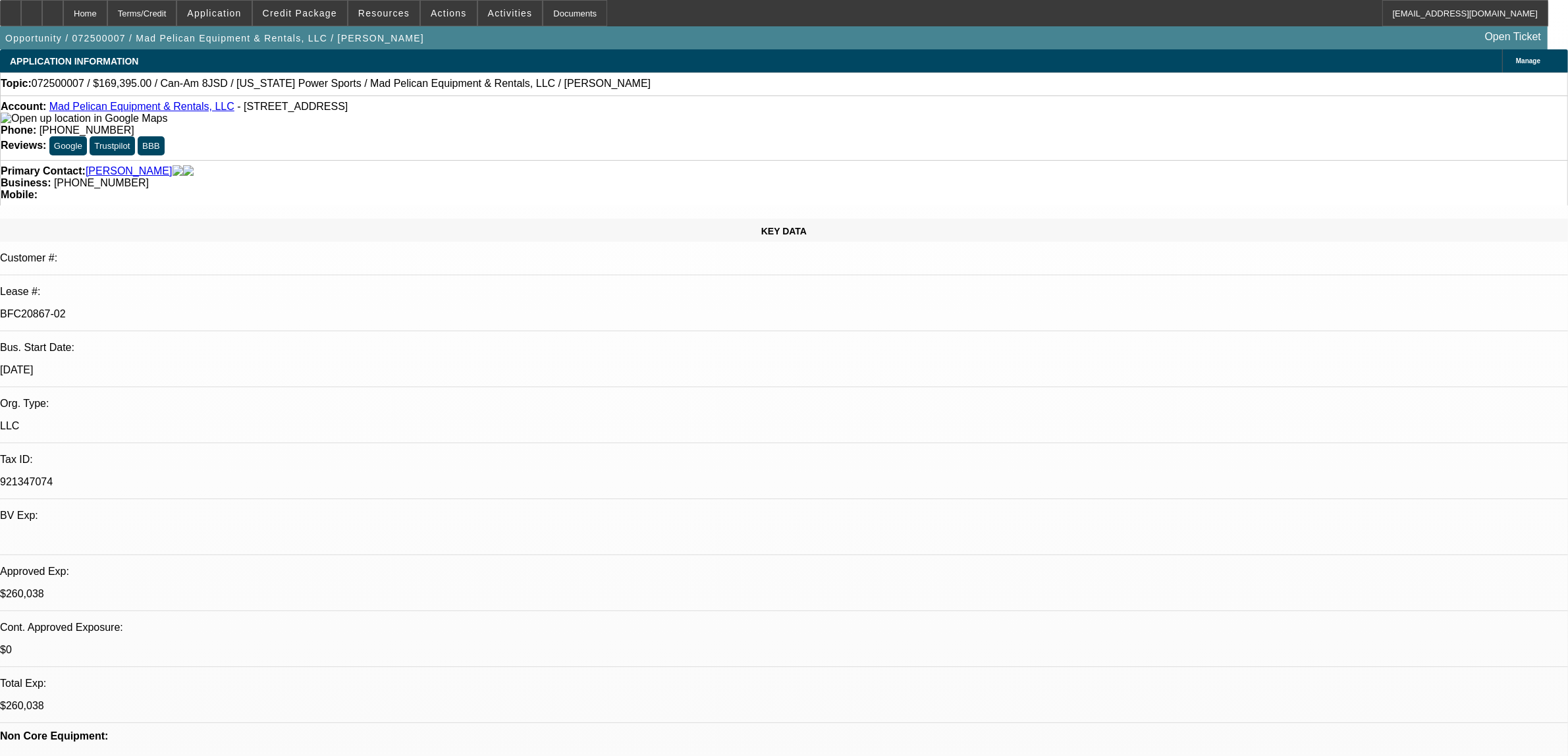click on "07/17 sent docs/[PERSON_NAME]'s  07/18 customer now wants to use a POA to sign on behalf of his wife.  Sent to credit for approval" at bounding box center [258, 5274] 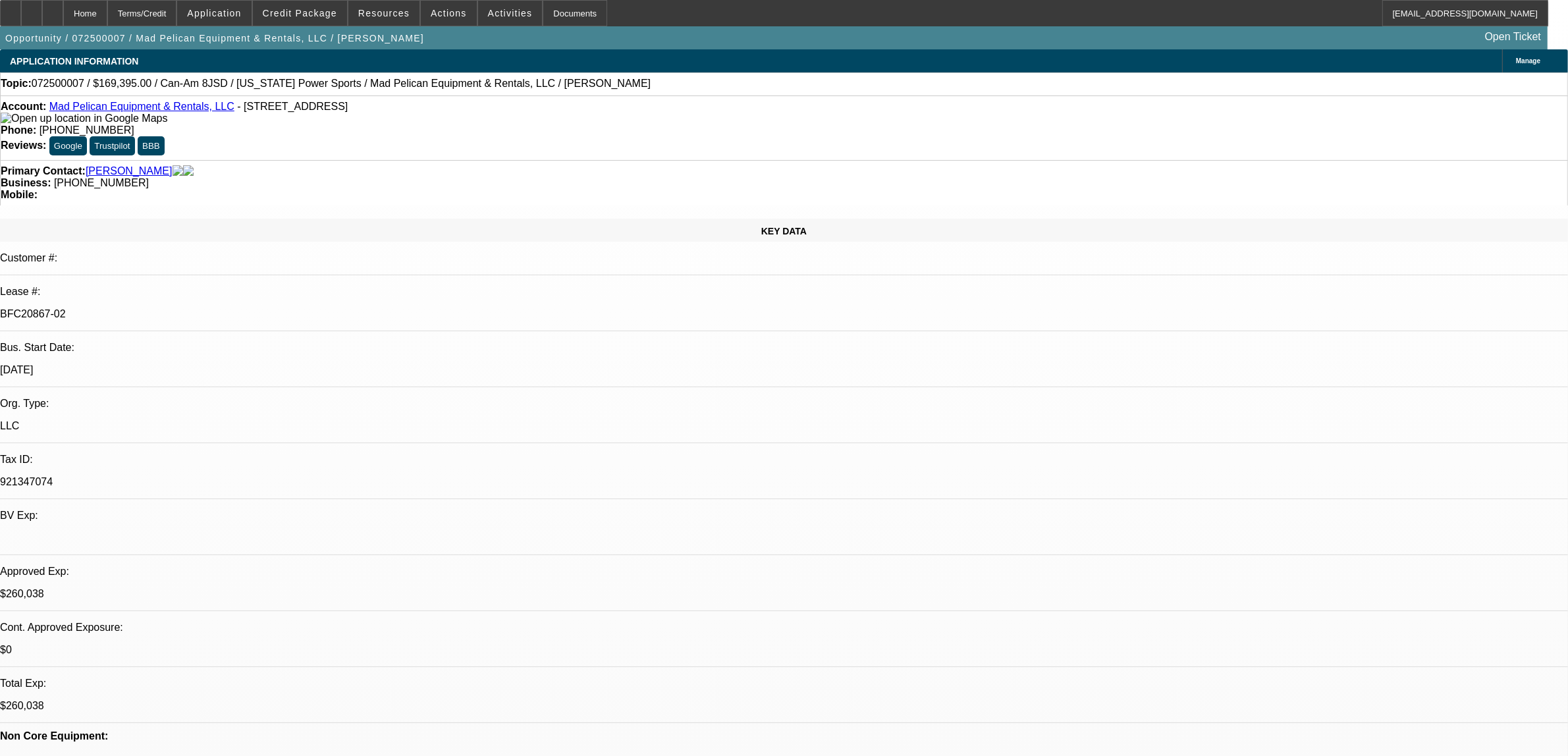 click at bounding box center [8, 5063] 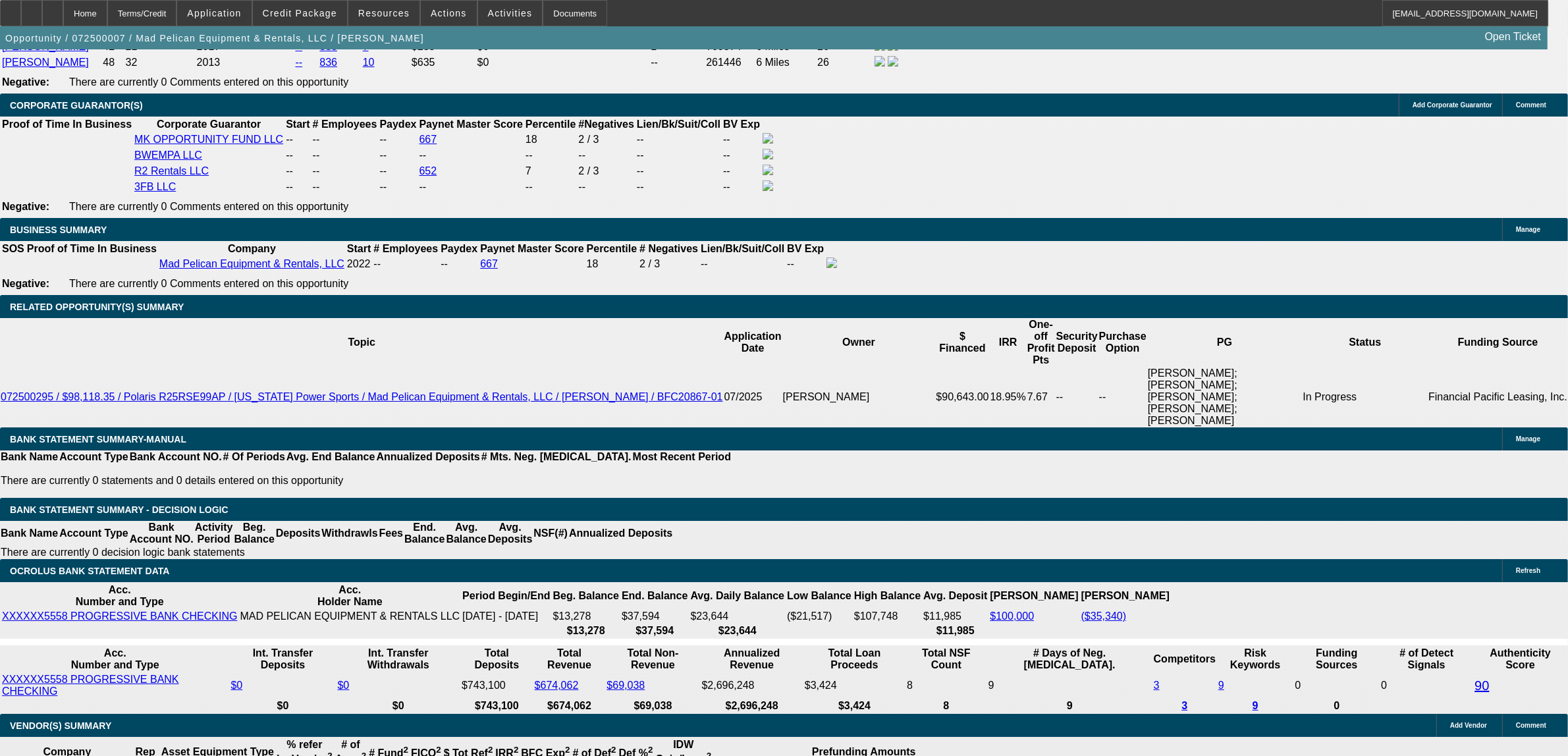 scroll, scrollTop: 2387, scrollLeft: 0, axis: vertical 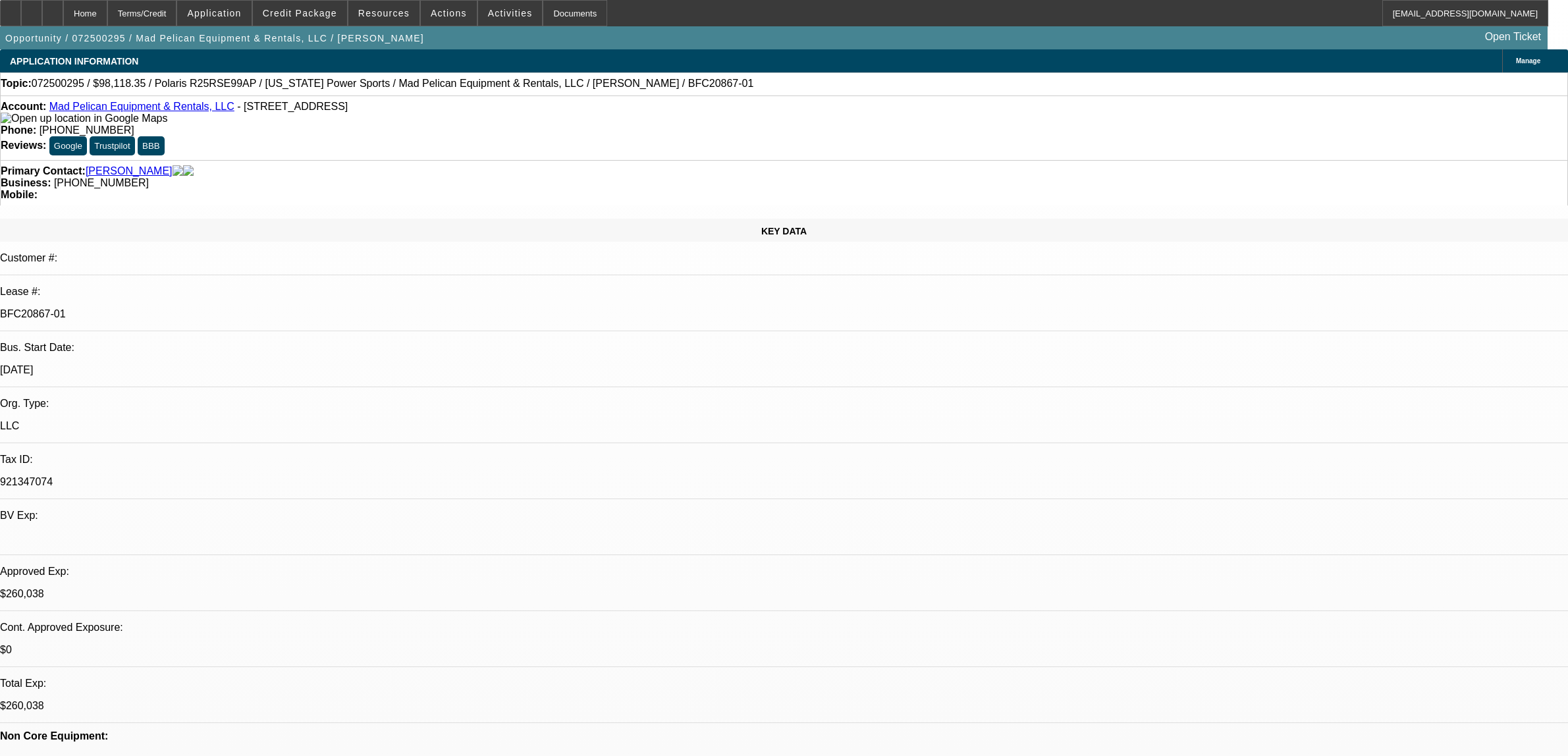 select on "0" 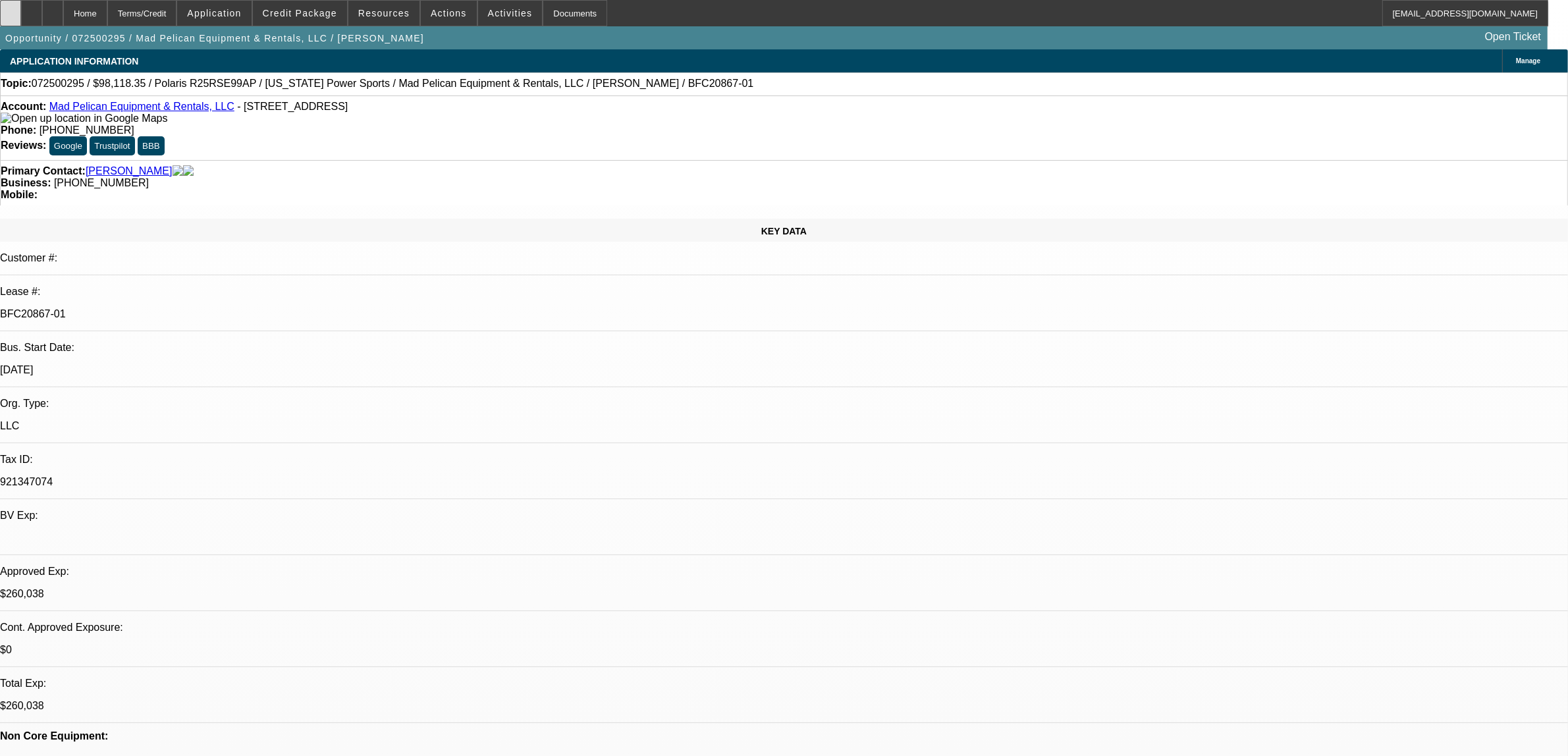 click at bounding box center (11, 13) 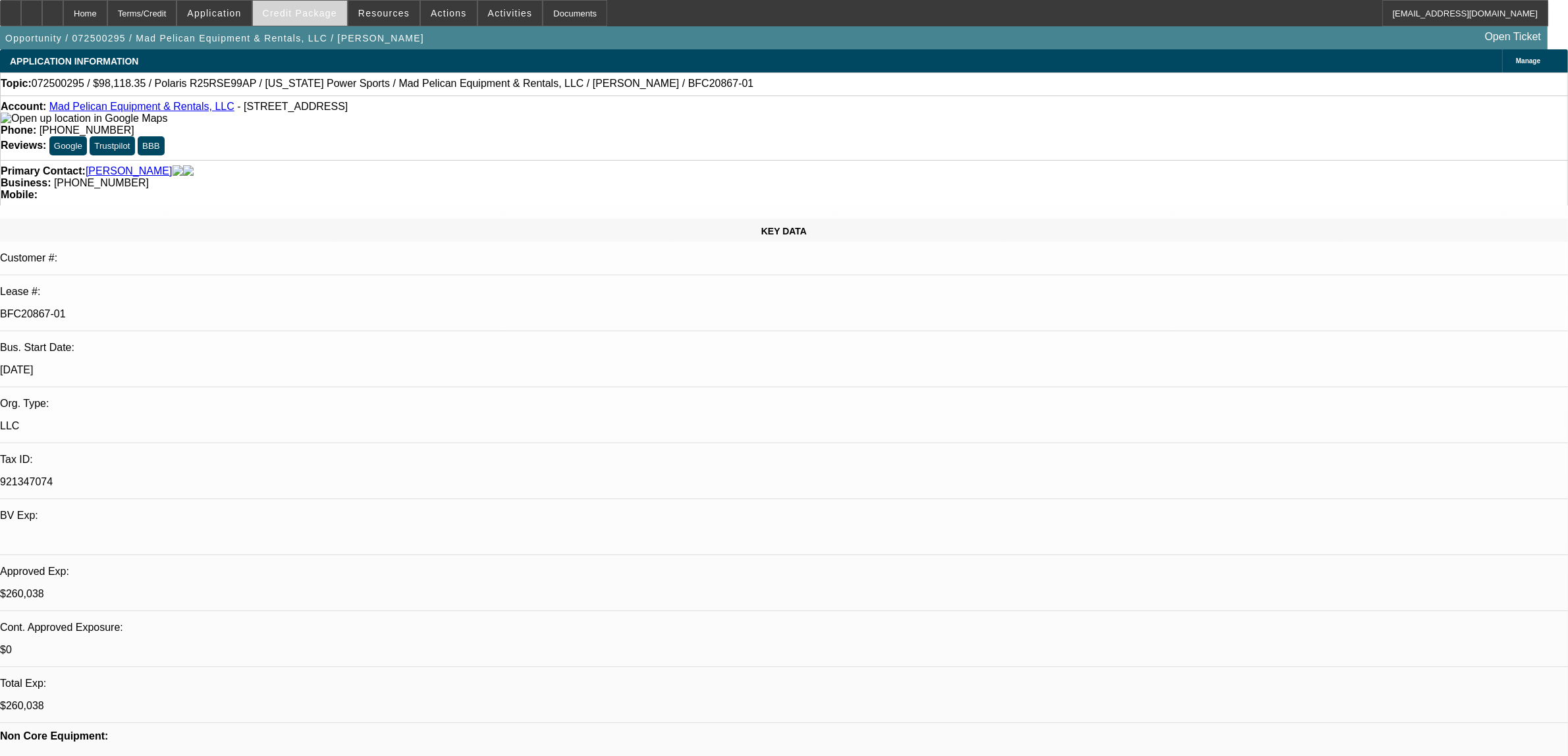 drag, startPoint x: 318, startPoint y: 12, endPoint x: 514, endPoint y: 376, distance: 413.41505 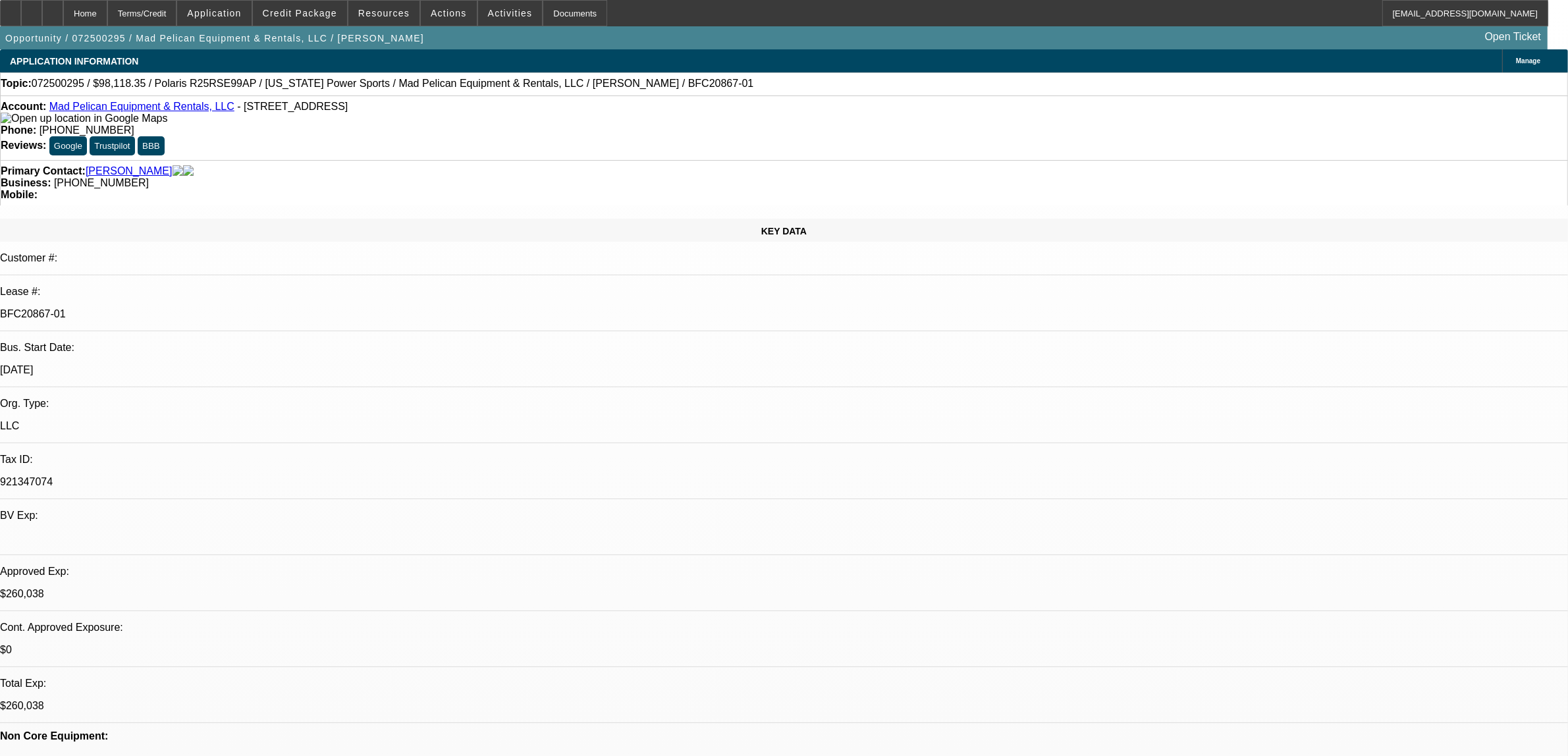 click on "Credit Package" at bounding box center [300, 13] 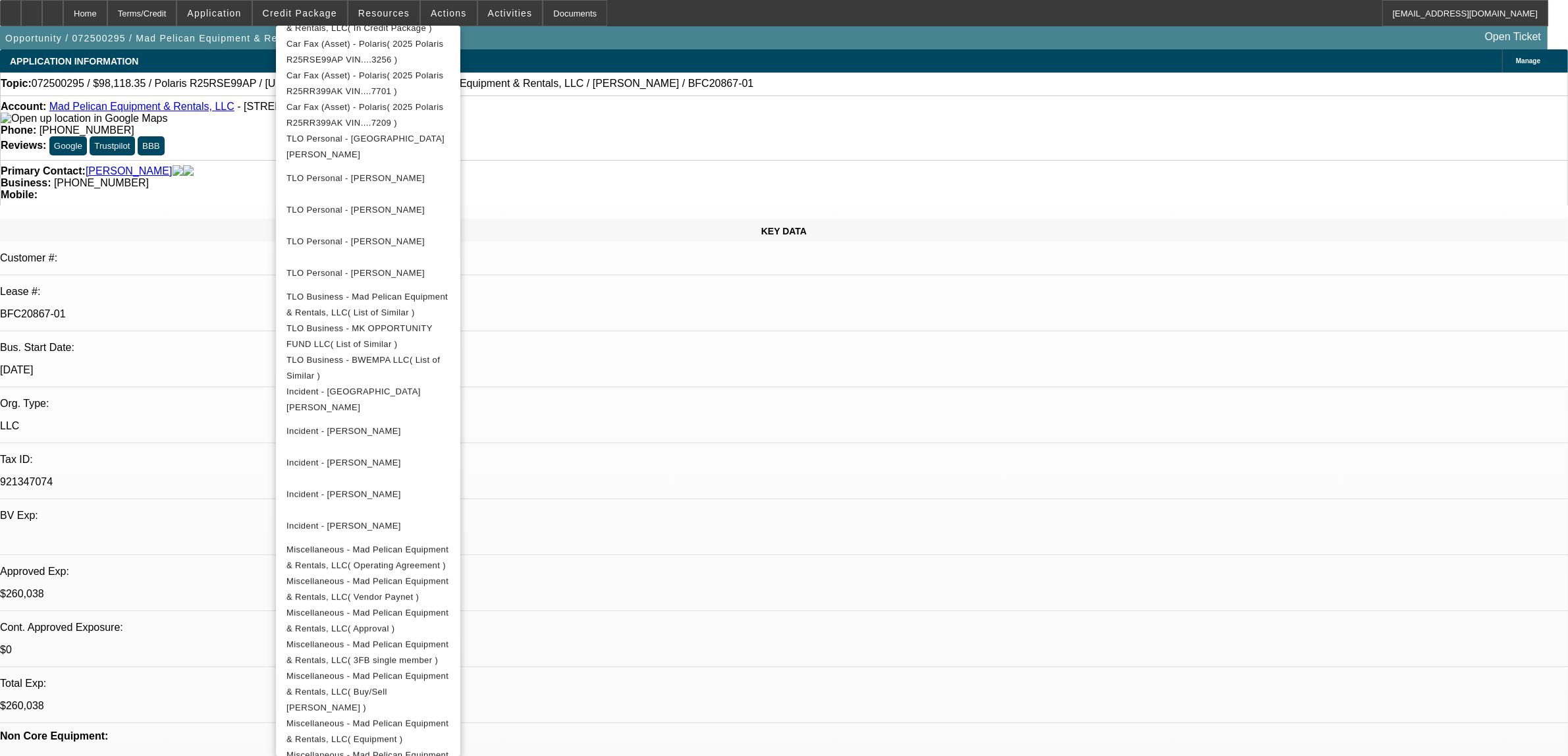 scroll, scrollTop: 795, scrollLeft: 0, axis: vertical 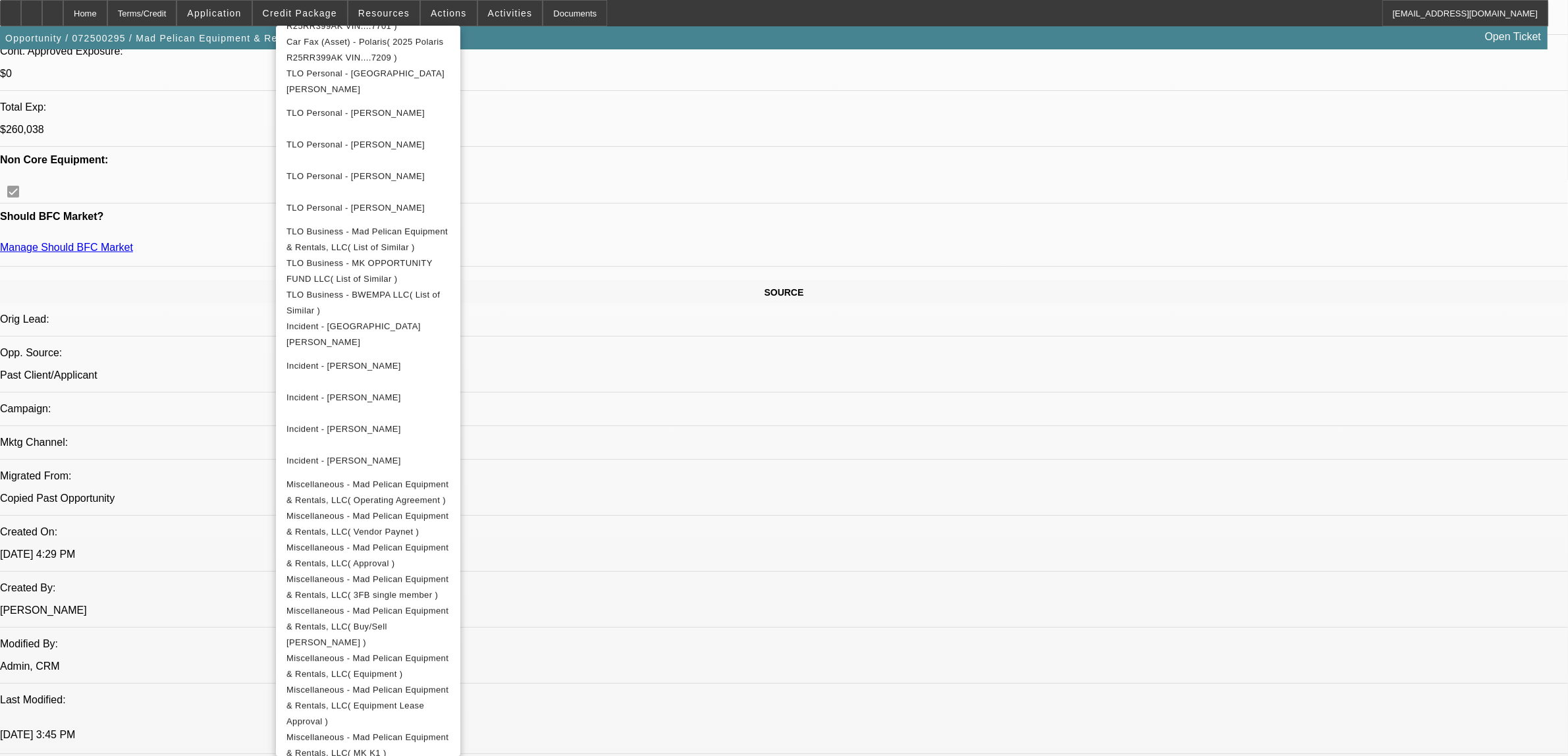 click on "Miscellaneous - Mad Pelican Equipment & Rentals, LLC( Vendor SOS )" at bounding box center (367, 823) 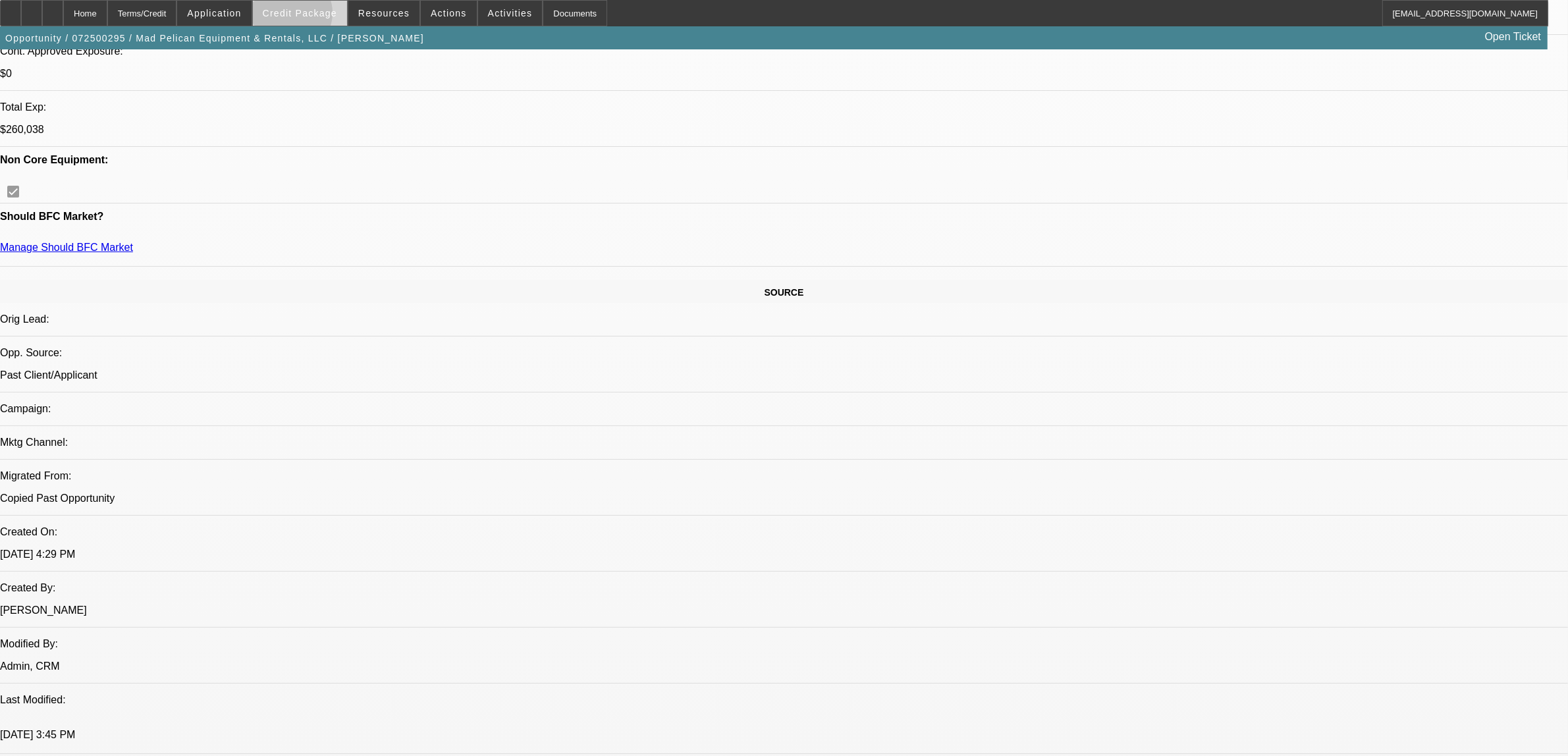 click on "Credit Package" at bounding box center [300, 13] 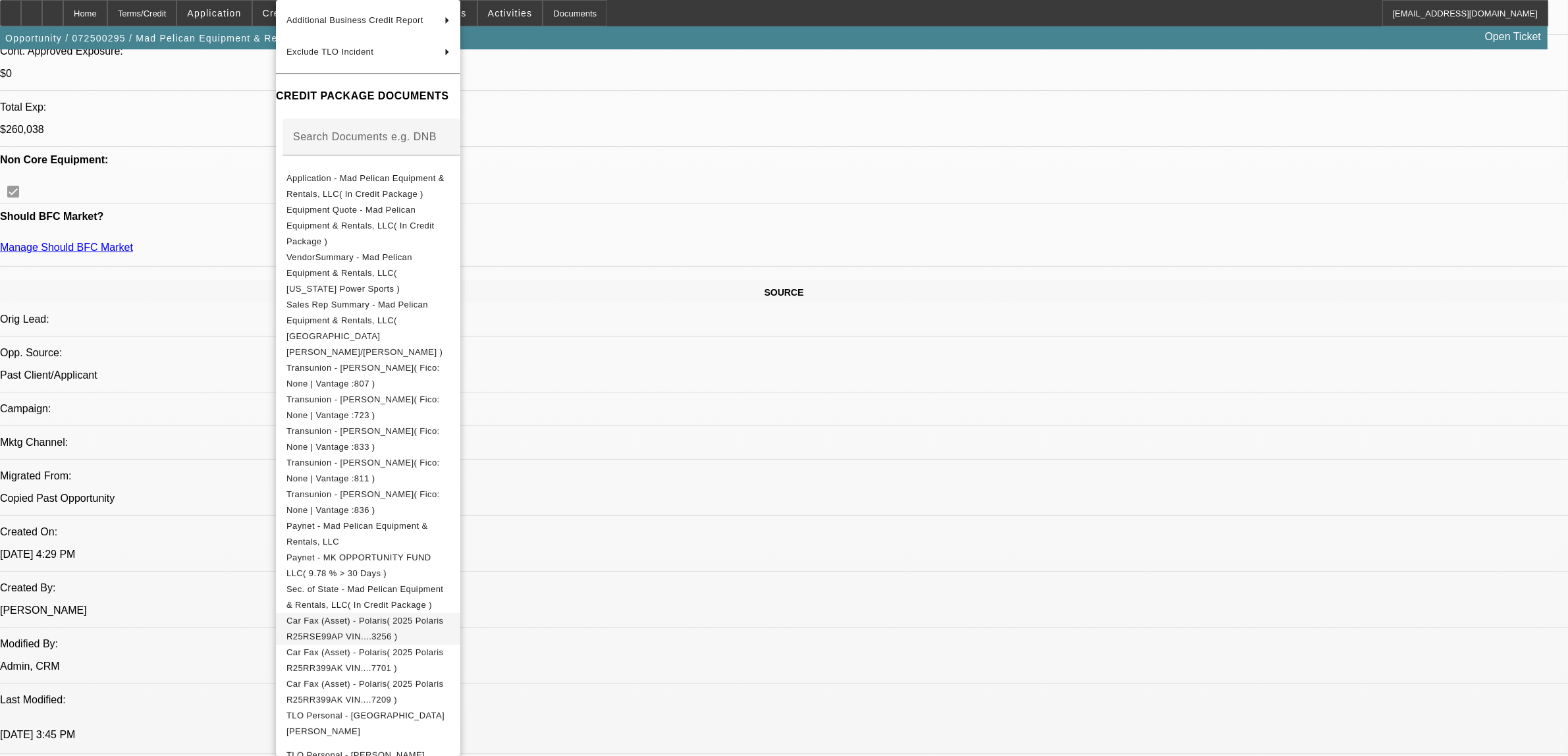 scroll, scrollTop: 165, scrollLeft: 0, axis: vertical 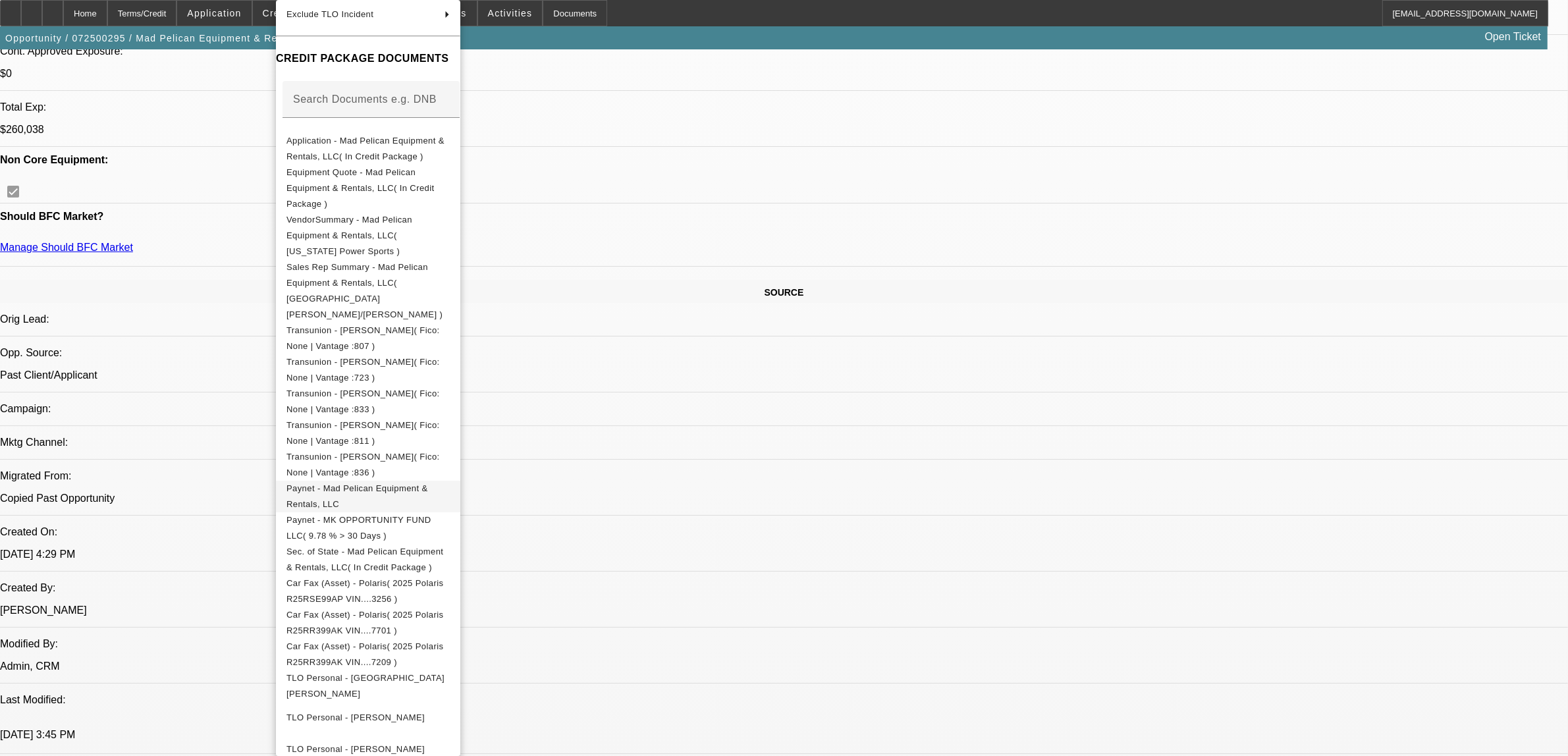 click on "Paynet - Mad Pelican Equipment & Rentals, LLC" at bounding box center [357, 496] 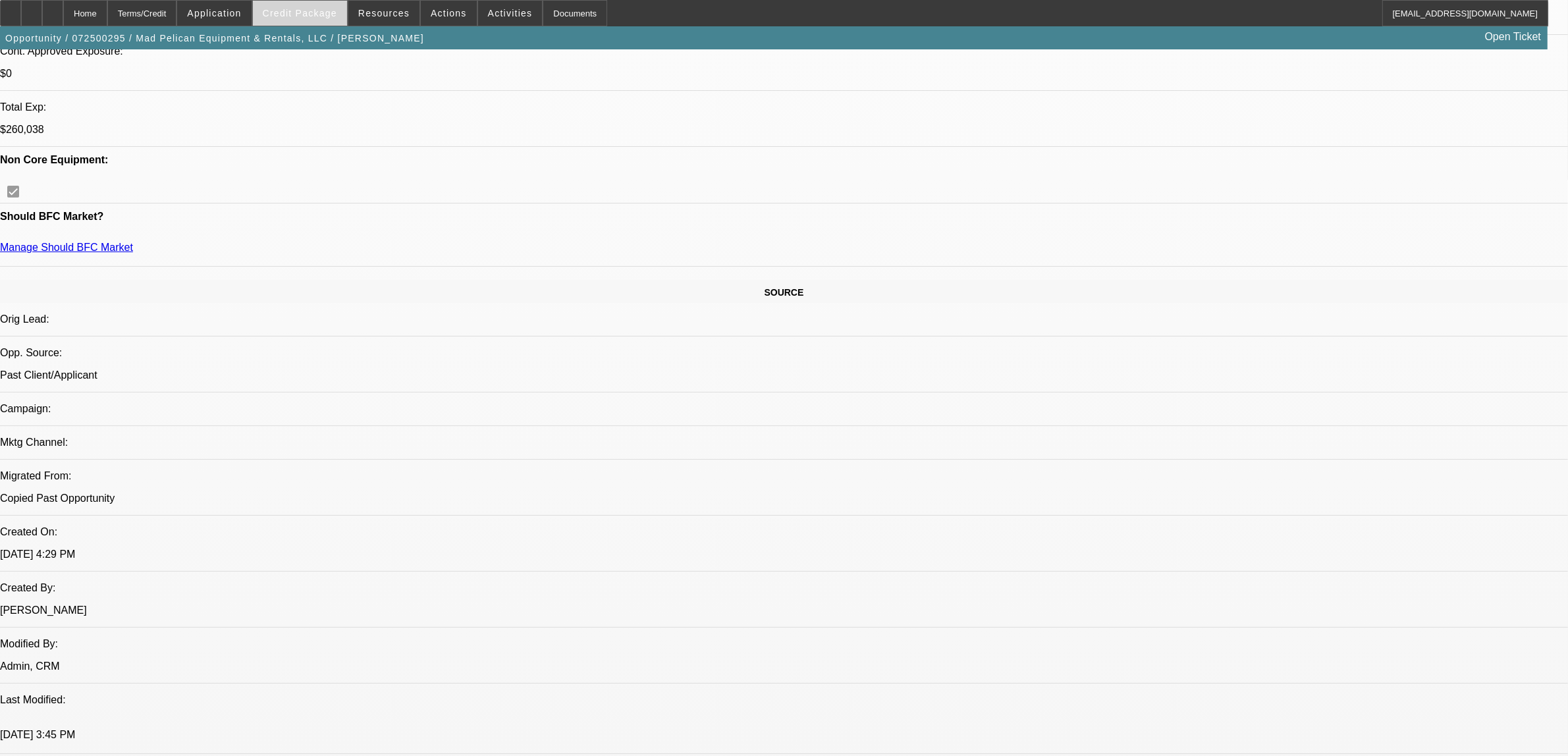 click on "Credit Package" at bounding box center (300, 13) 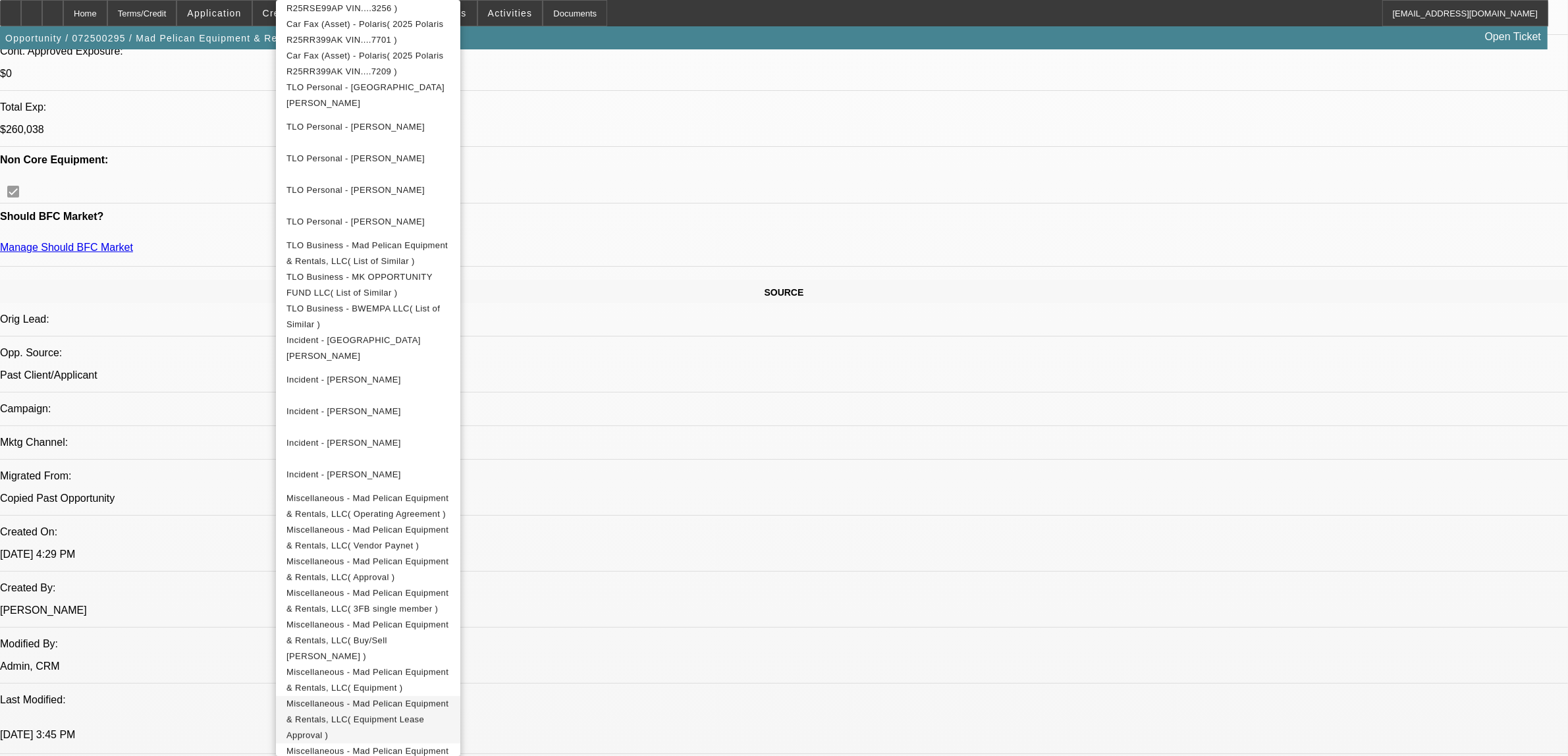 scroll, scrollTop: 769, scrollLeft: 0, axis: vertical 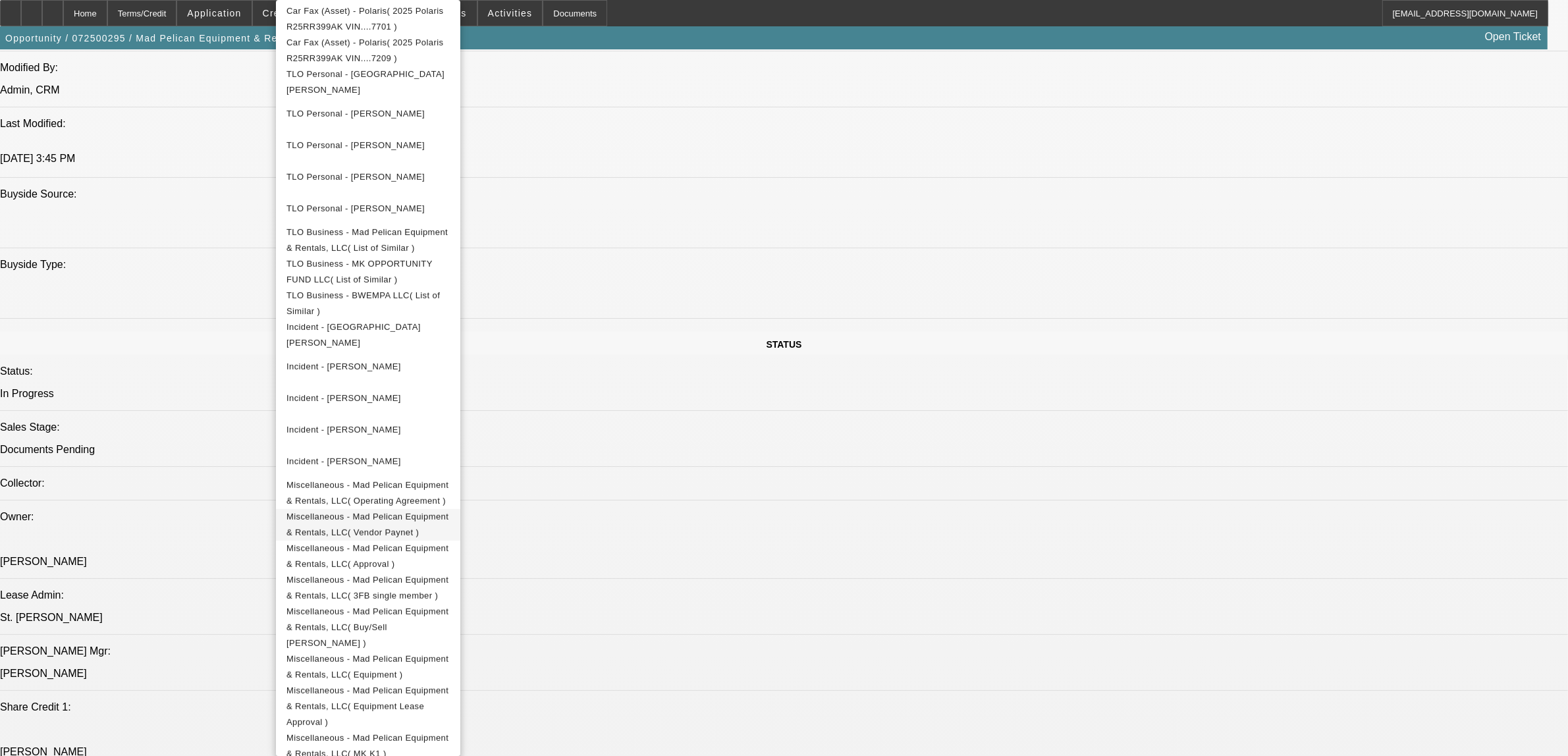 click on "Miscellaneous - Mad Pelican Equipment & Rentals, LLC( Vendor Paynet )" at bounding box center (367, 524) 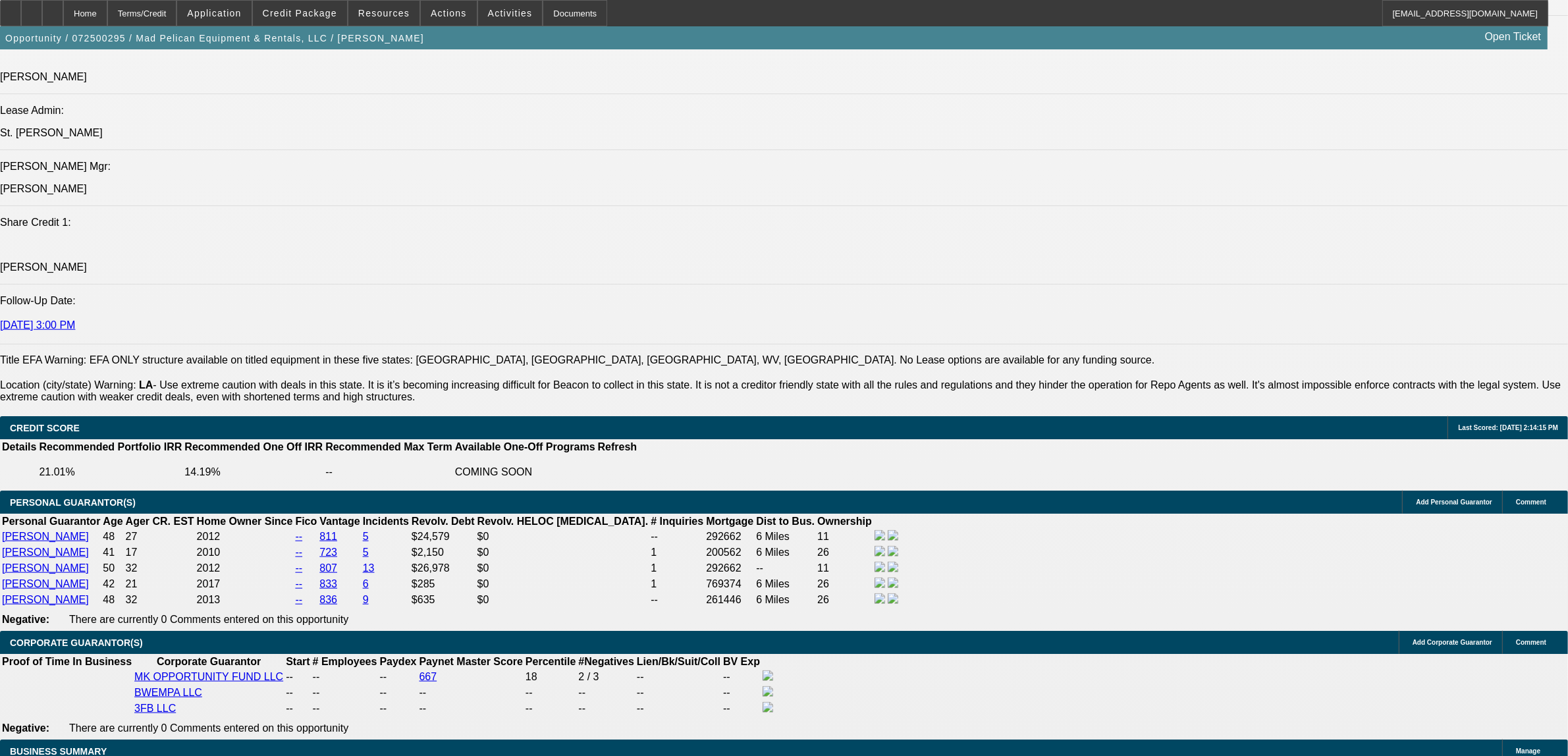 scroll, scrollTop: 1399, scrollLeft: 0, axis: vertical 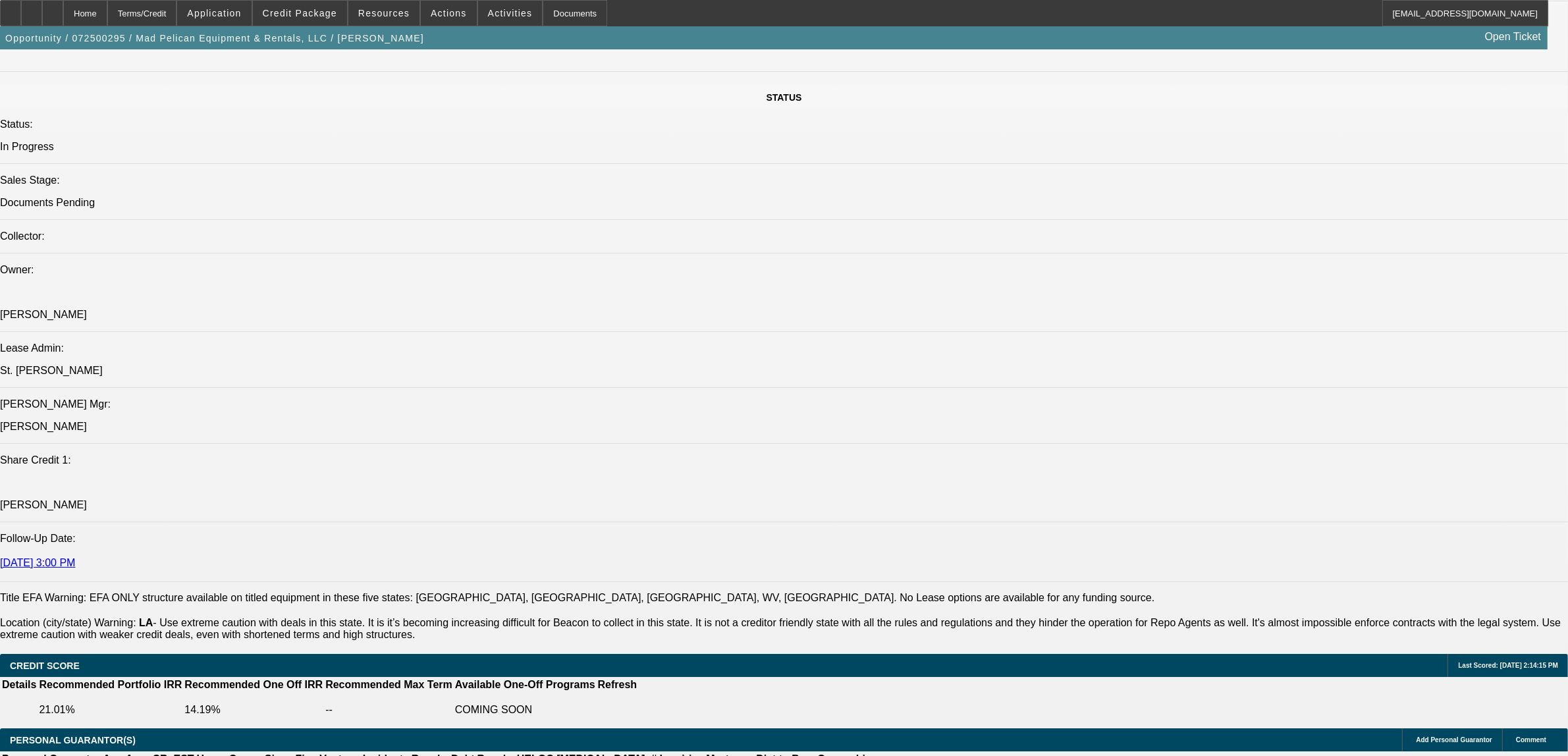 click on "[PERSON_NAME] - [DATE] 1:58 PM" at bounding box center [237, 3443] 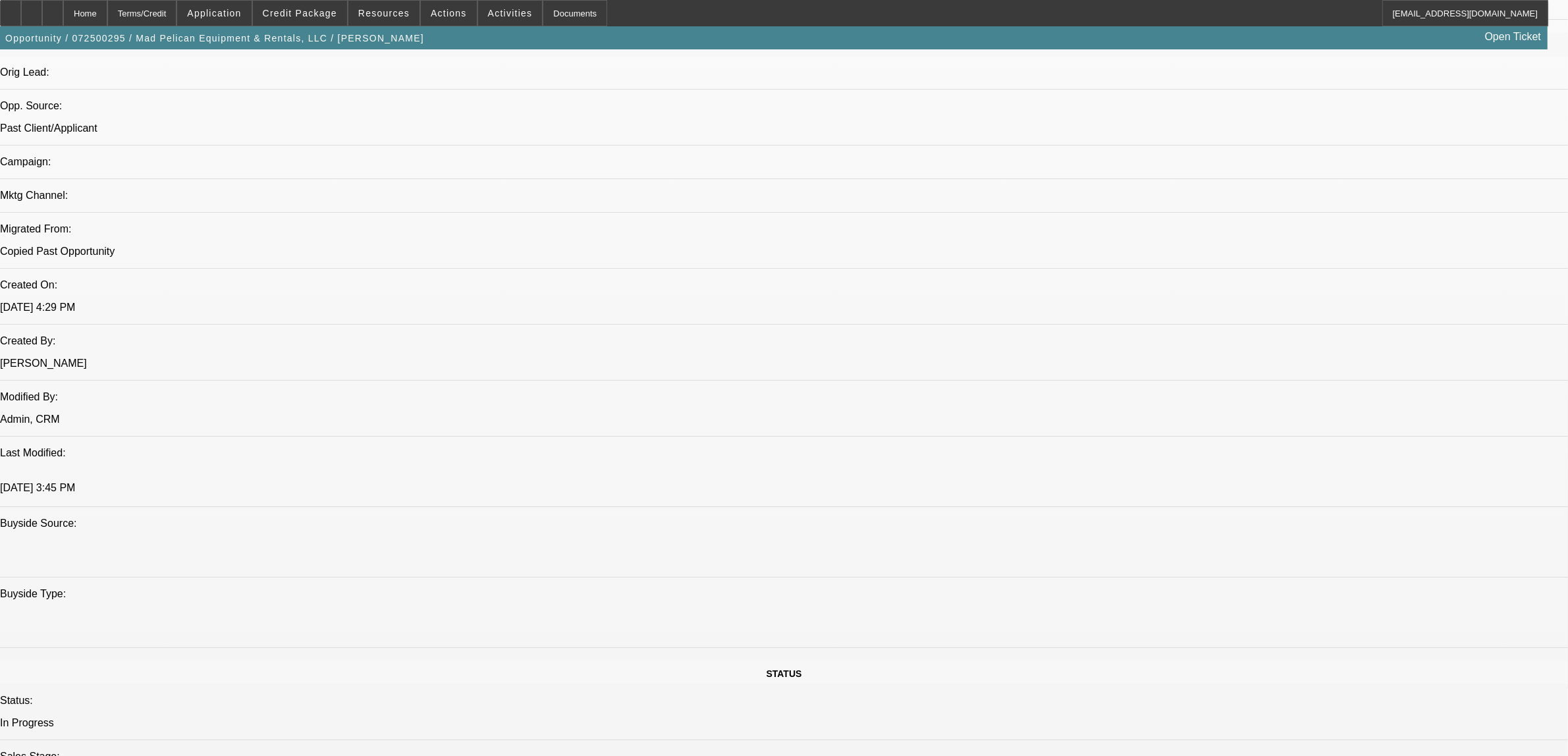 scroll, scrollTop: 741, scrollLeft: 0, axis: vertical 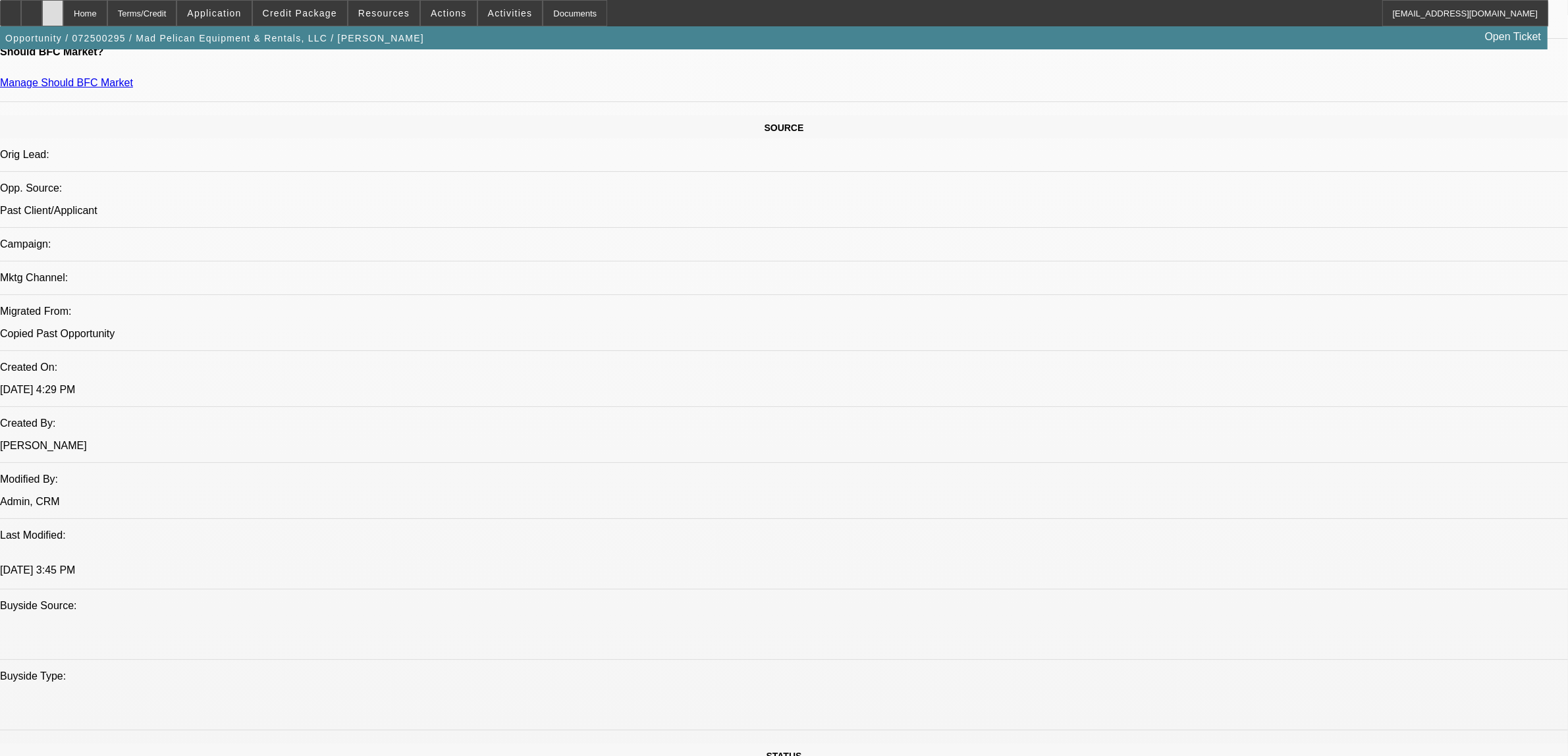 click at bounding box center [53, 13] 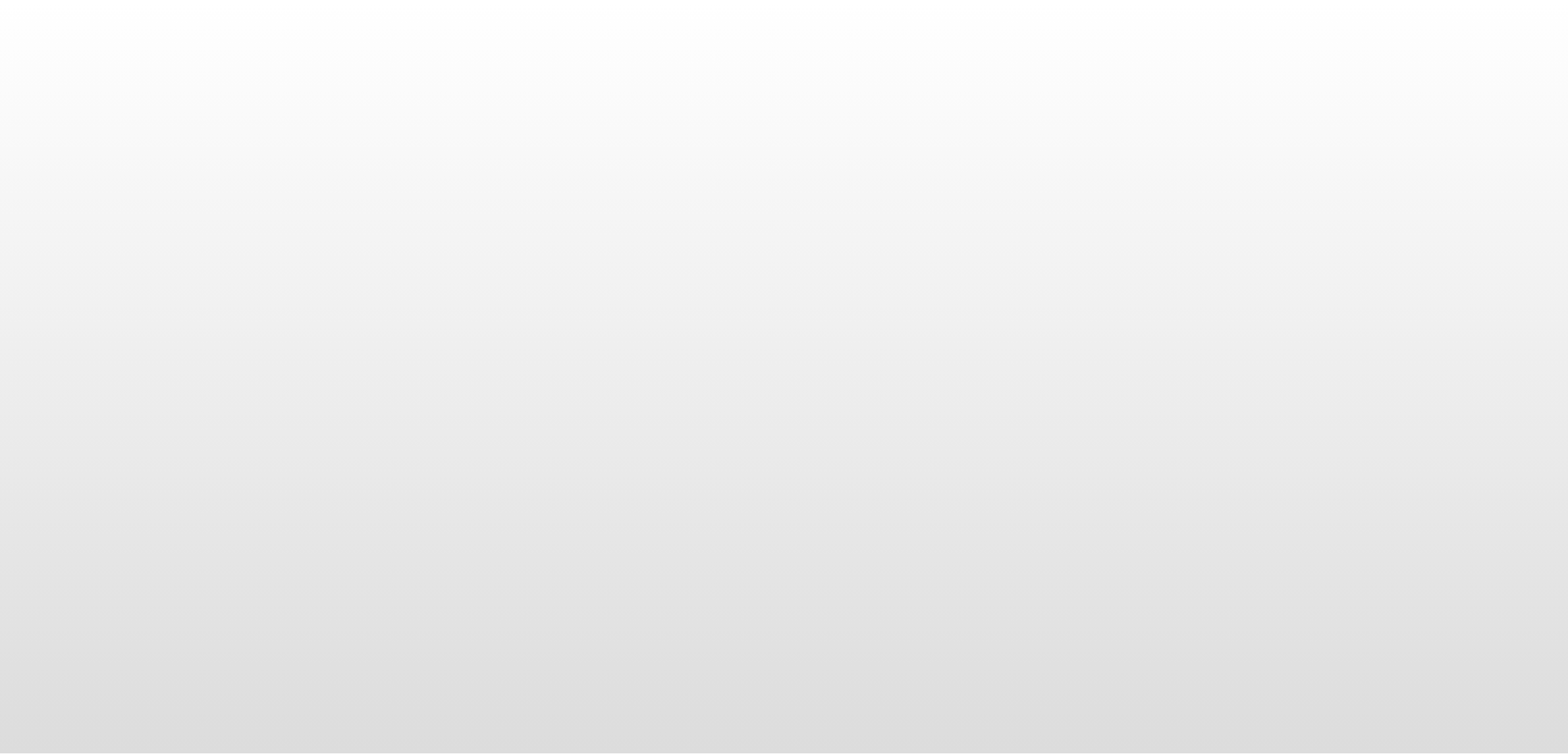 scroll, scrollTop: 0, scrollLeft: 0, axis: both 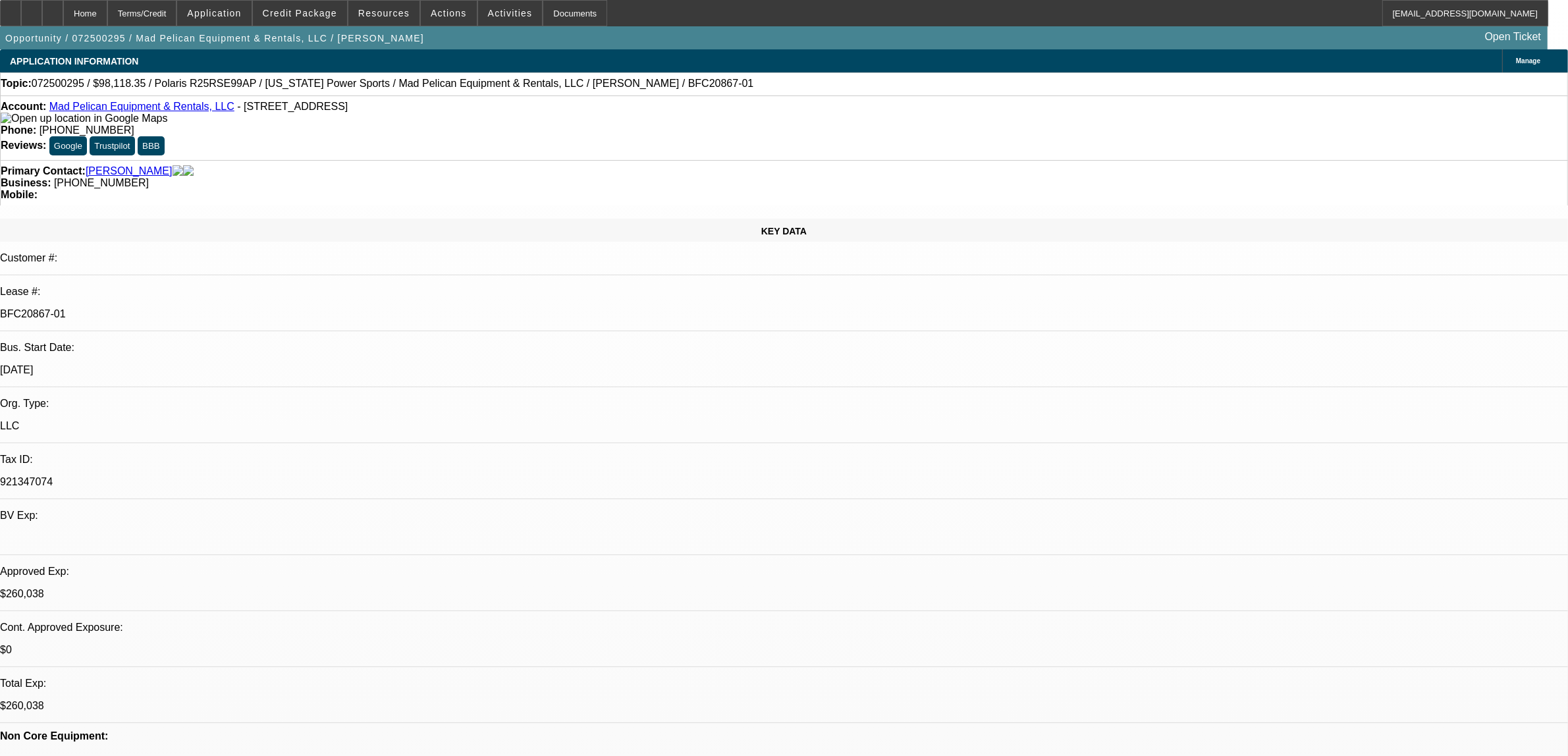 select on "0" 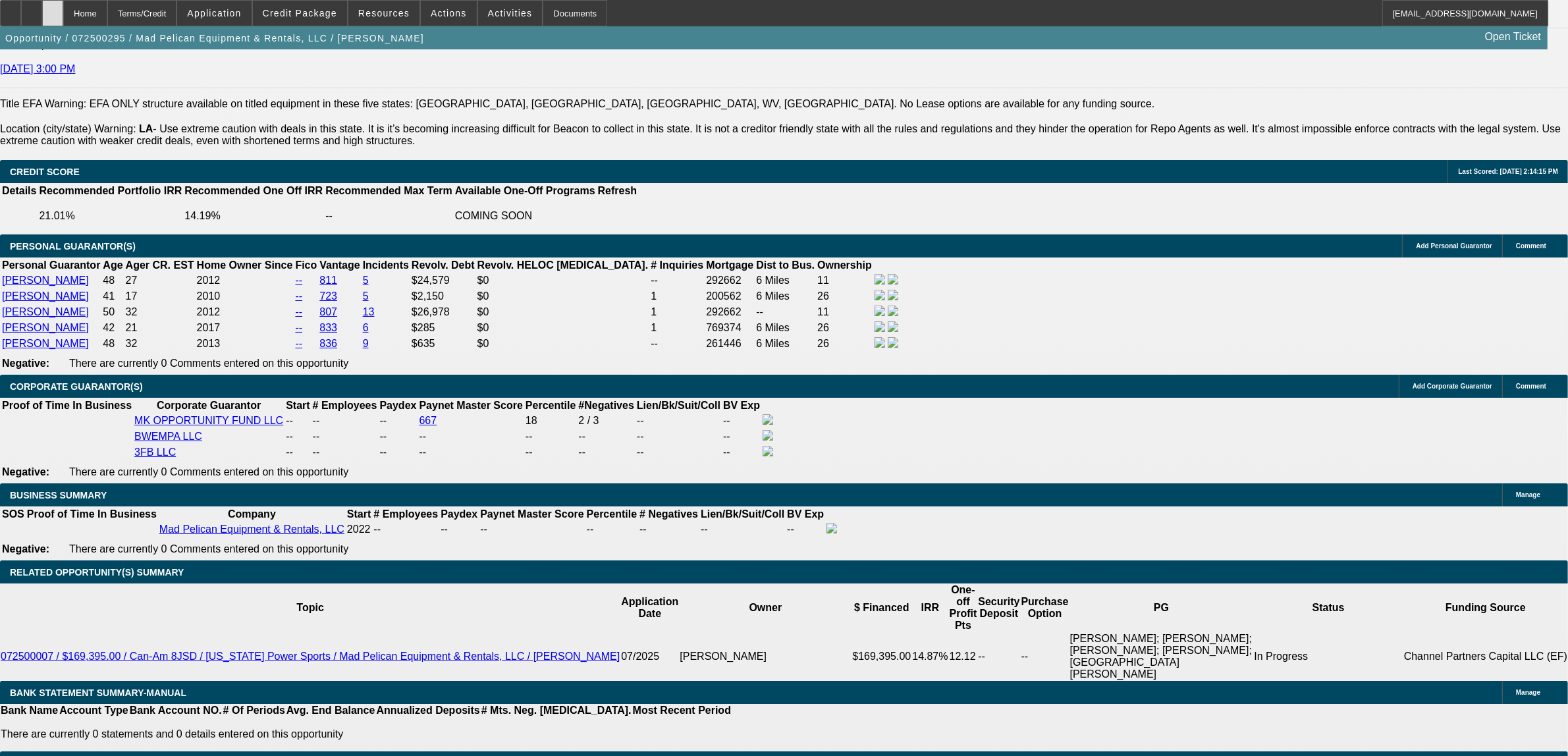 scroll, scrollTop: 1729, scrollLeft: 0, axis: vertical 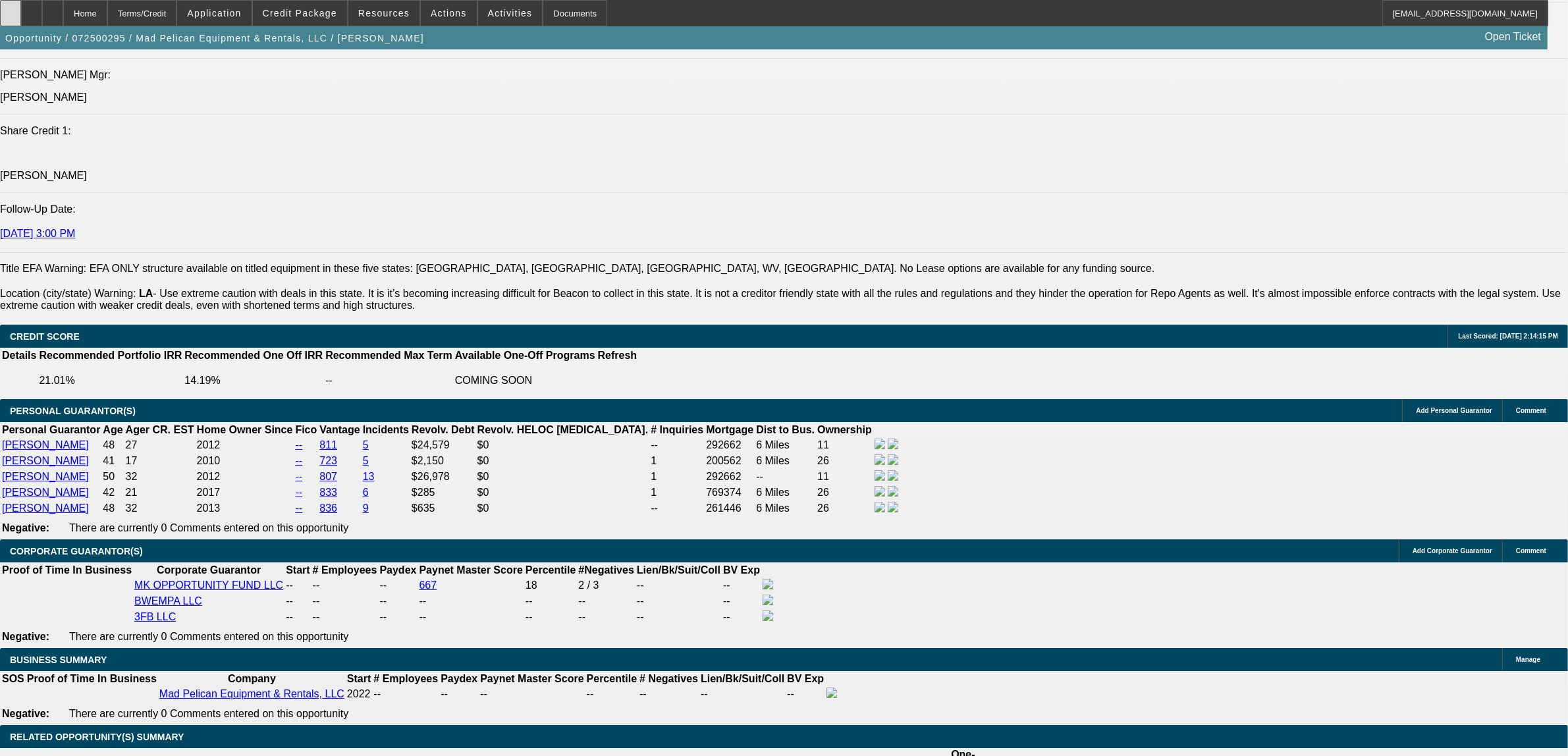 click at bounding box center (11, 9) 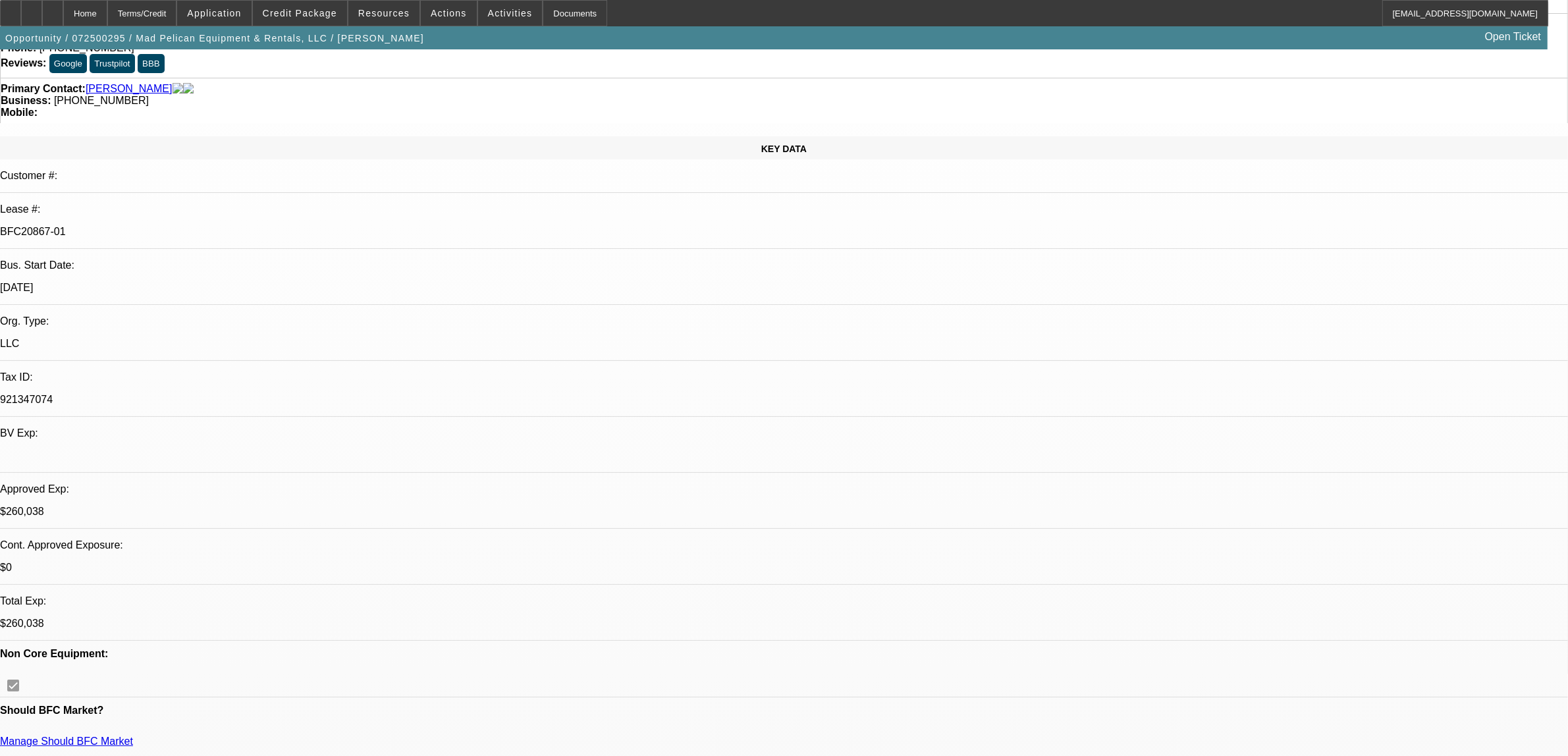 scroll, scrollTop: 0, scrollLeft: 0, axis: both 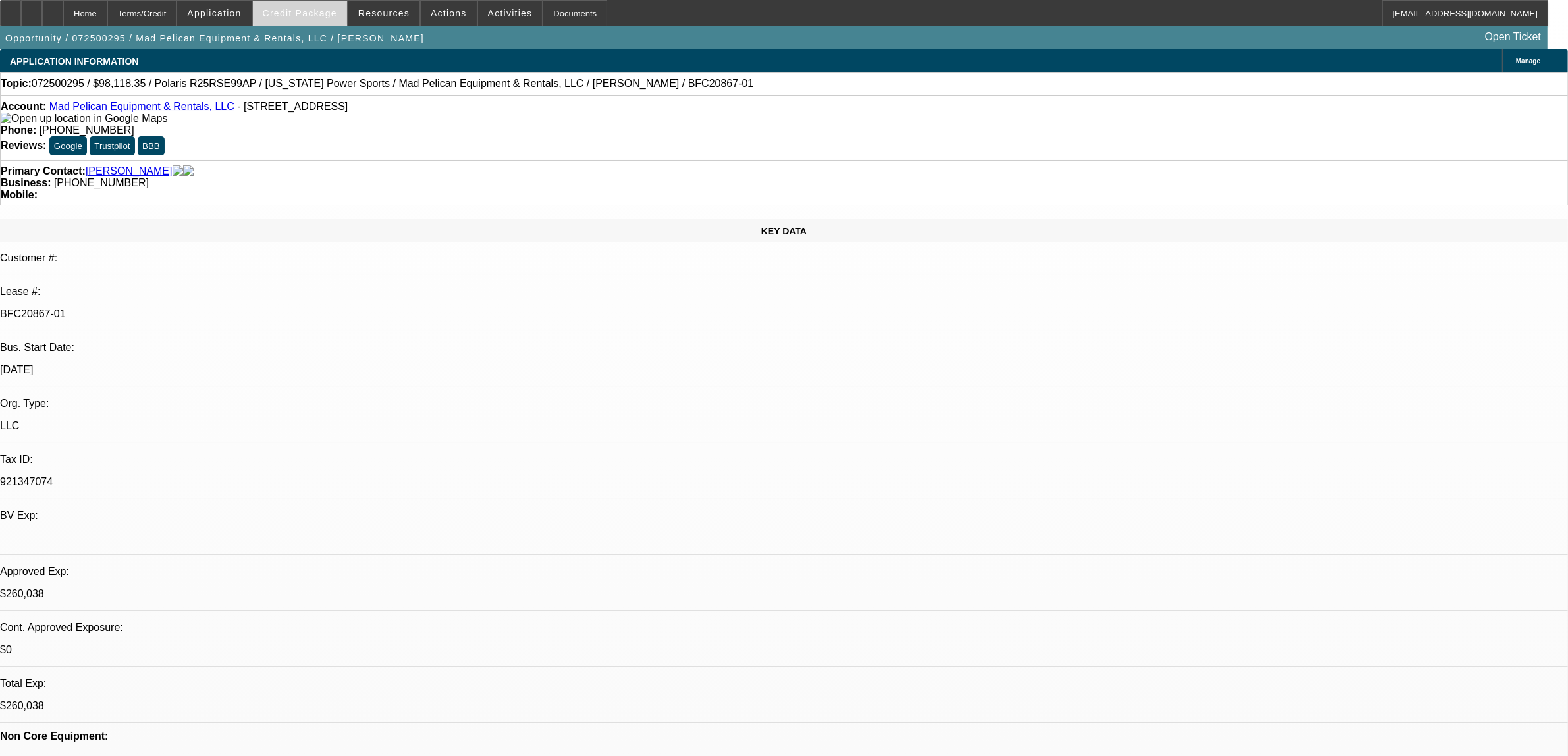 click on "Credit Package" at bounding box center (300, 13) 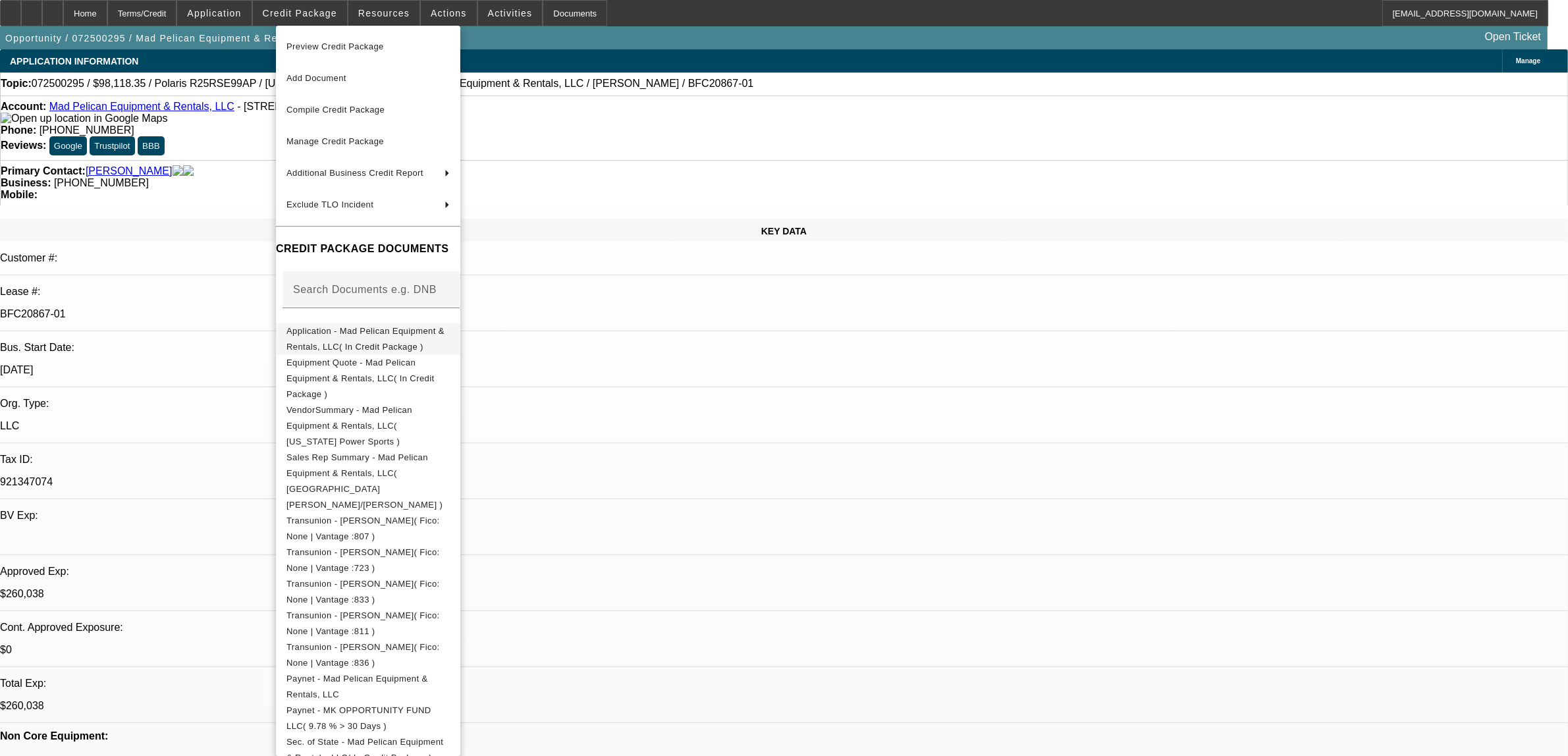 click on "Application - Mad Pelican Equipment & Rentals, LLC( In Credit Package )" at bounding box center [365, 338] 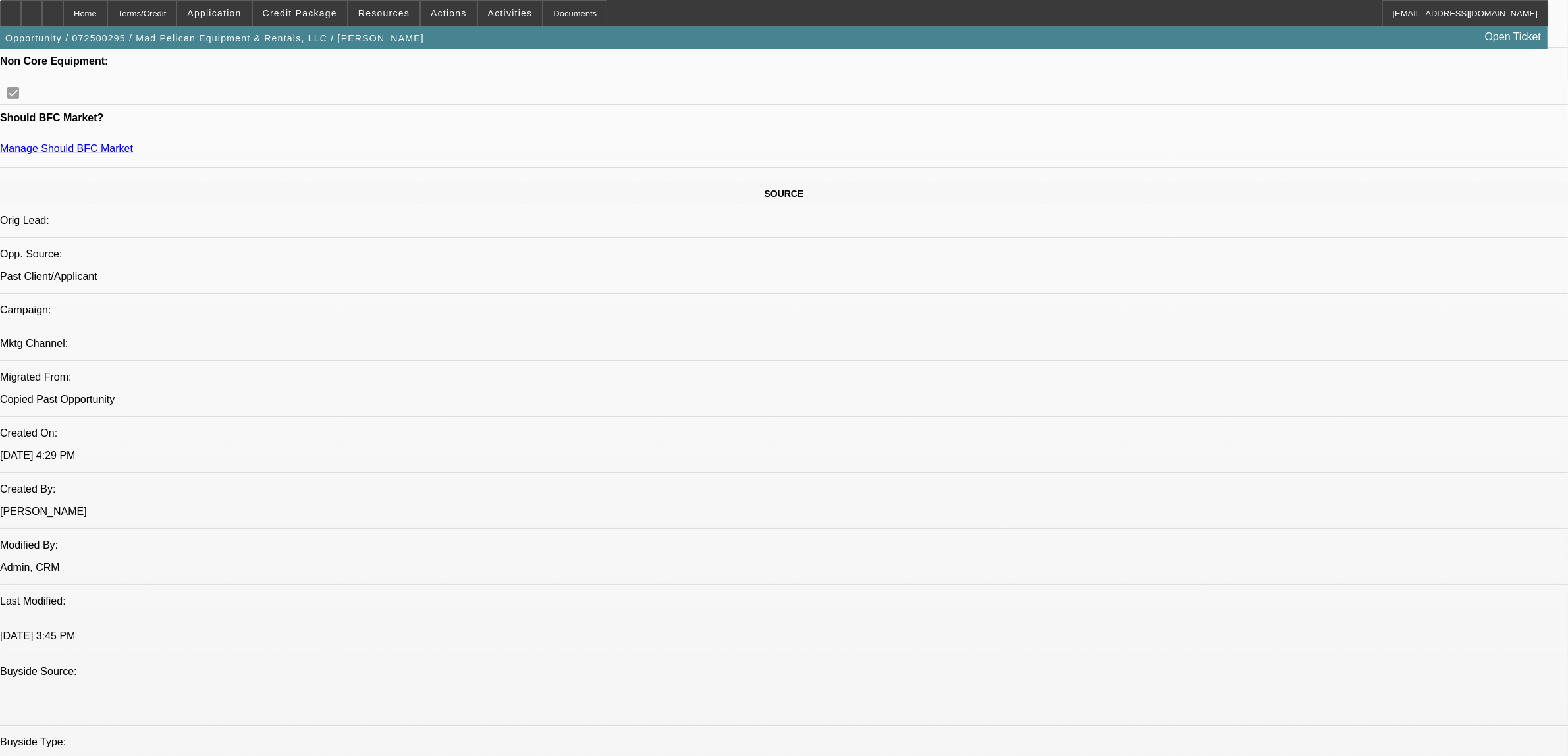 scroll, scrollTop: 659, scrollLeft: 0, axis: vertical 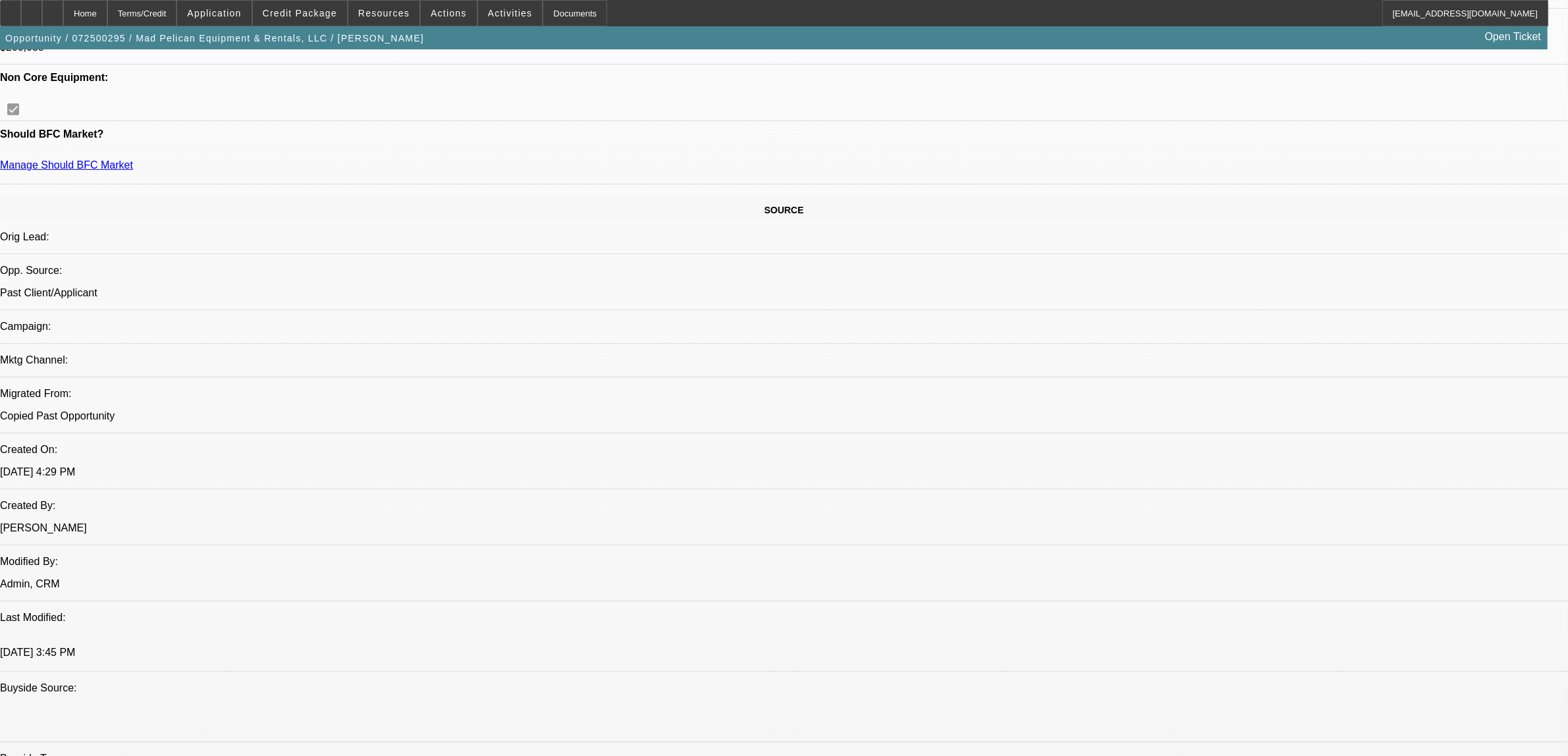 click on "072500007 / $169,395.00 / Can-Am 8JSD / [US_STATE] Power Sports / Mad Pelican Equipment & Rentals, LLC / [PERSON_NAME]" at bounding box center (310, 1891) 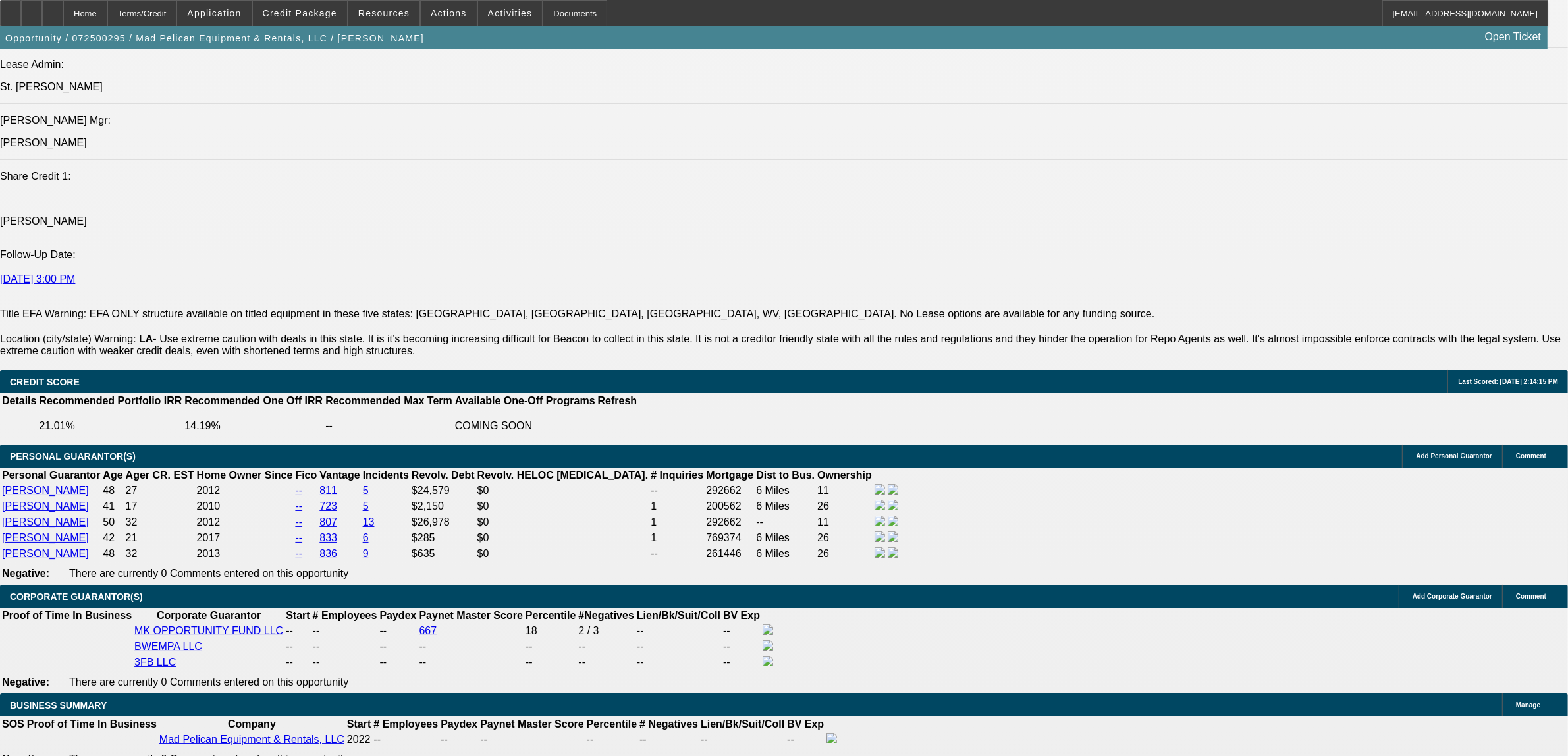 scroll, scrollTop: 1893, scrollLeft: 0, axis: vertical 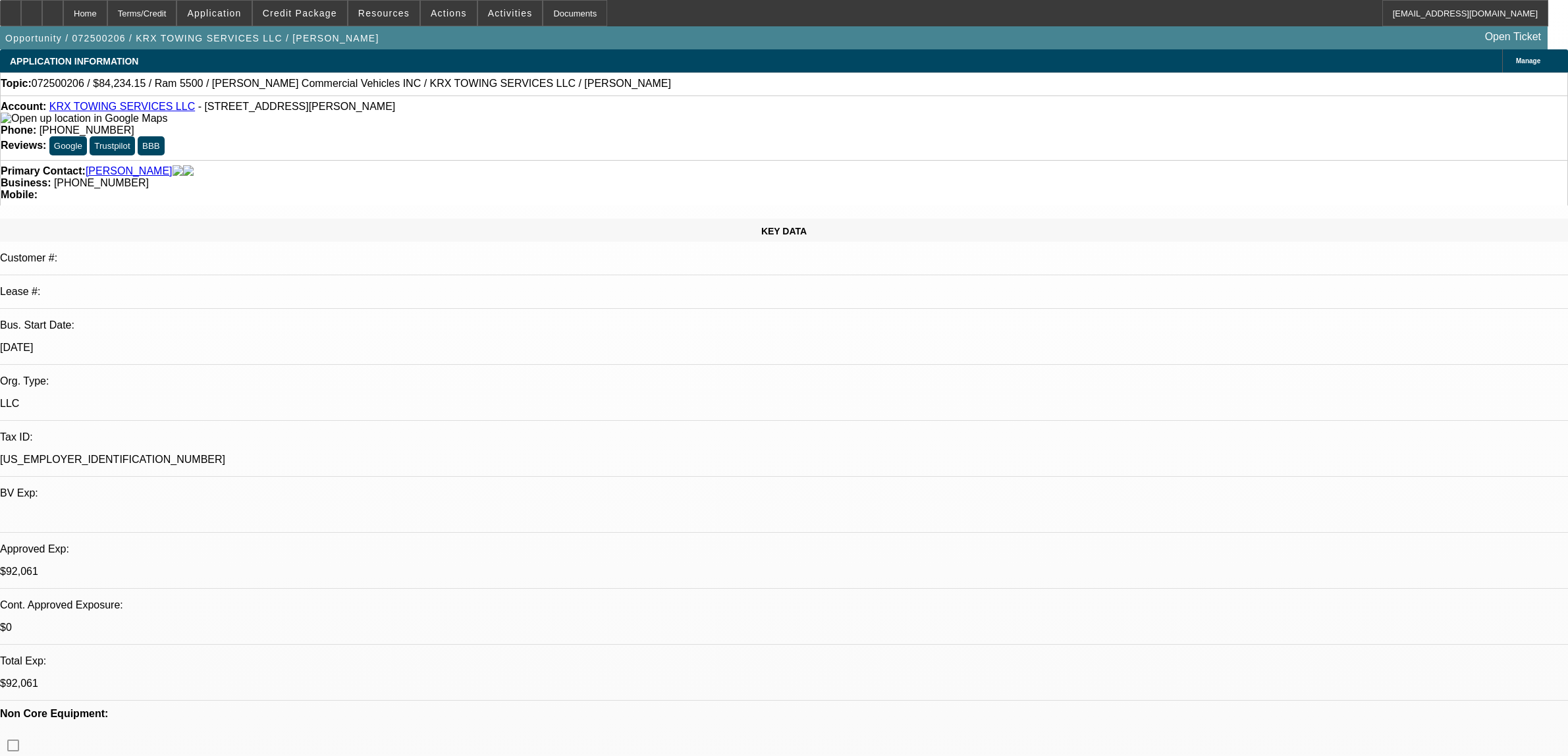 select on "0.15" 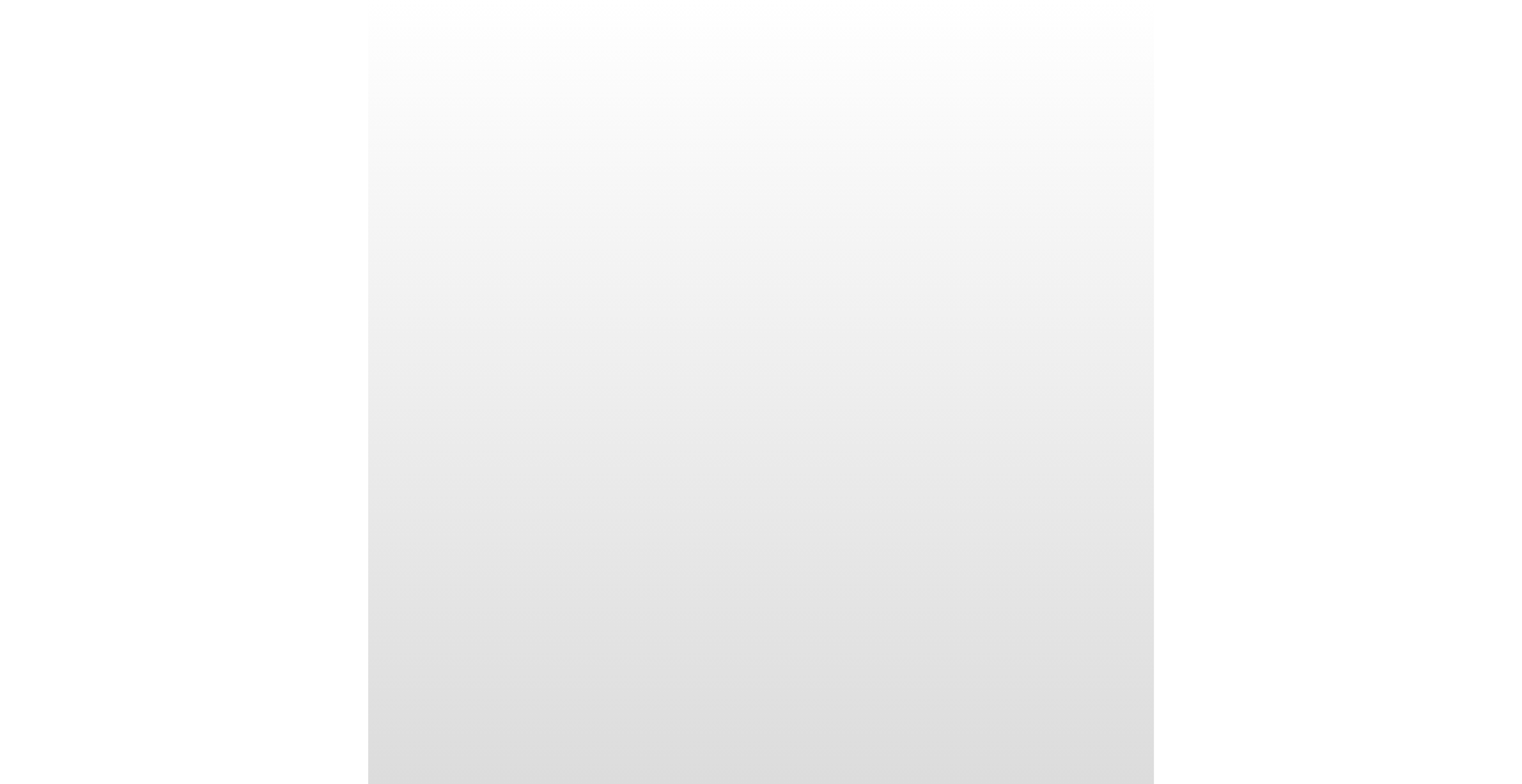 scroll, scrollTop: 0, scrollLeft: 0, axis: both 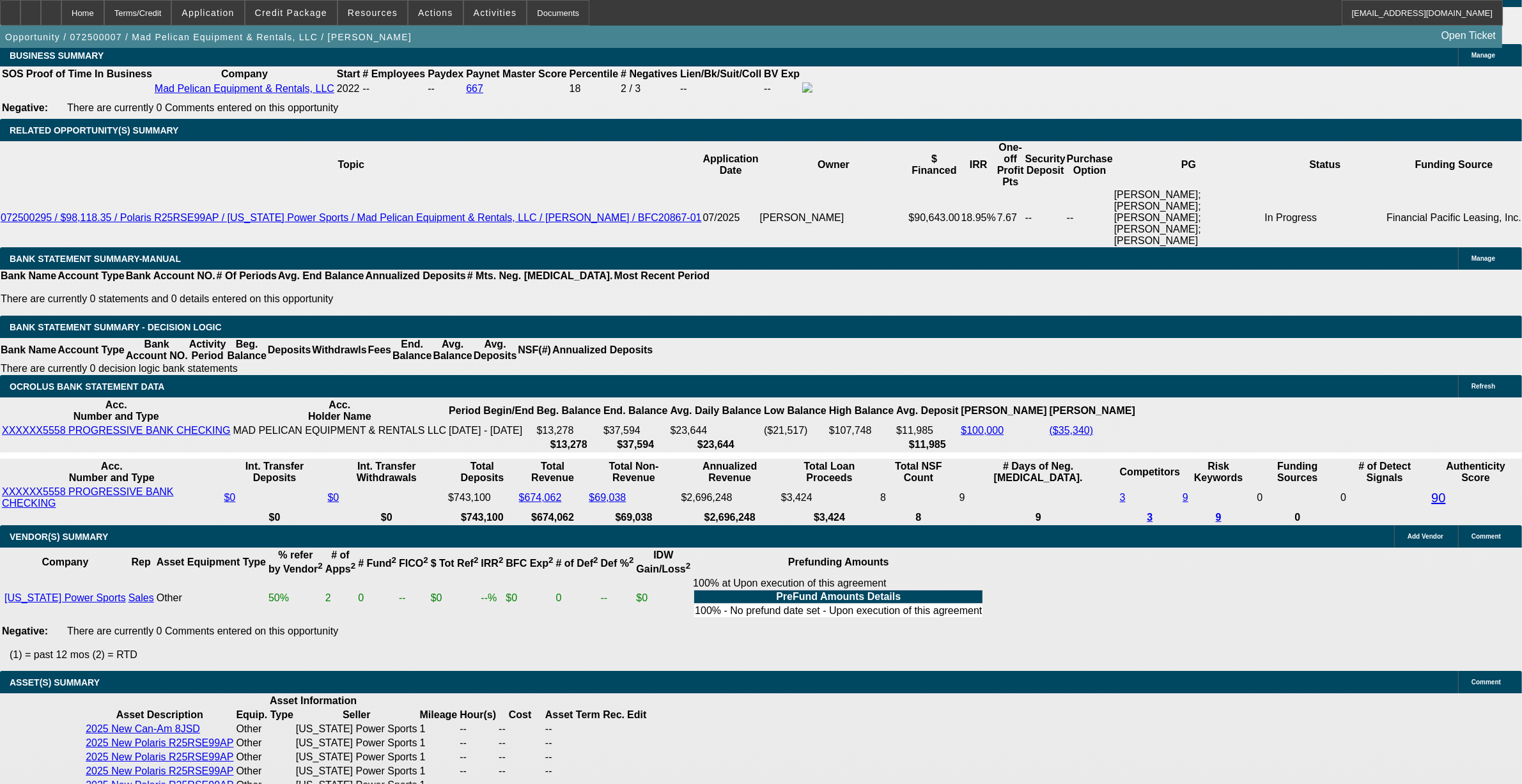 select on "0" 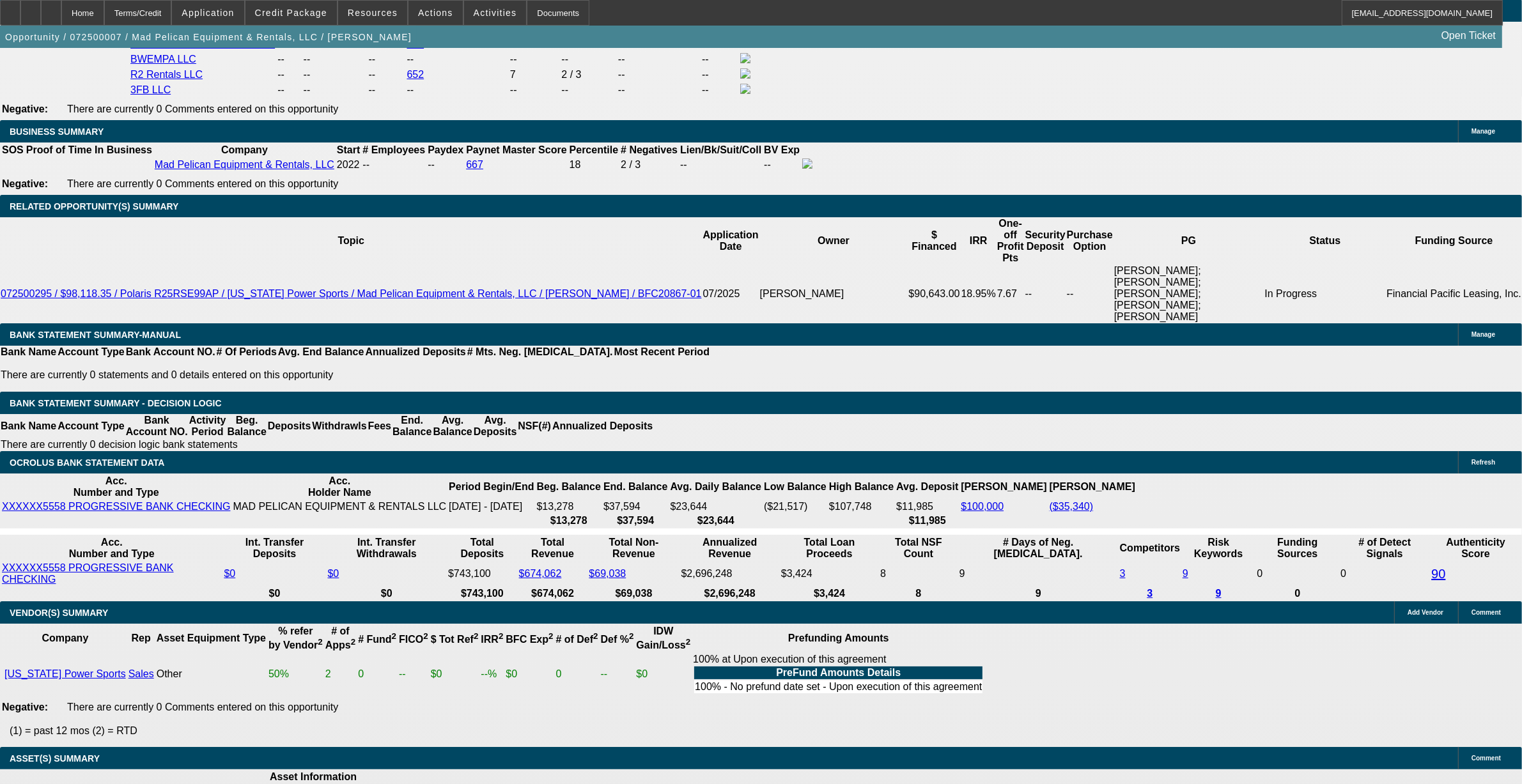 scroll, scrollTop: 2031, scrollLeft: 0, axis: vertical 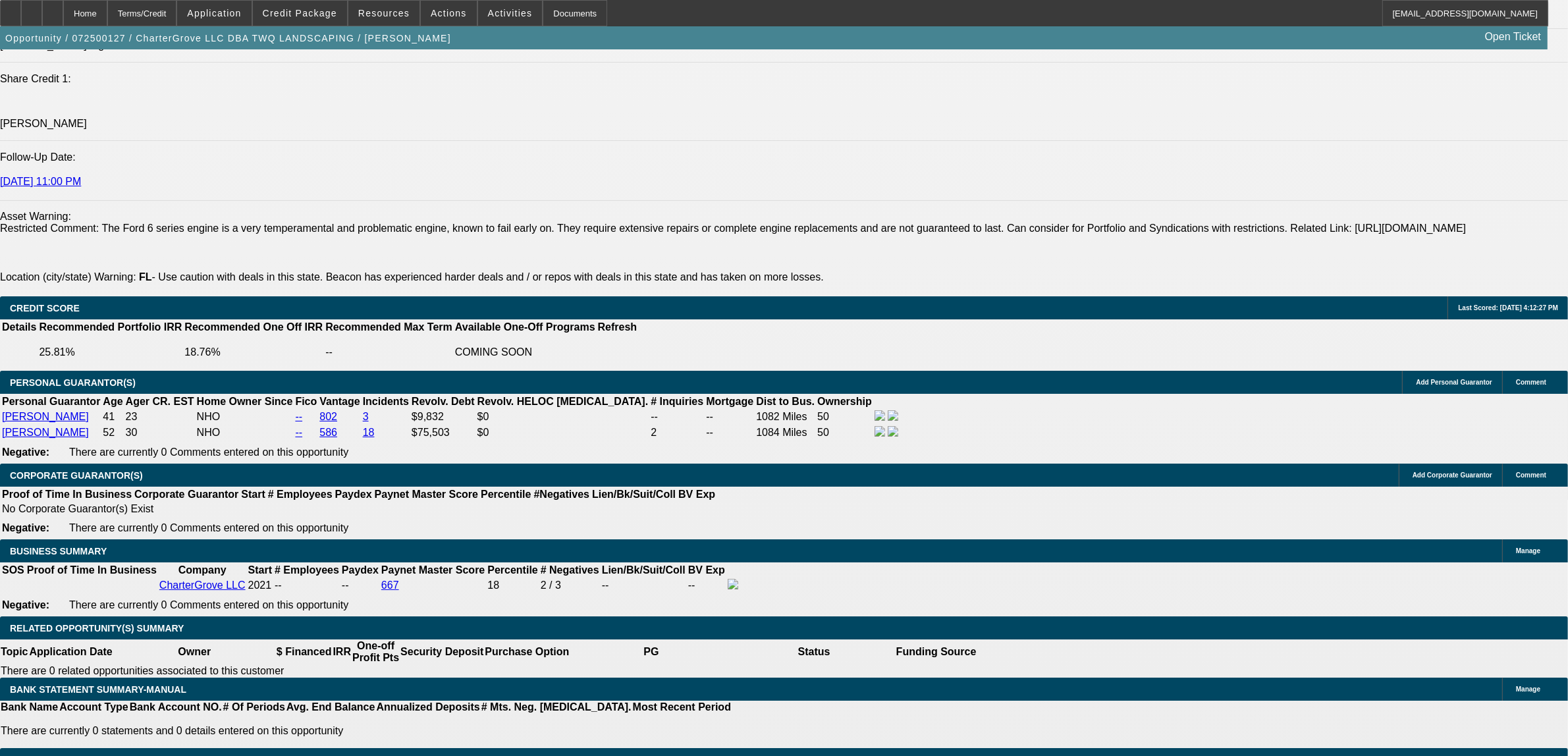 select on "0.1" 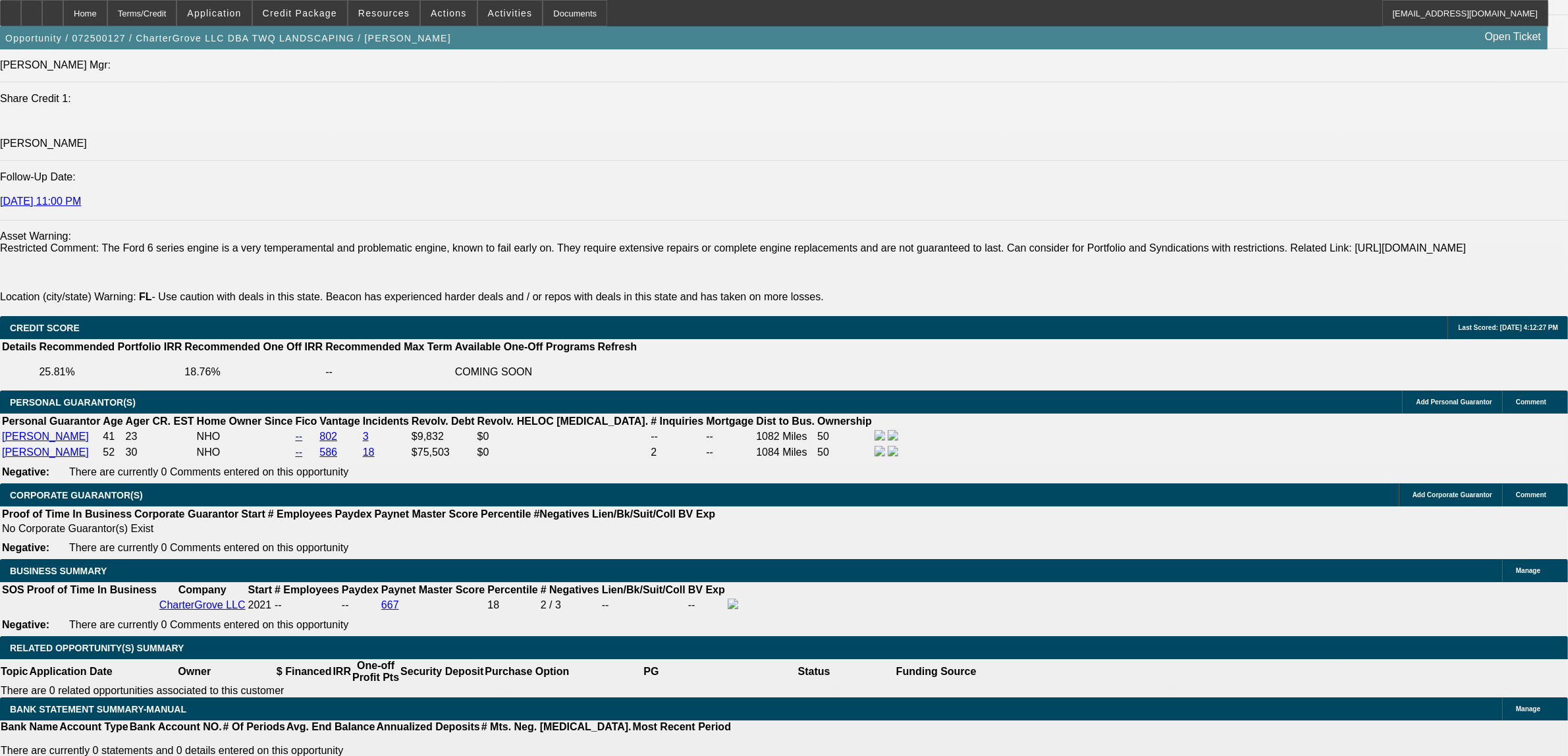 scroll, scrollTop: 1521, scrollLeft: 0, axis: vertical 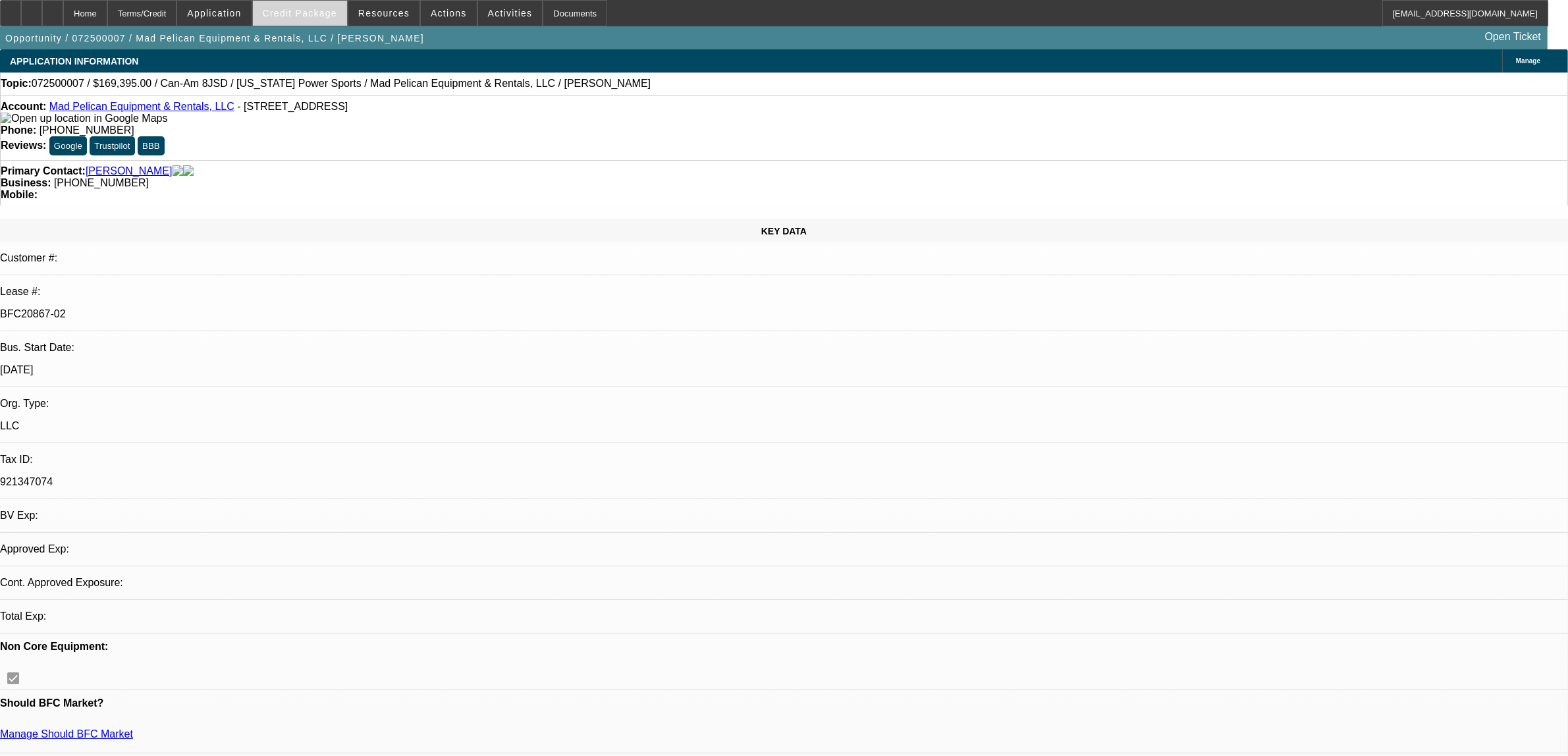 select on "0" 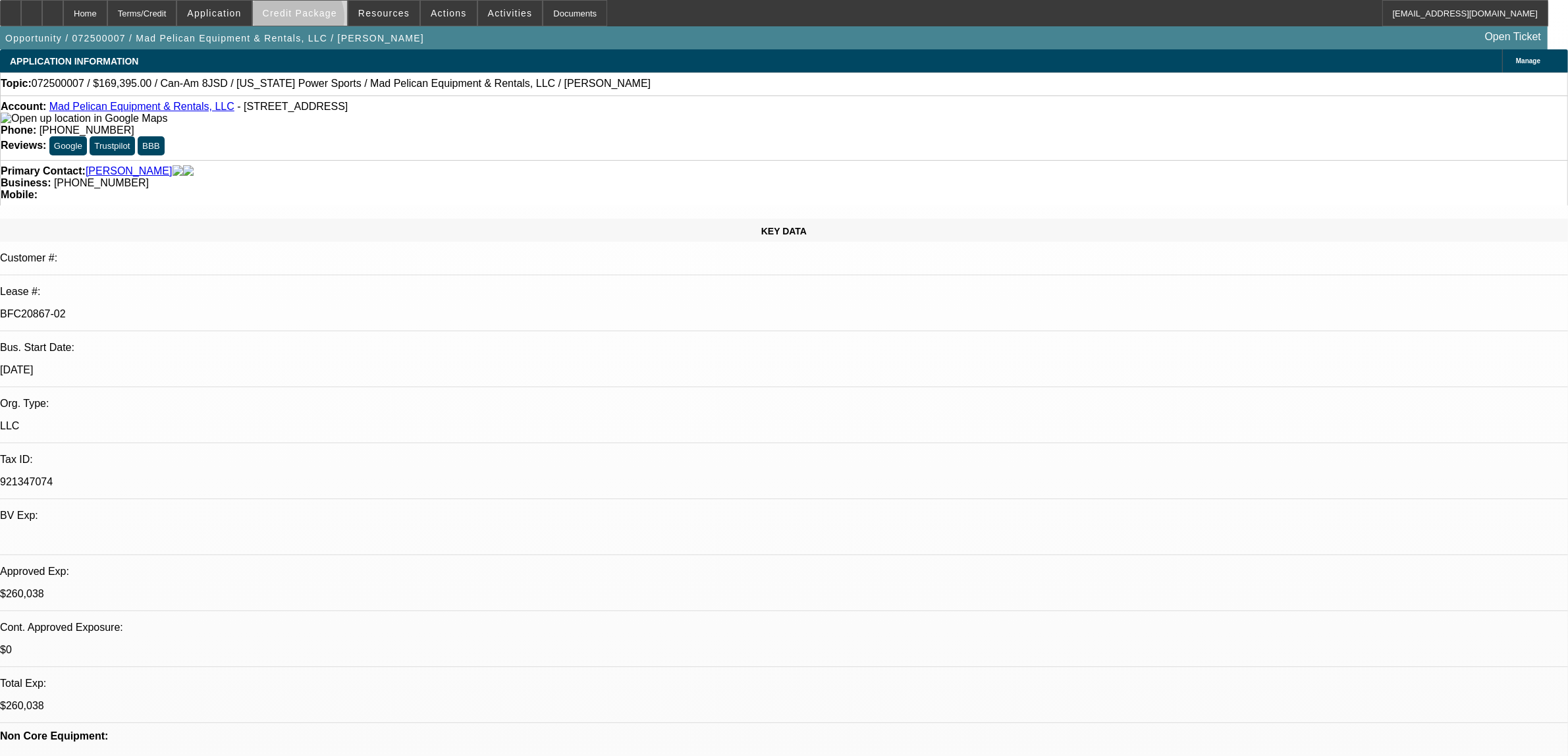 drag, startPoint x: 320, startPoint y: 20, endPoint x: 313, endPoint y: 24, distance: 8.062258 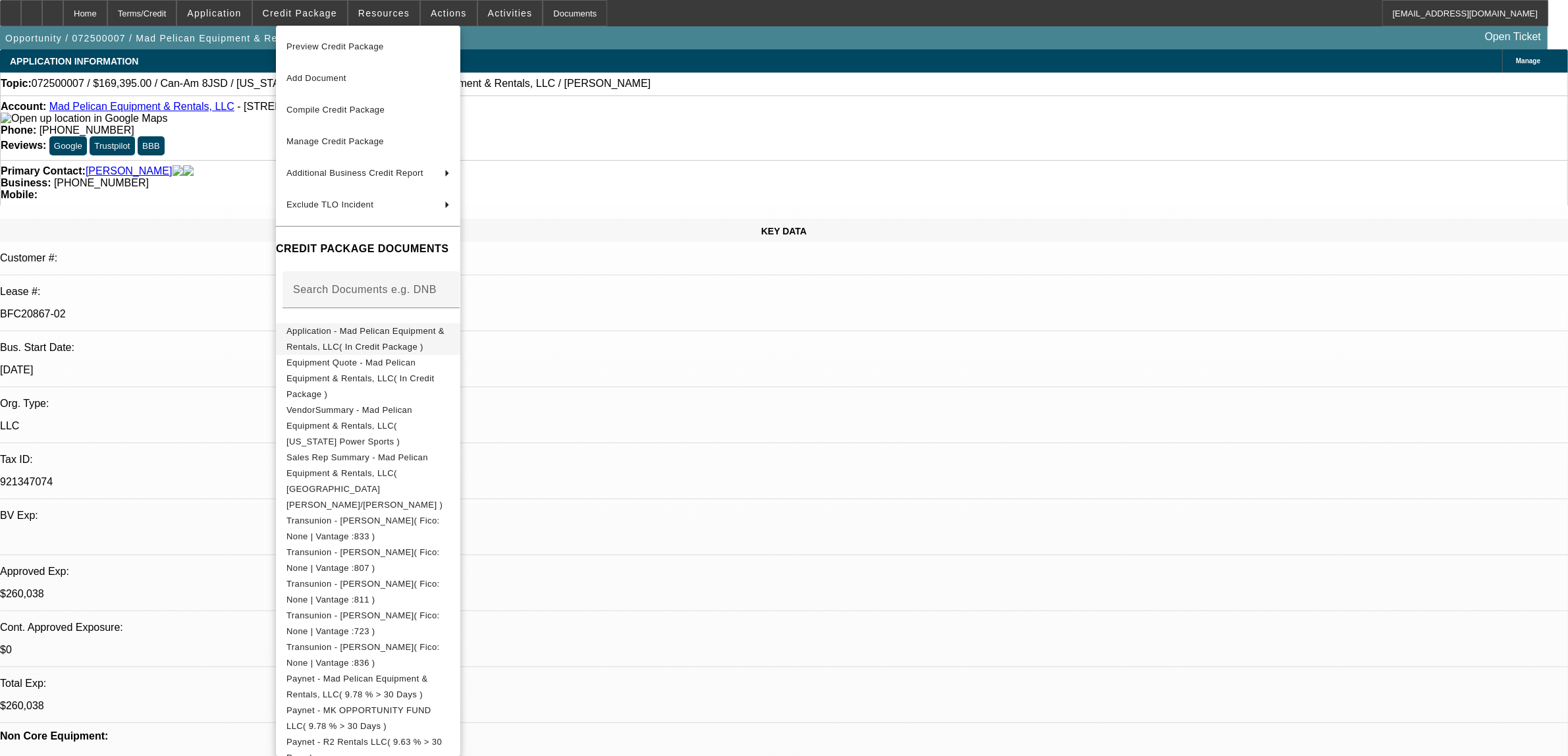click on "Application - Mad Pelican Equipment & Rentals, LLC( In Credit Package )" at bounding box center (365, 338) 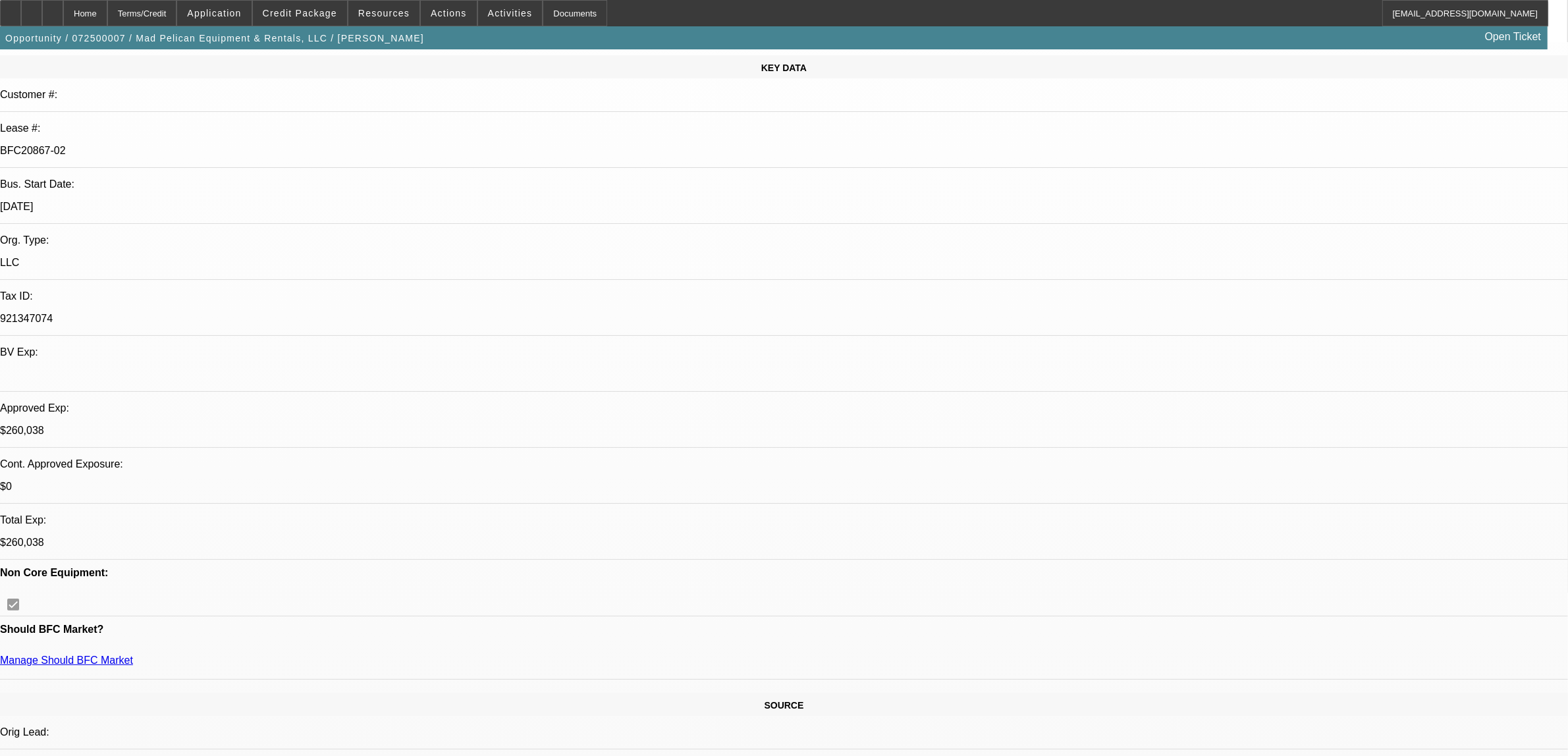 scroll, scrollTop: 165, scrollLeft: 0, axis: vertical 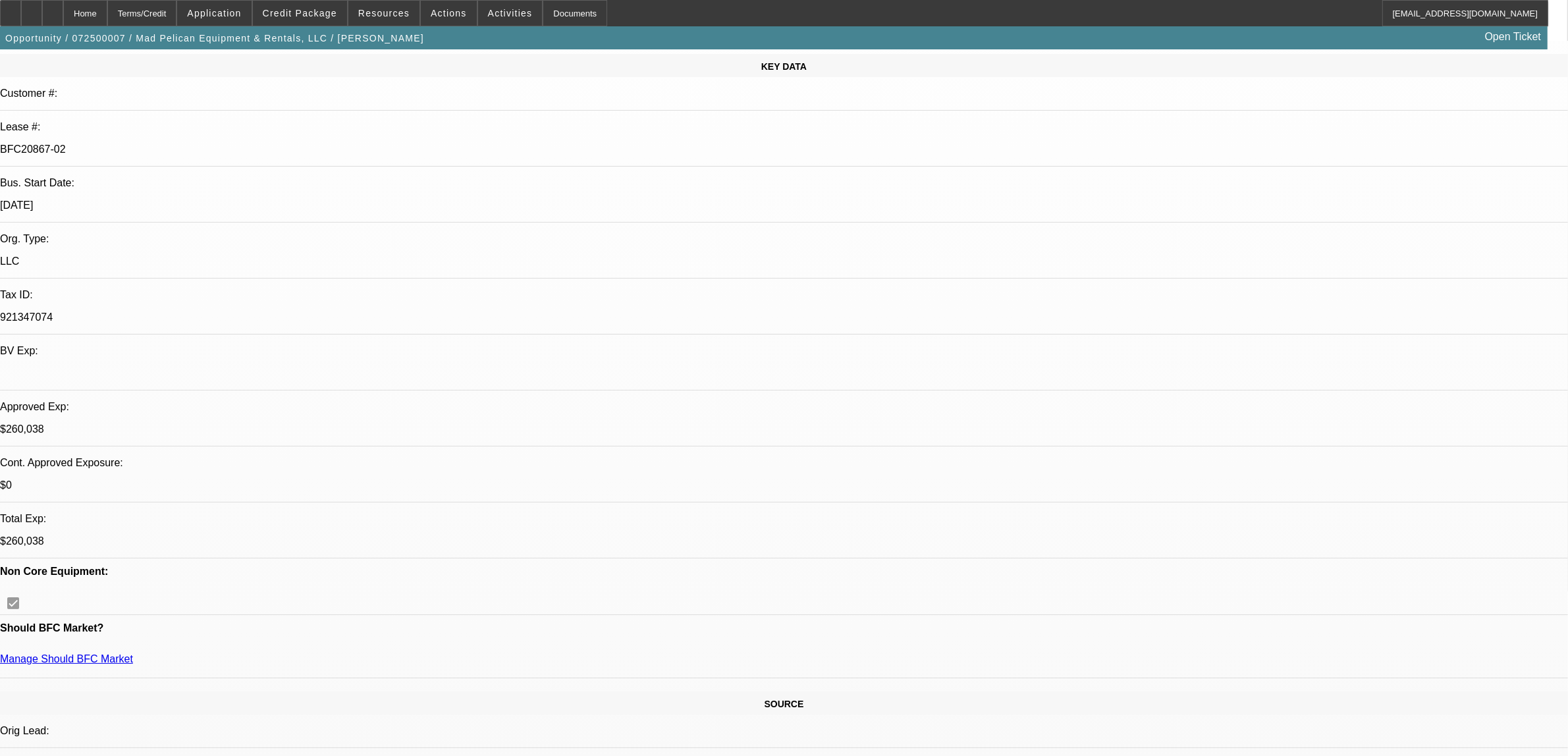 click at bounding box center (901, 2065) 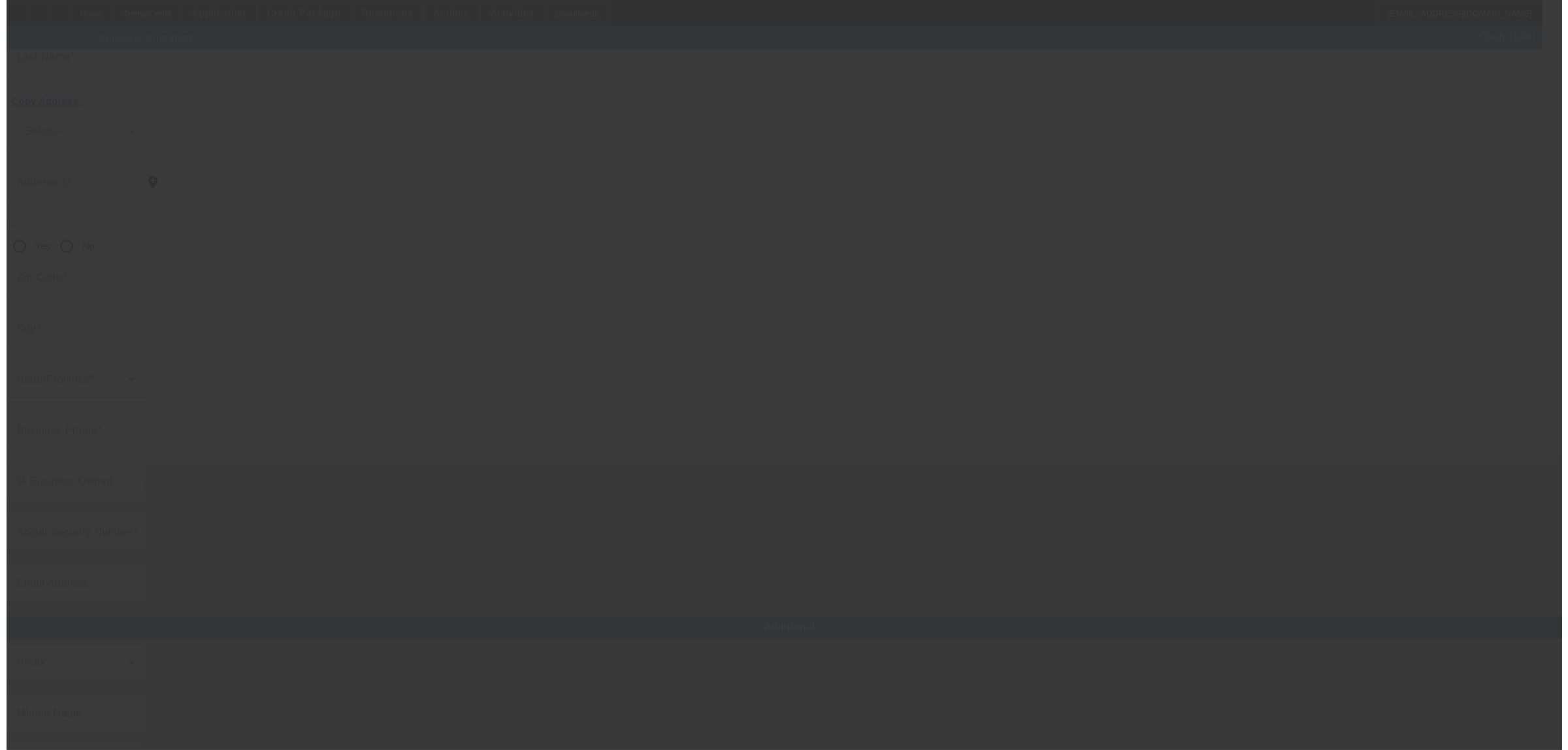 scroll, scrollTop: 0, scrollLeft: 0, axis: both 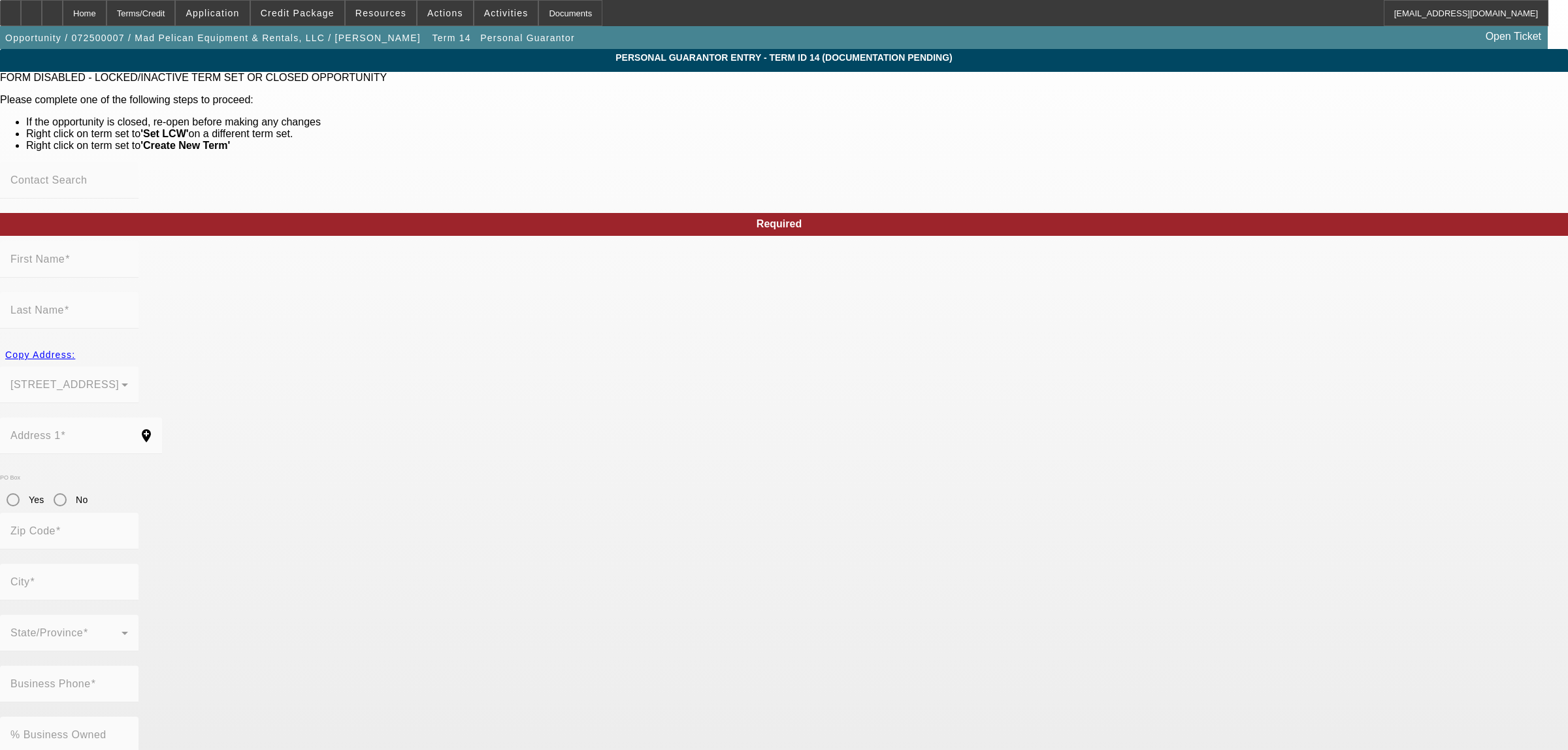 type on "[PERSON_NAME]" 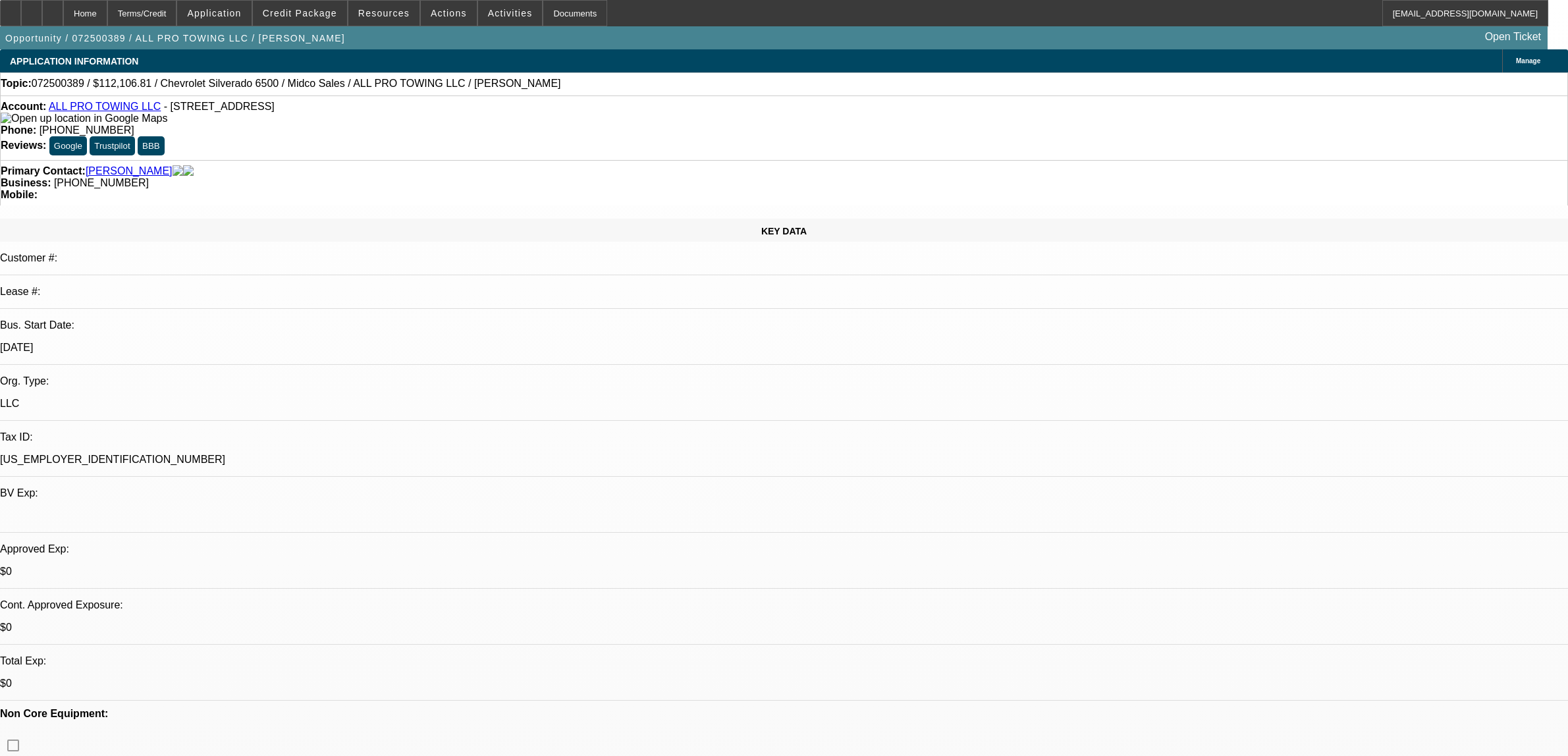 select on "0" 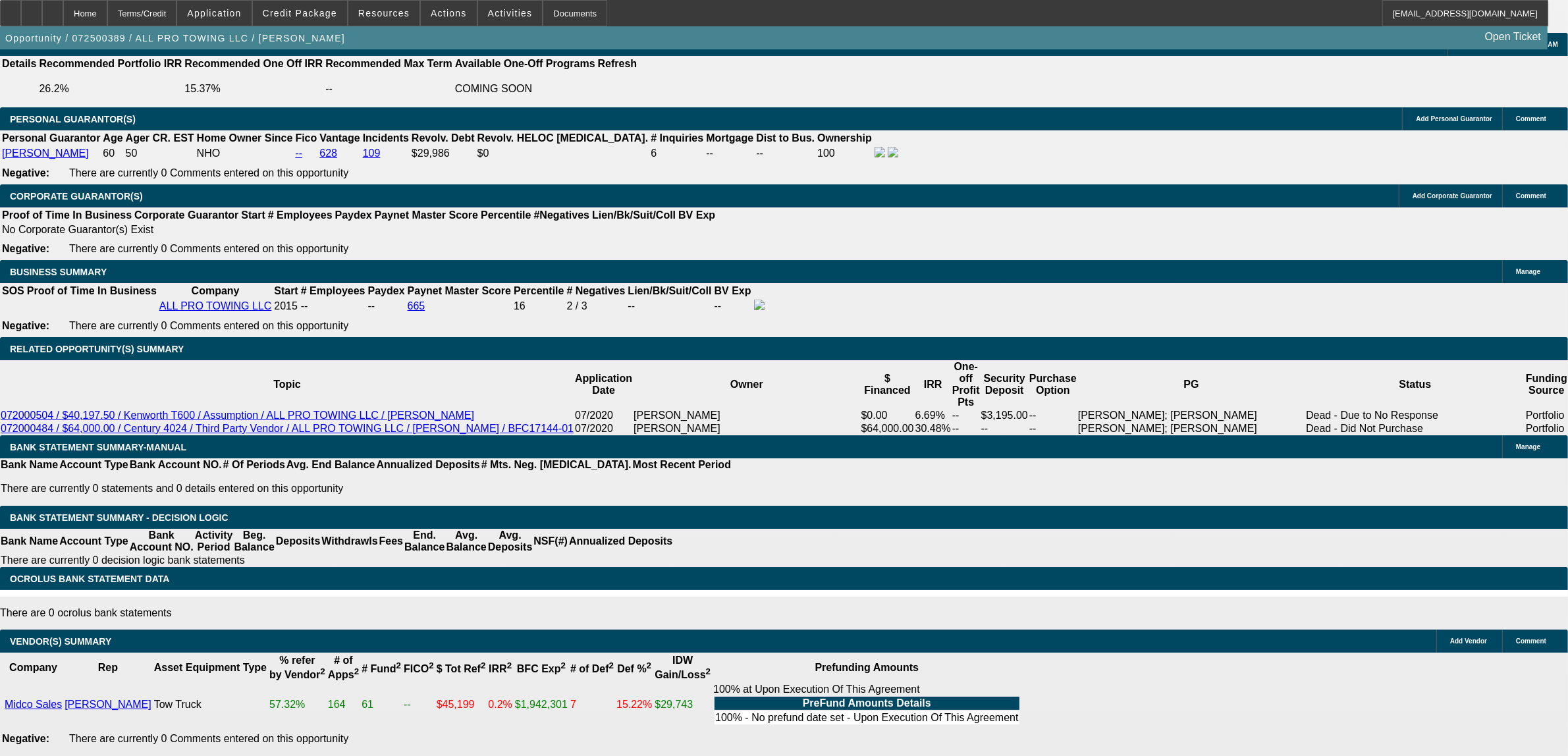 scroll, scrollTop: 1661, scrollLeft: 0, axis: vertical 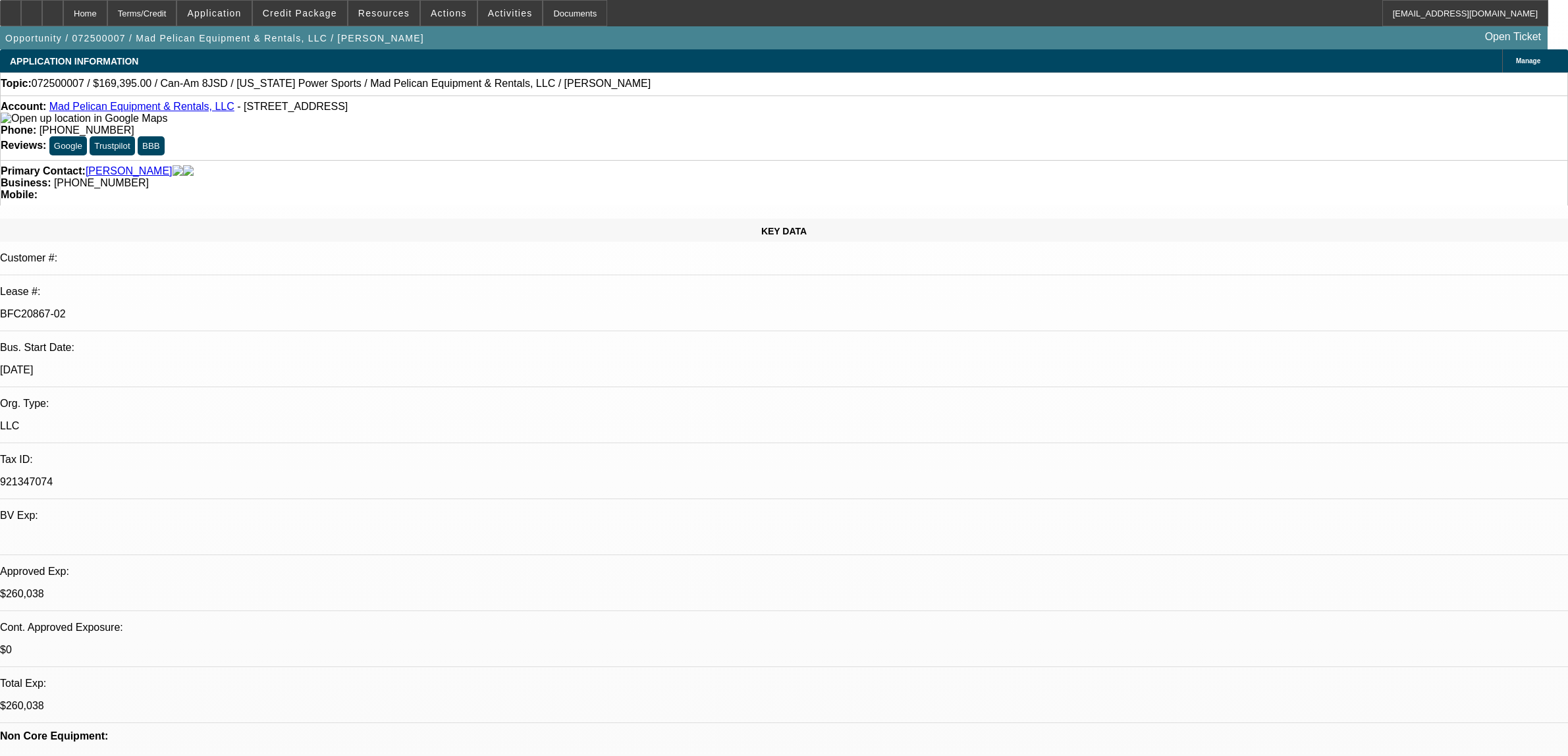 select on "0" 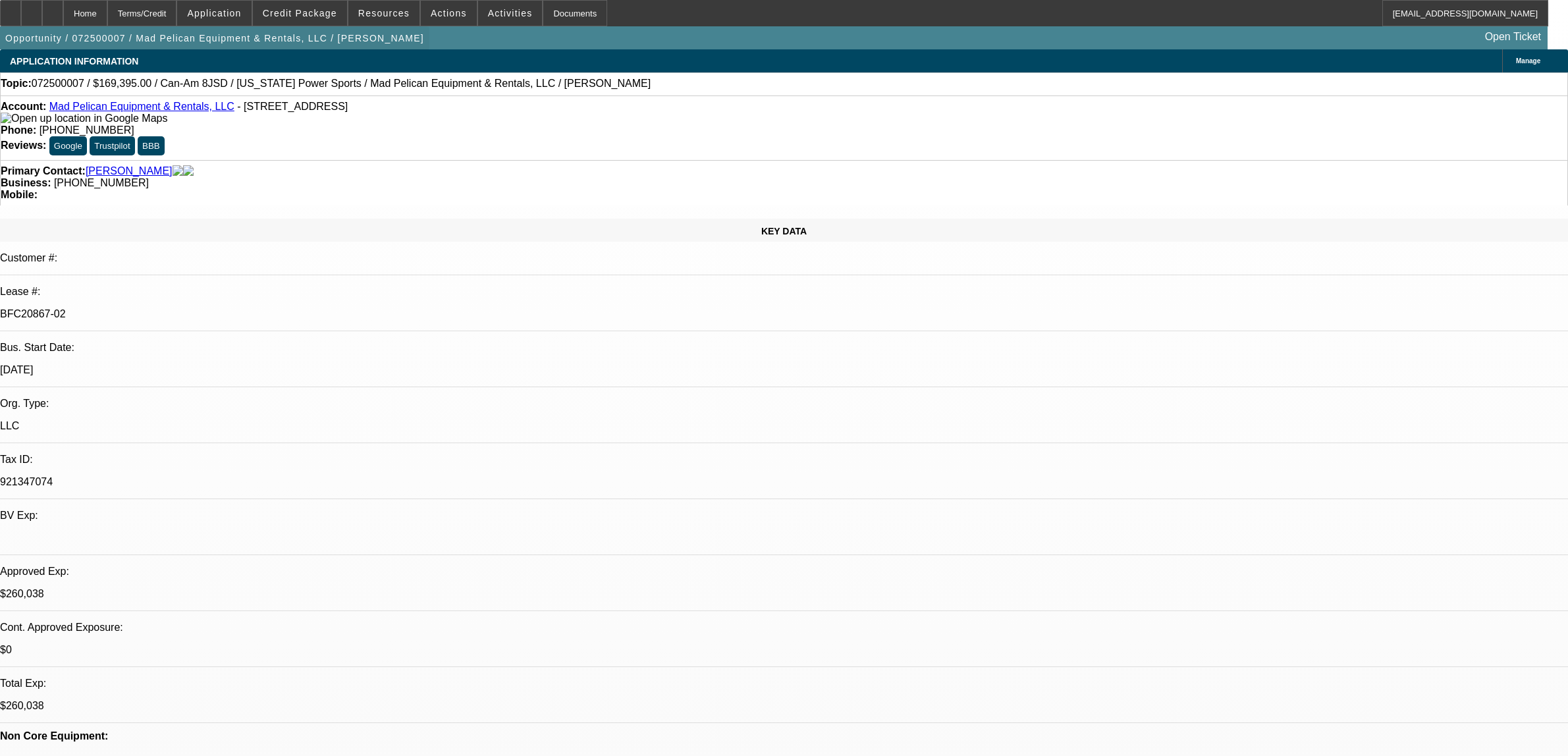 scroll, scrollTop: 0, scrollLeft: 0, axis: both 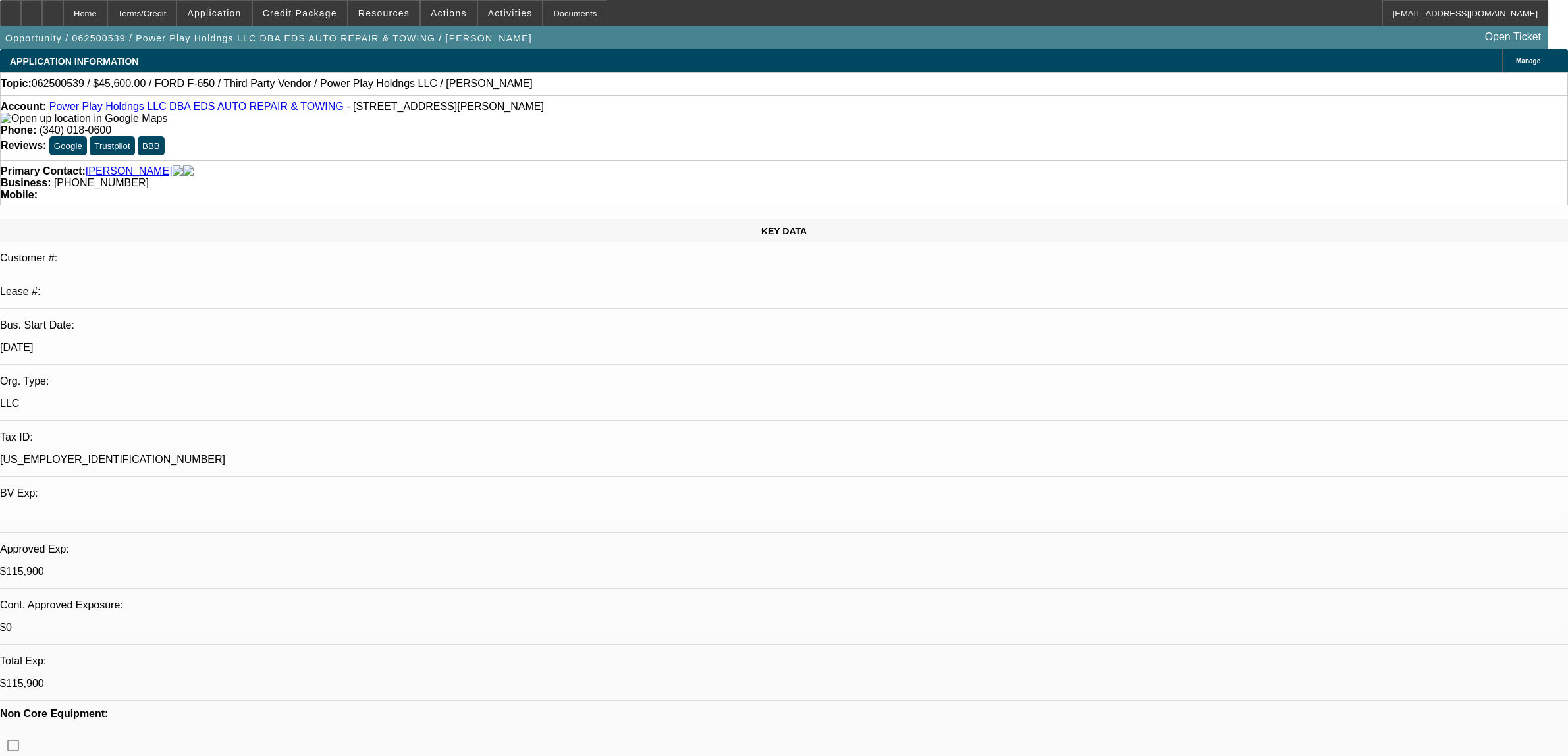select on "0" 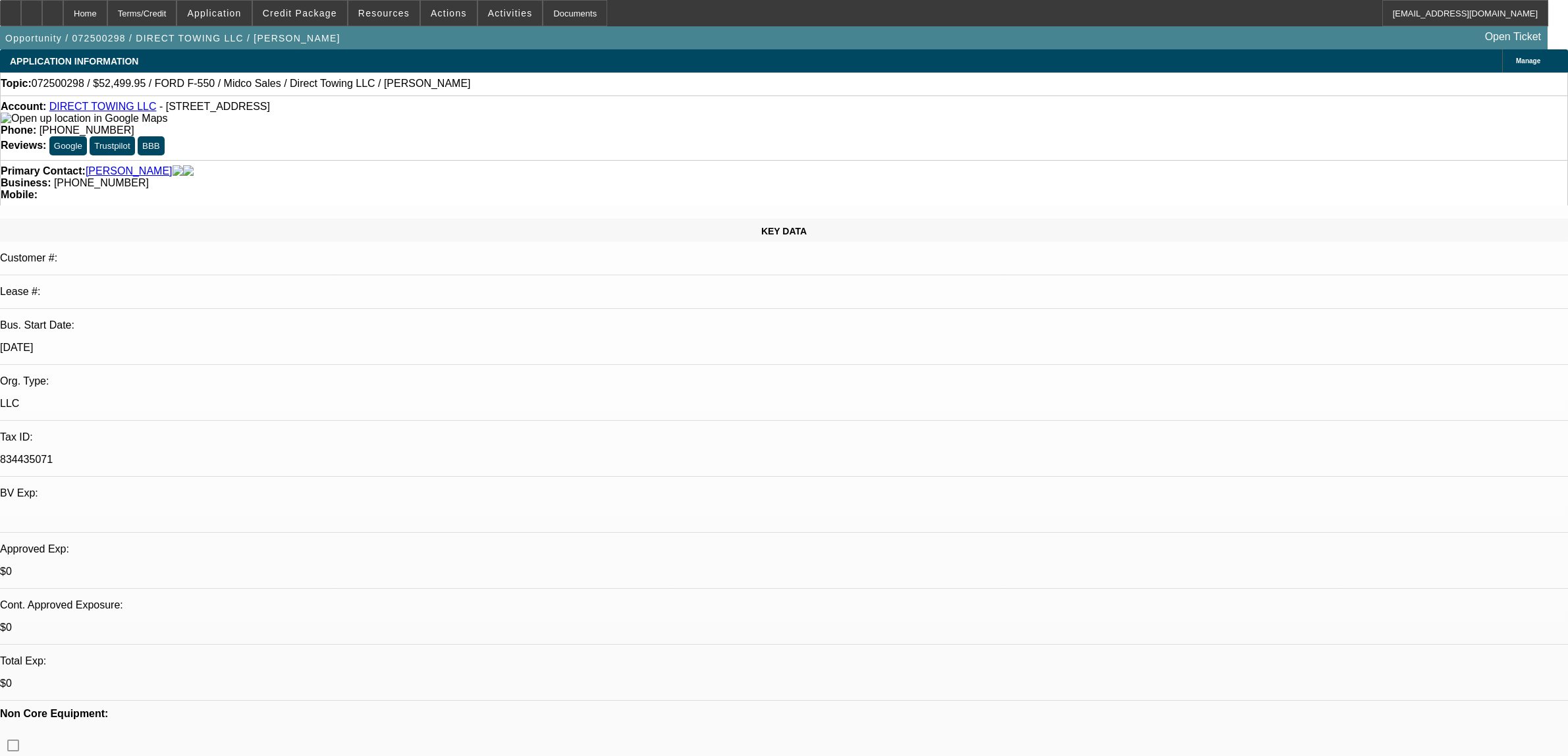 select on "0" 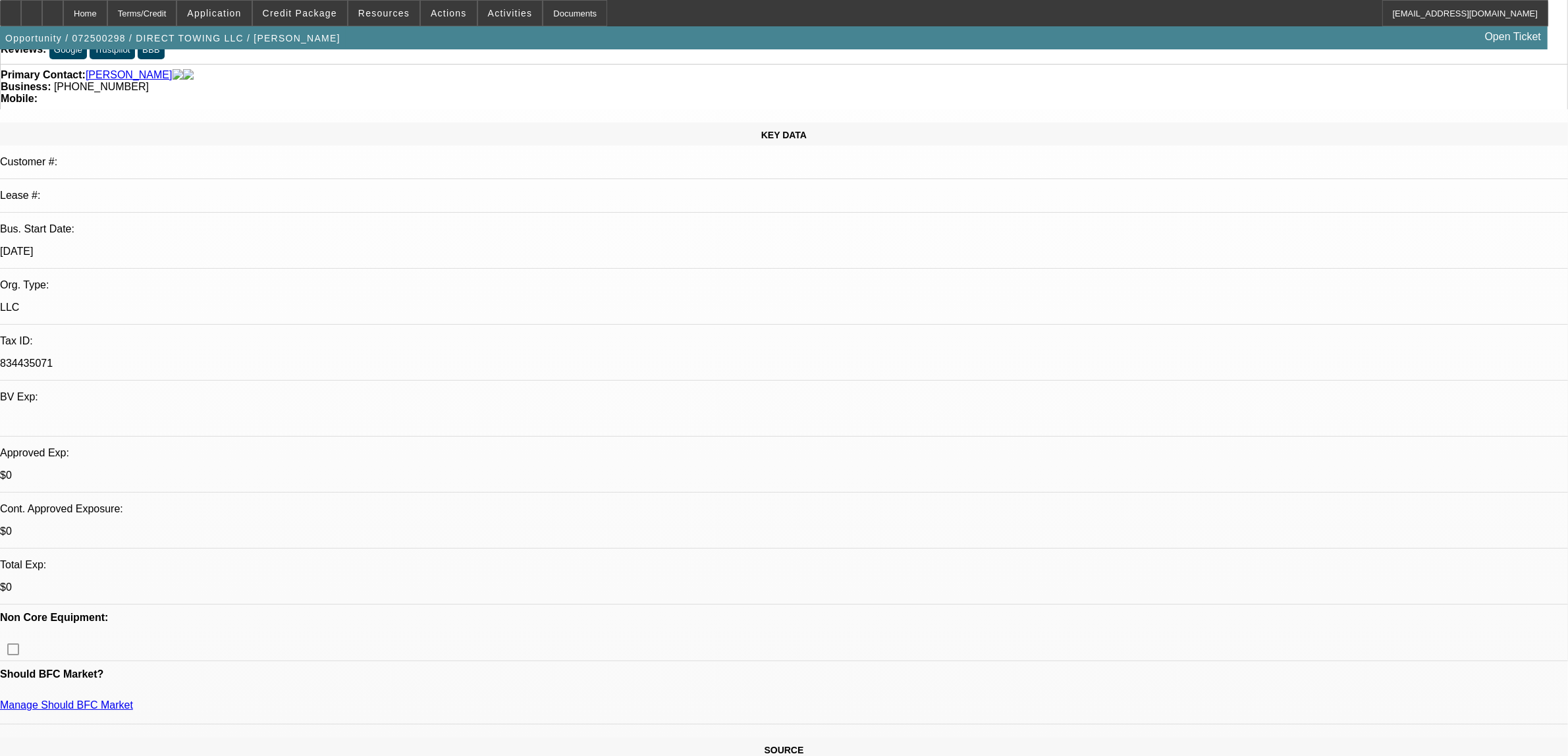 scroll, scrollTop: 0, scrollLeft: 0, axis: both 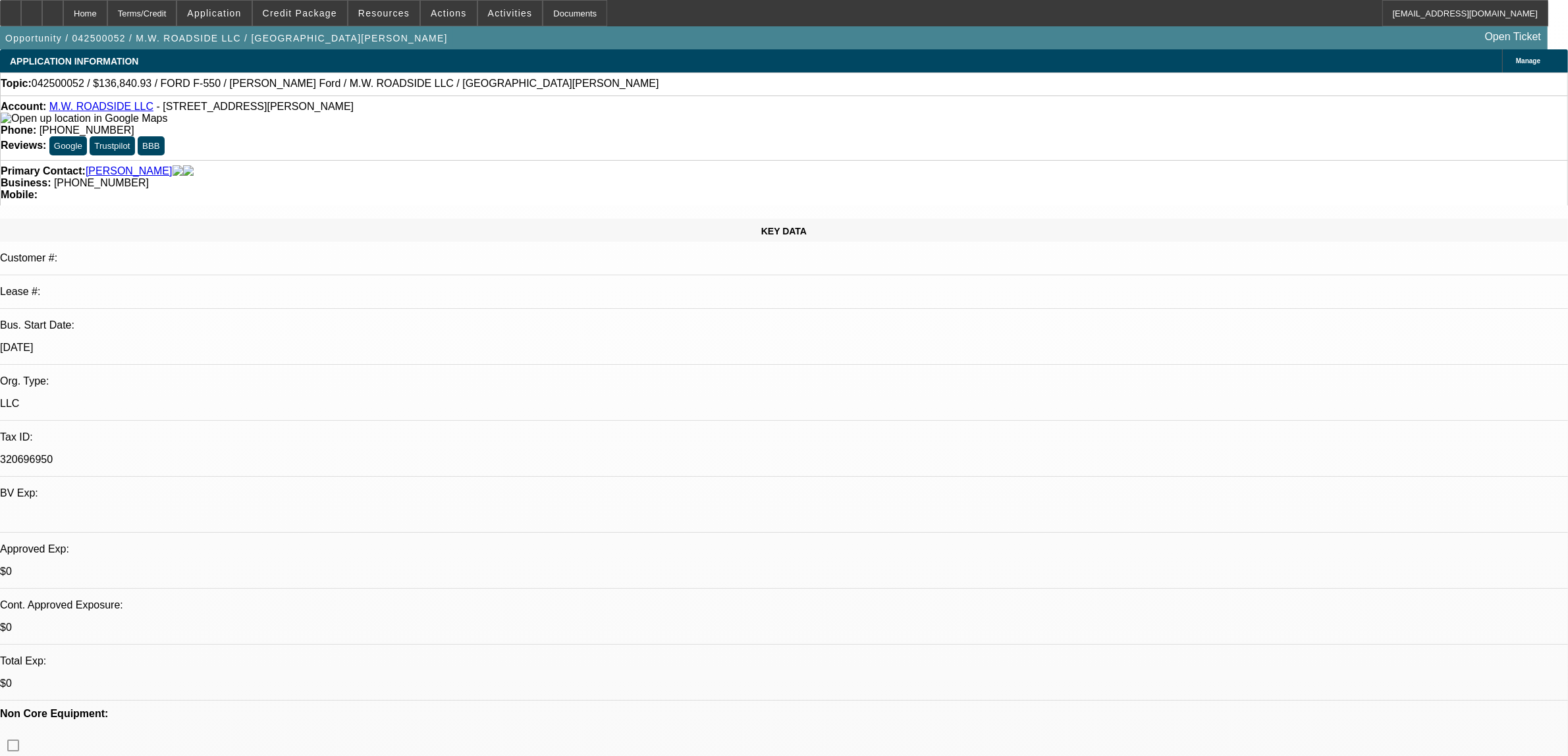 select on "0" 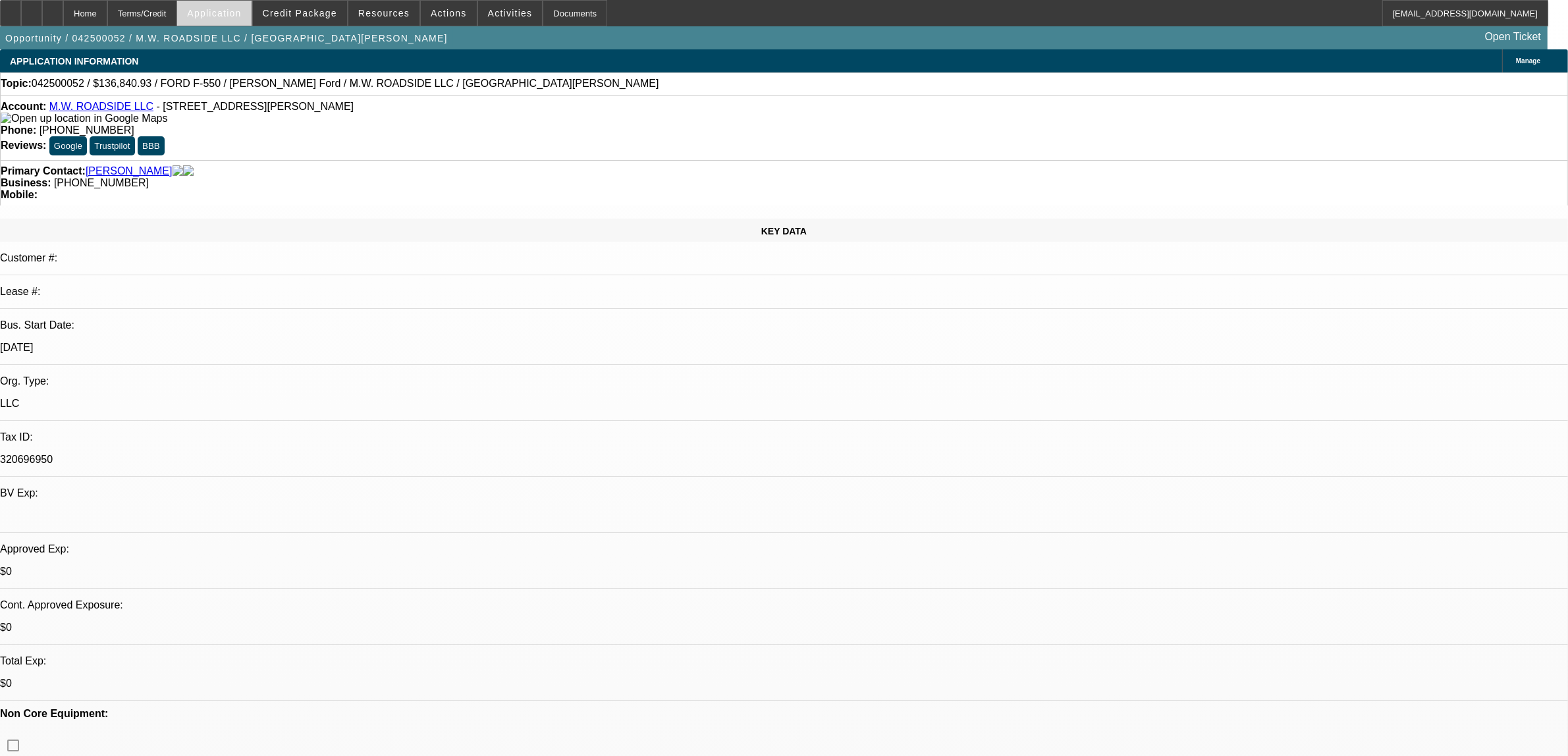 click on "Application" at bounding box center [214, 13] 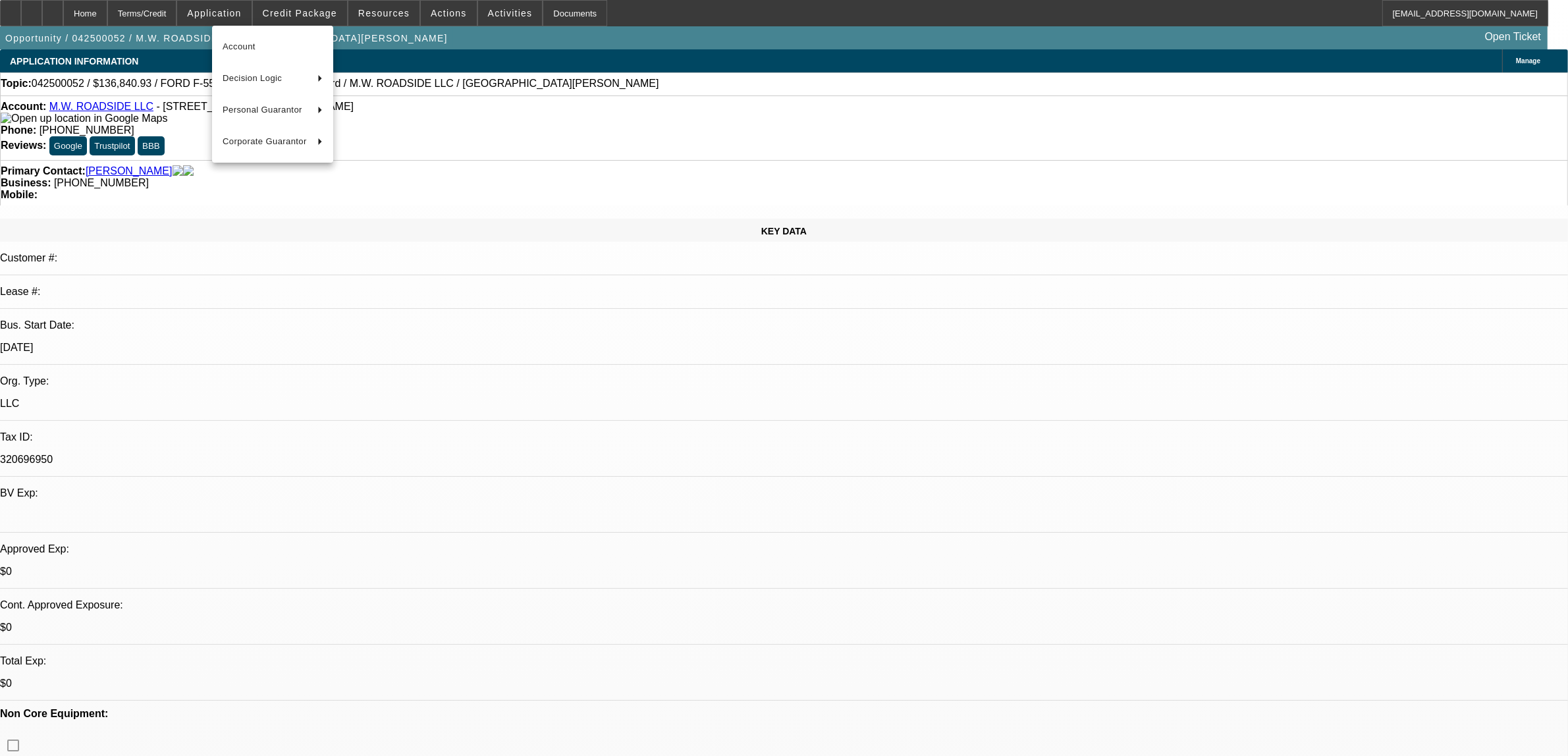 click at bounding box center (784, 378) 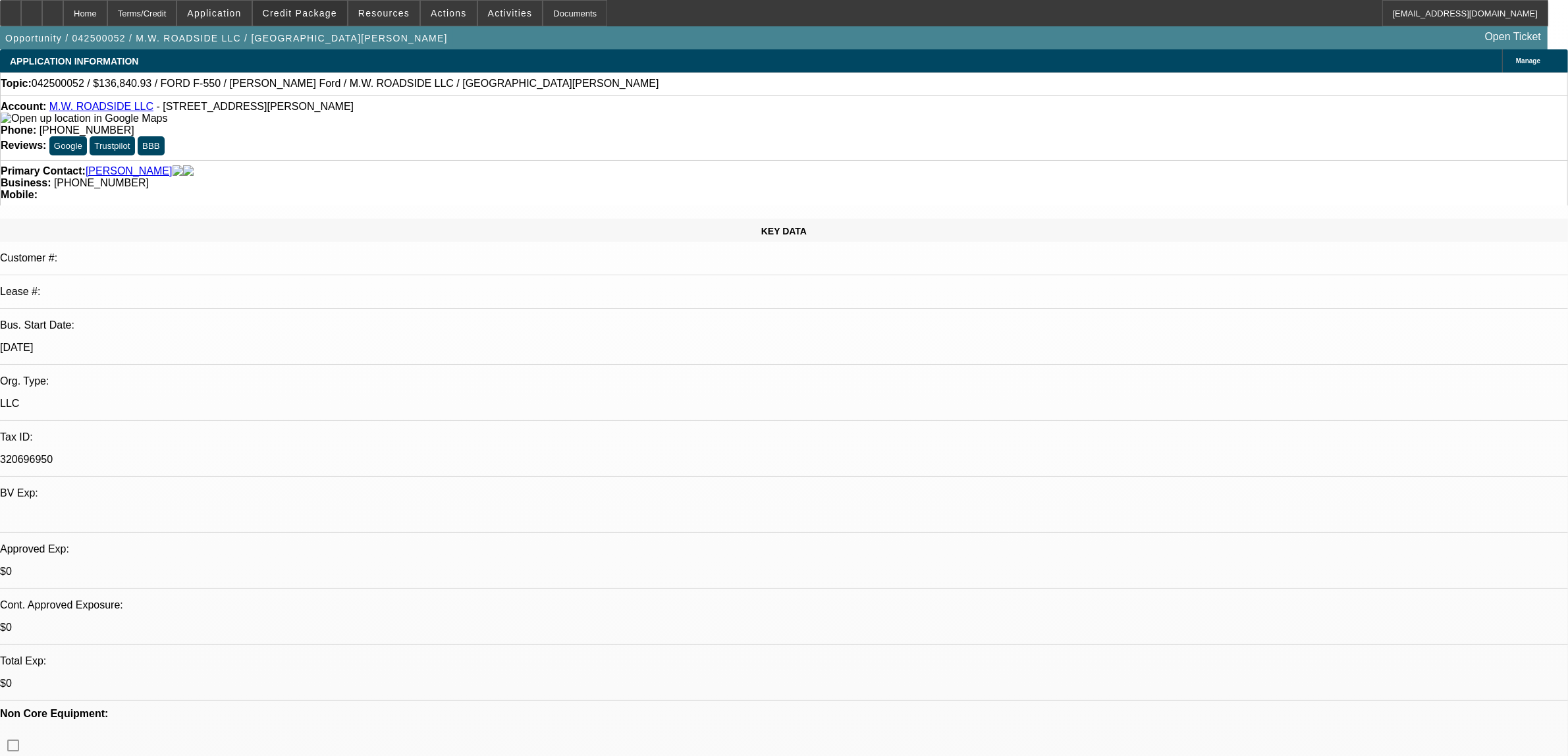 click on "Credit Package" at bounding box center (300, 13) 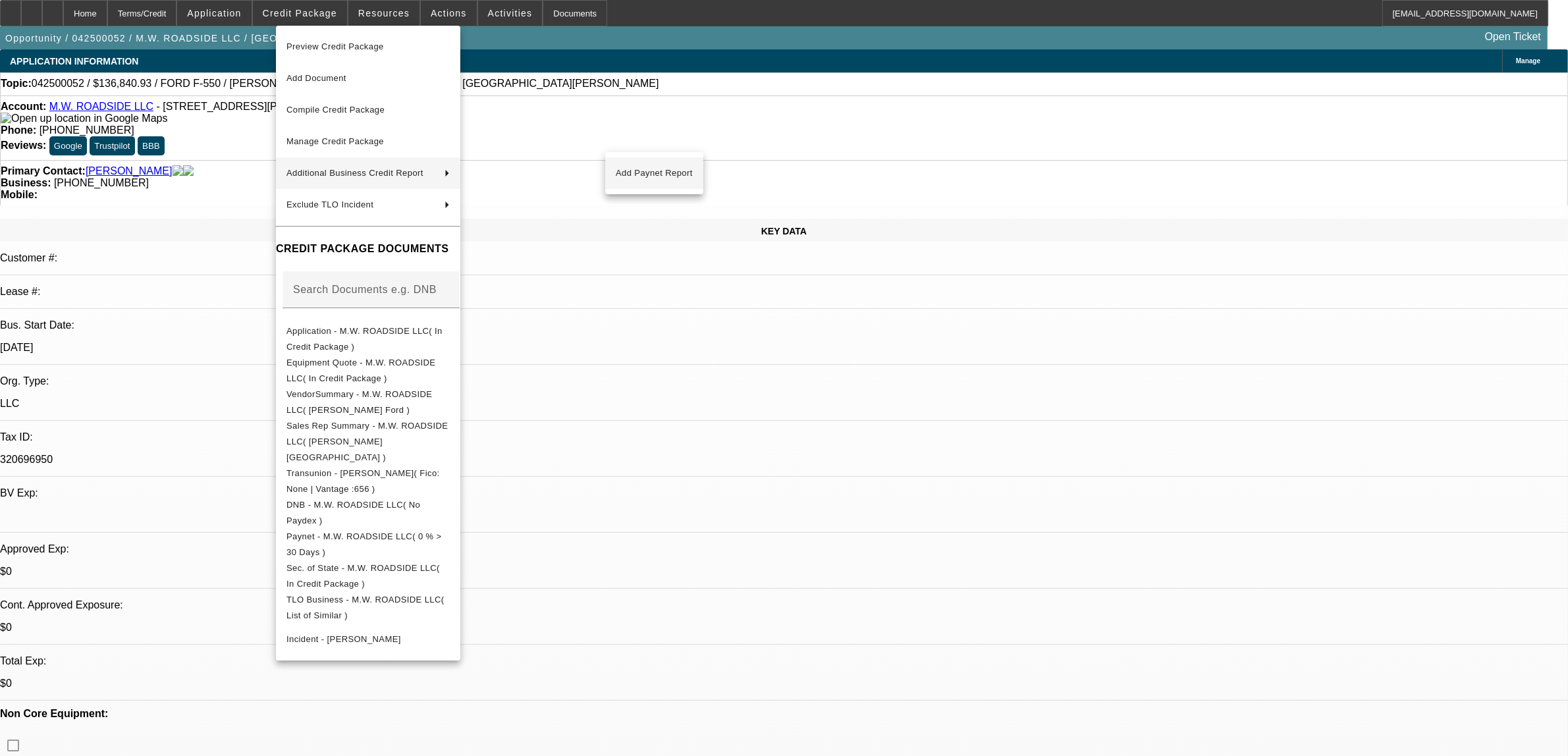click on "Add Paynet Report" at bounding box center [654, 173] 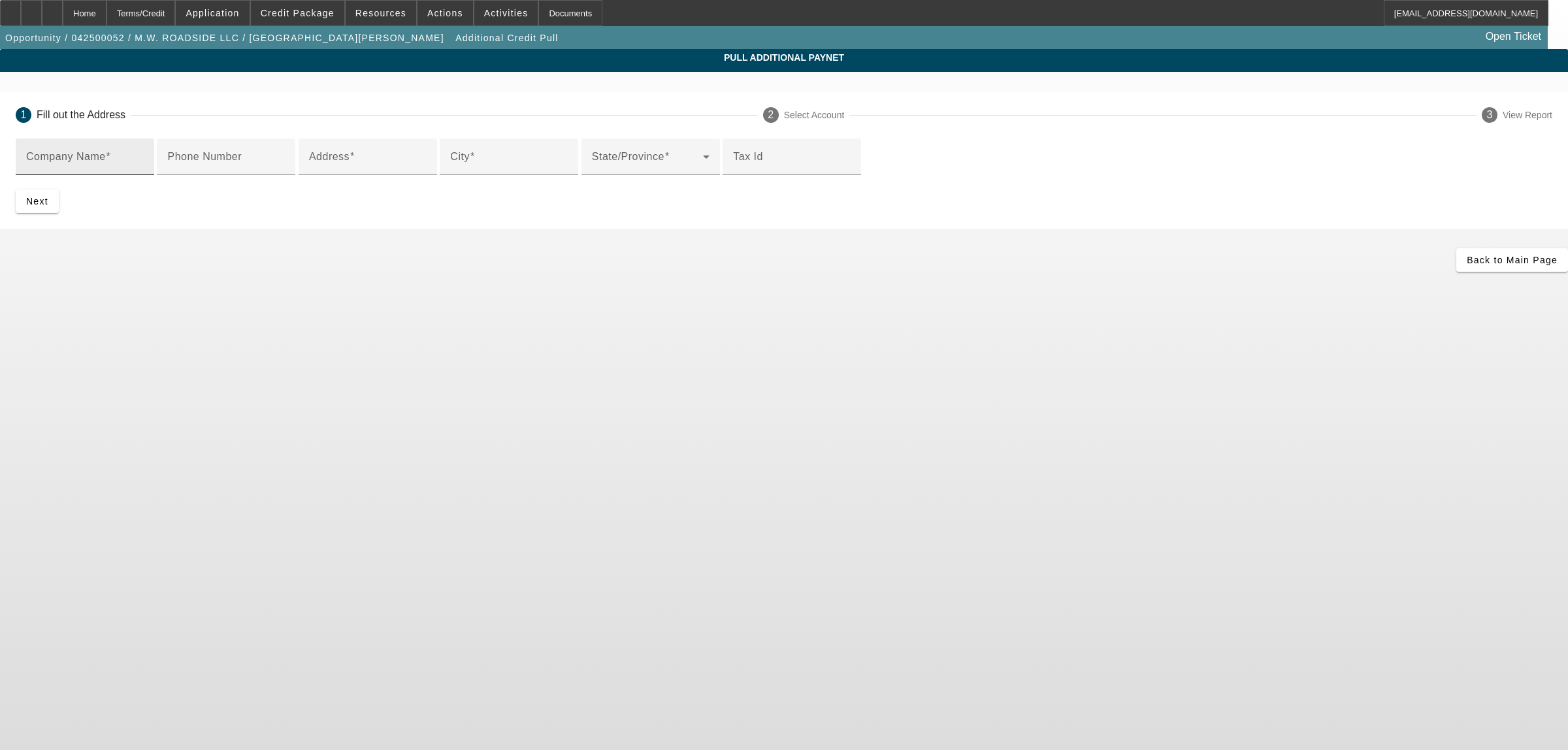 click on "Company Name" at bounding box center (85, 162) 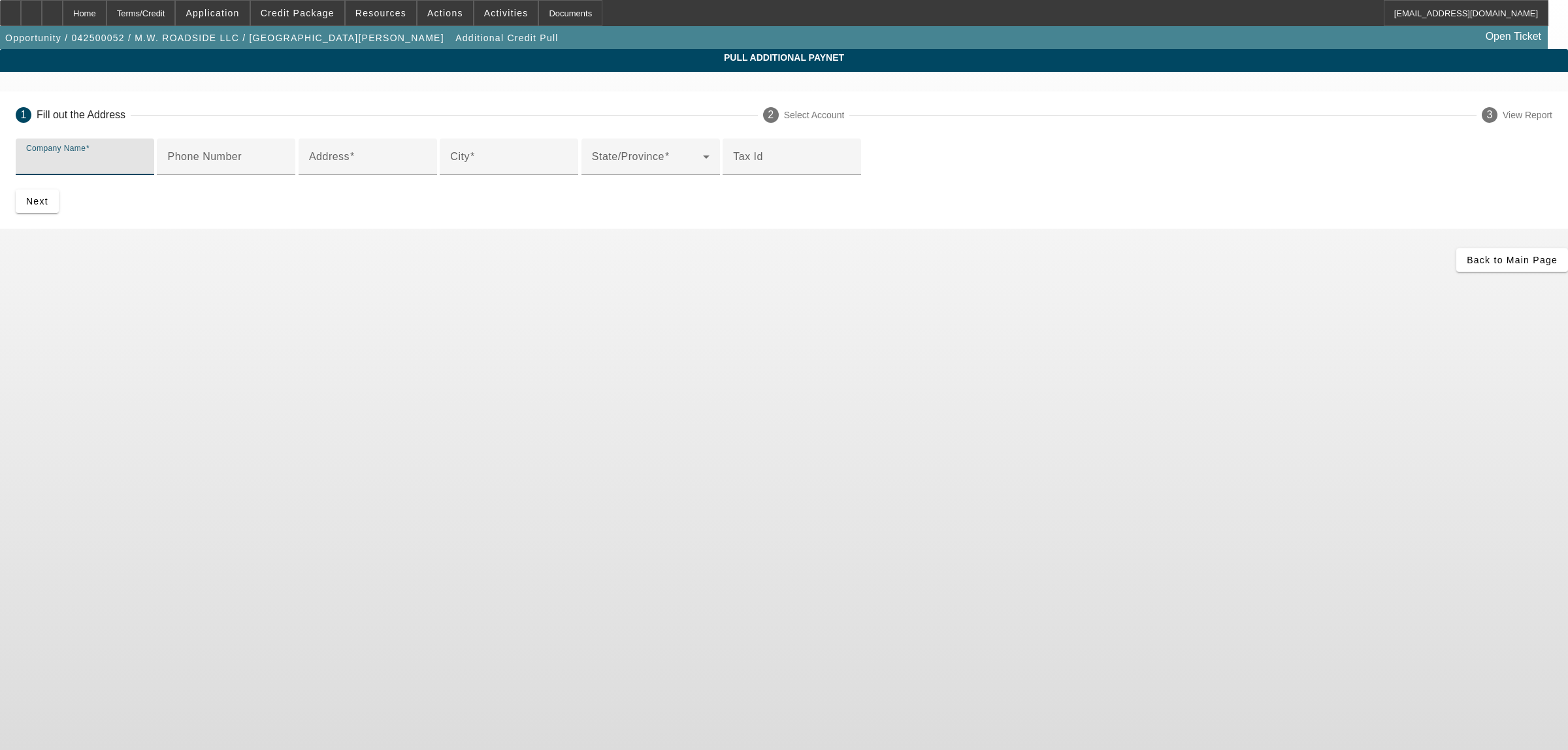 paste on "AMJ TOWING & WRECKER SERVICE, LLC" 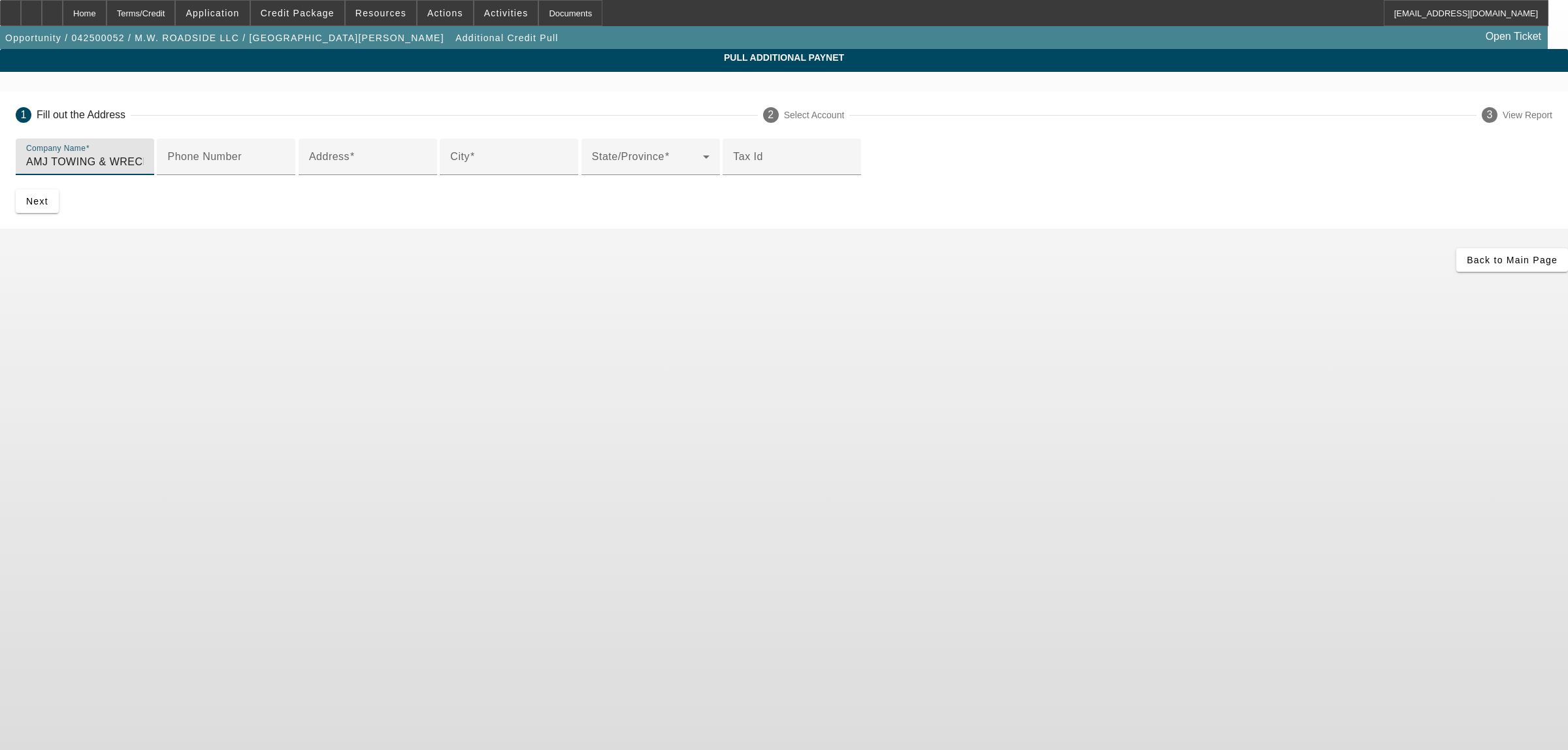 type on "AMJ TOWING & WRECKER SERVICE, LLC" 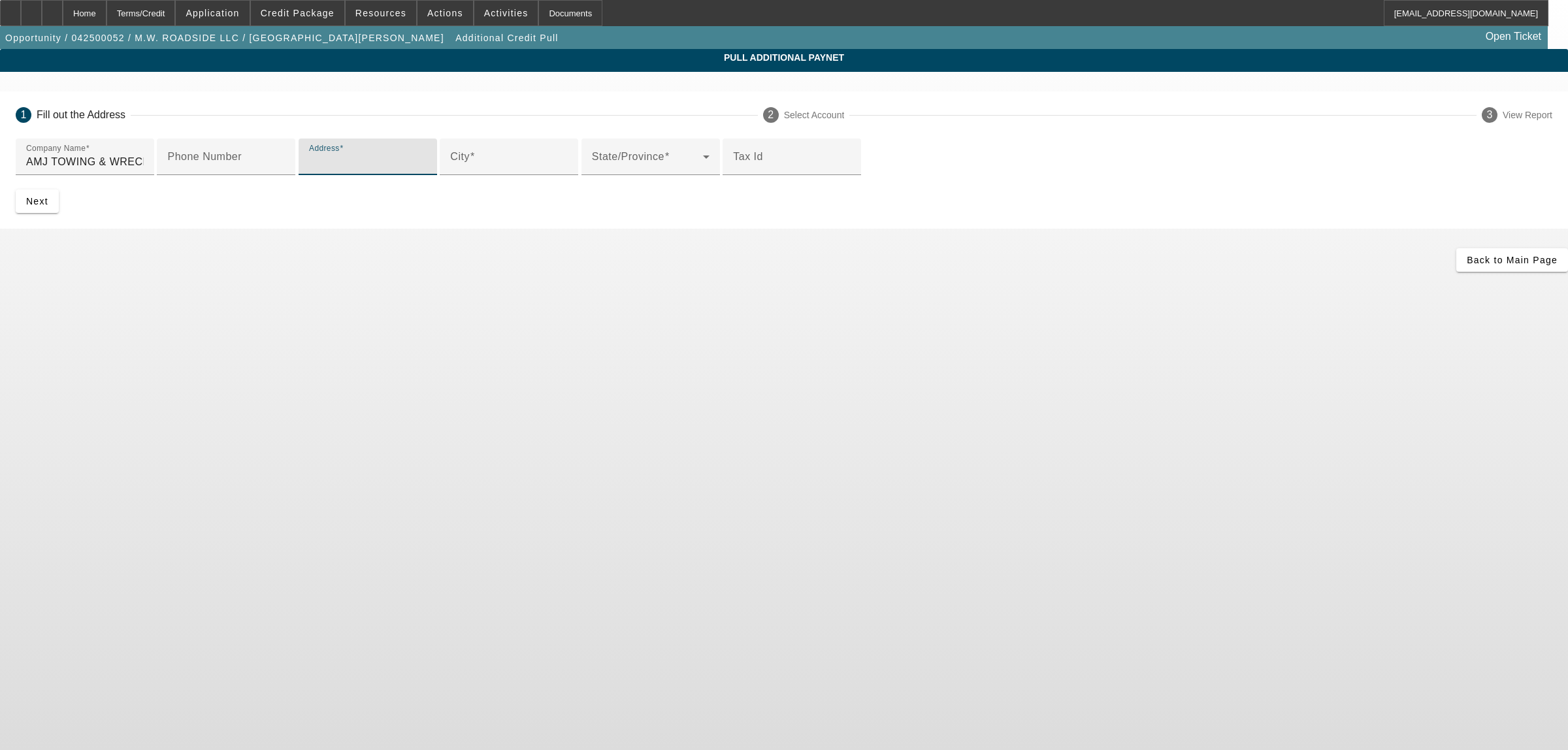 click on "Address" at bounding box center [368, 162] 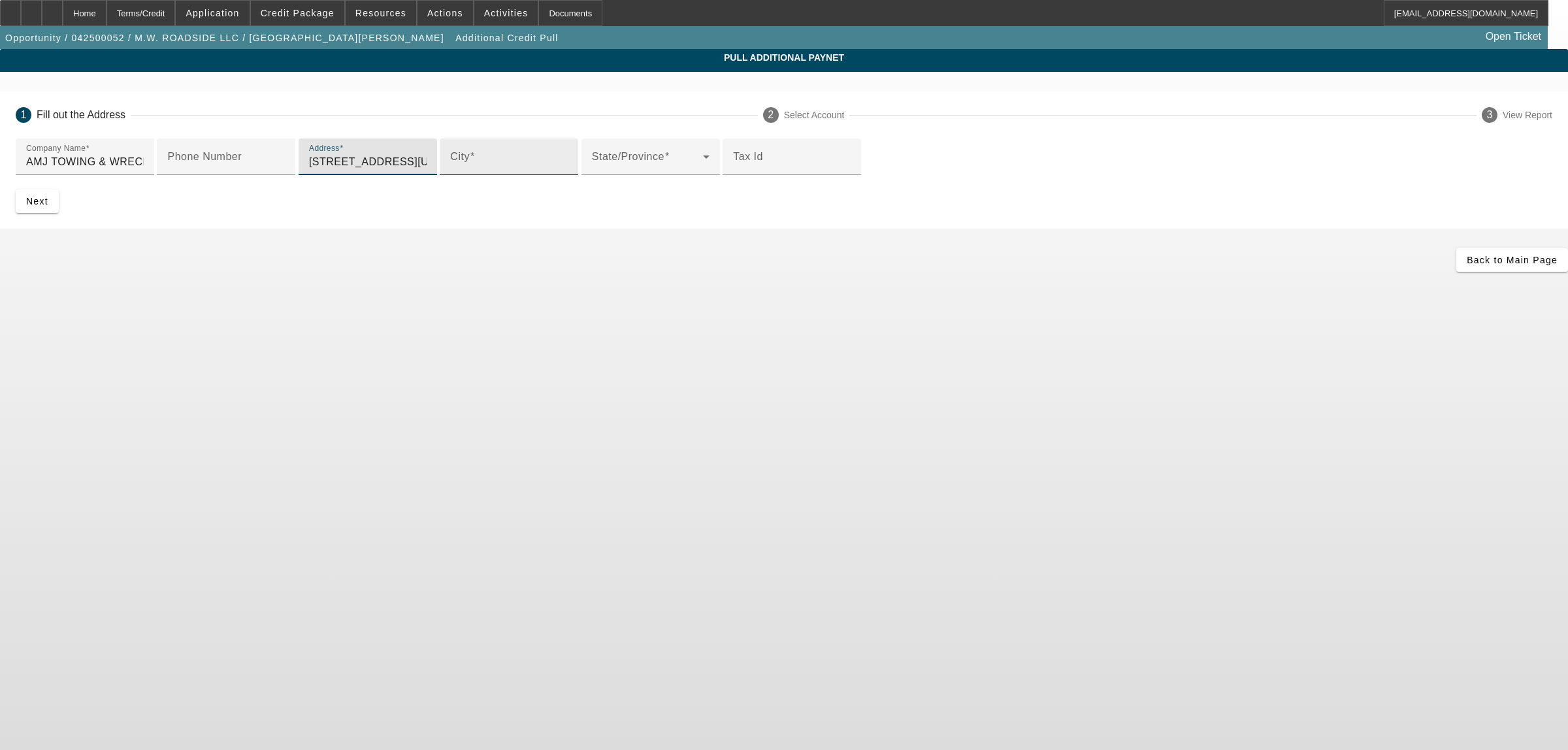 type on "[STREET_ADDRESS][US_STATE]" 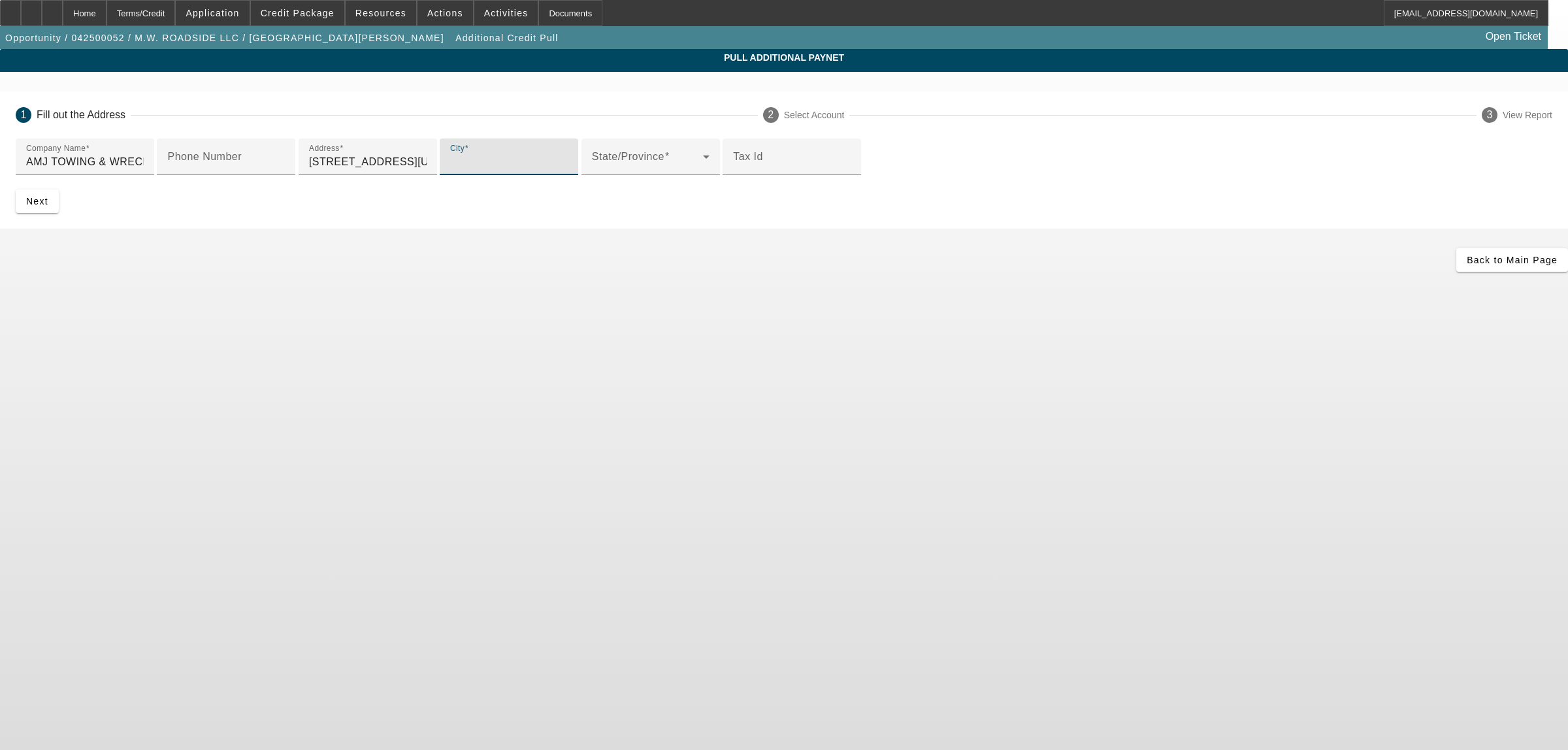 click on "City" at bounding box center (509, 162) 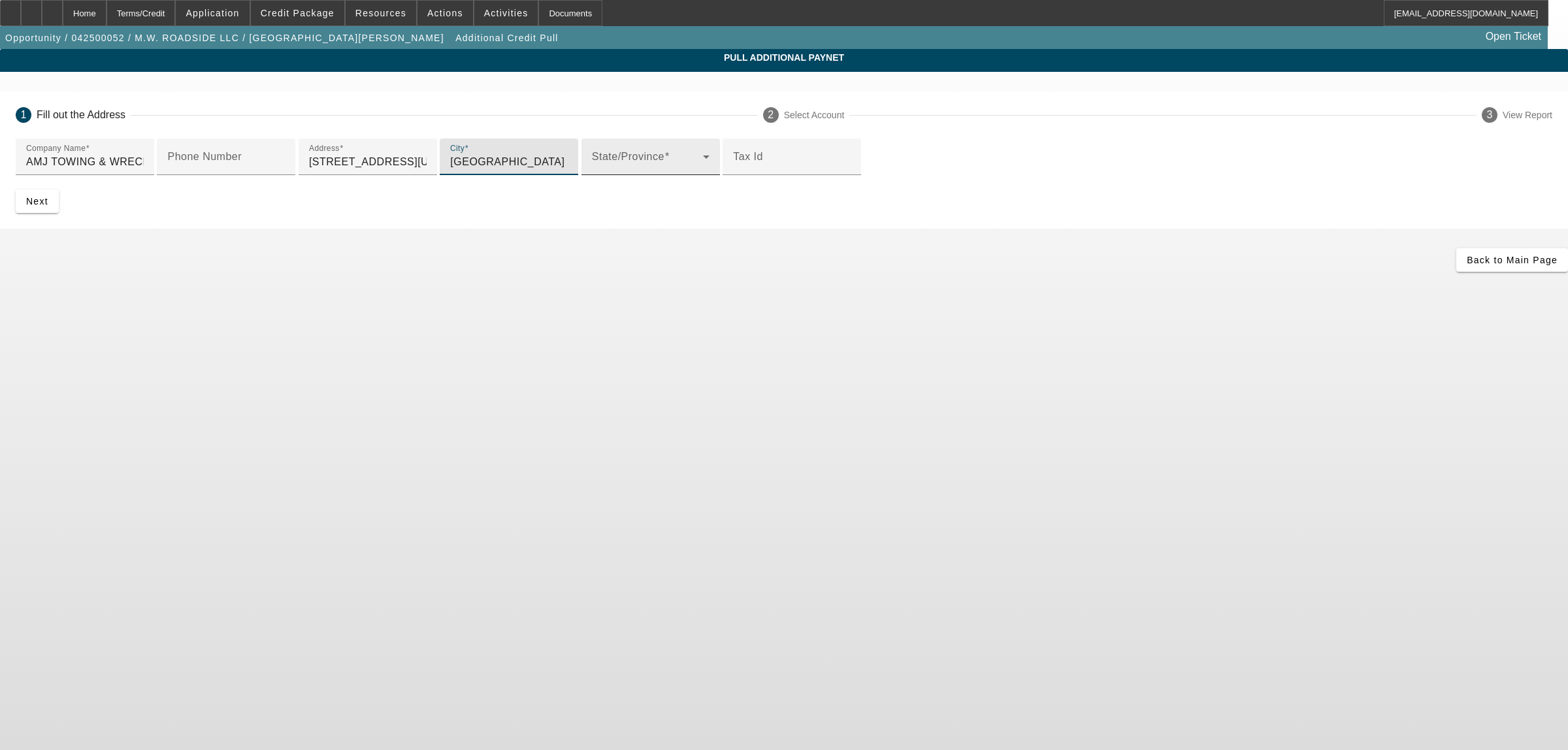 type on "[GEOGRAPHIC_DATA]" 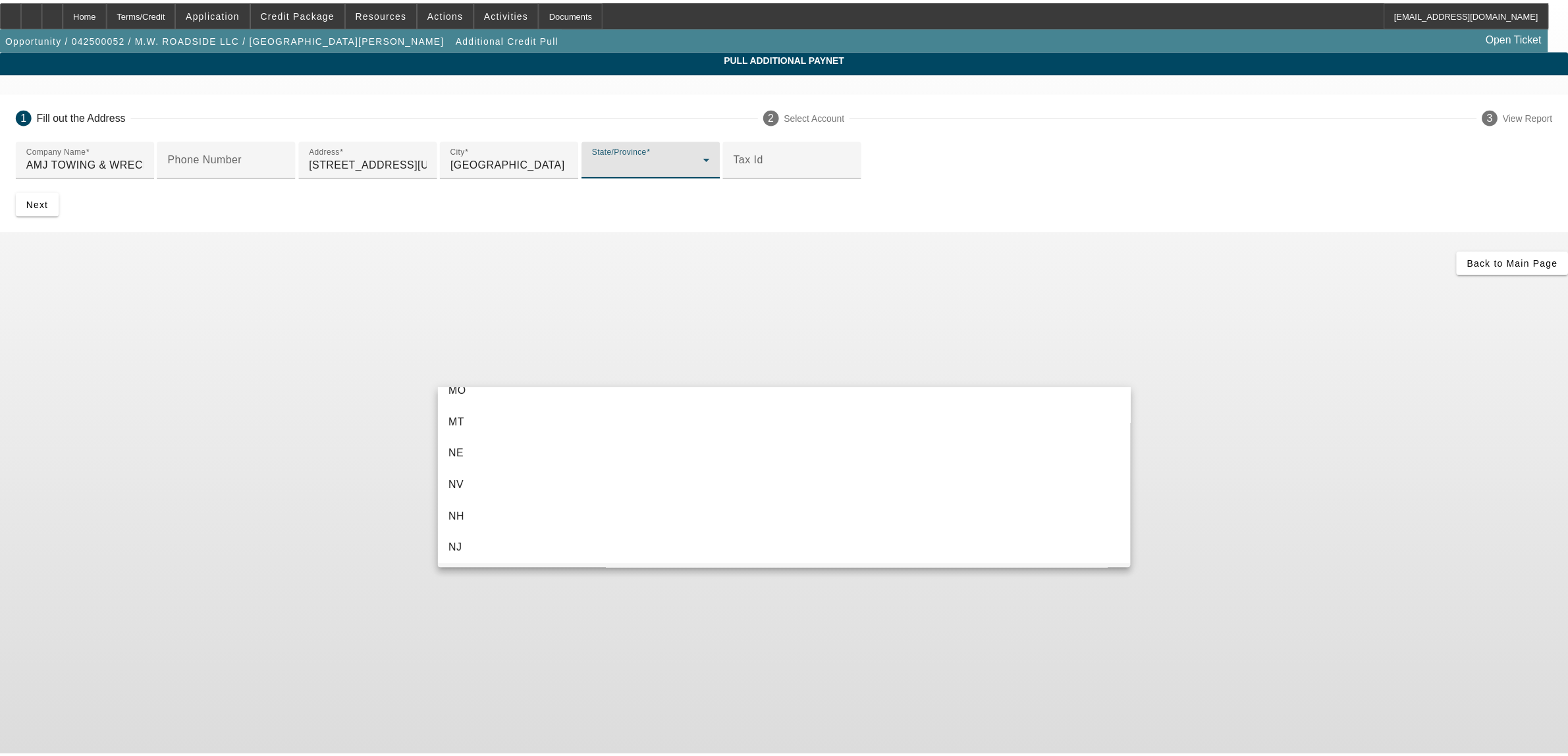 scroll, scrollTop: 905, scrollLeft: 0, axis: vertical 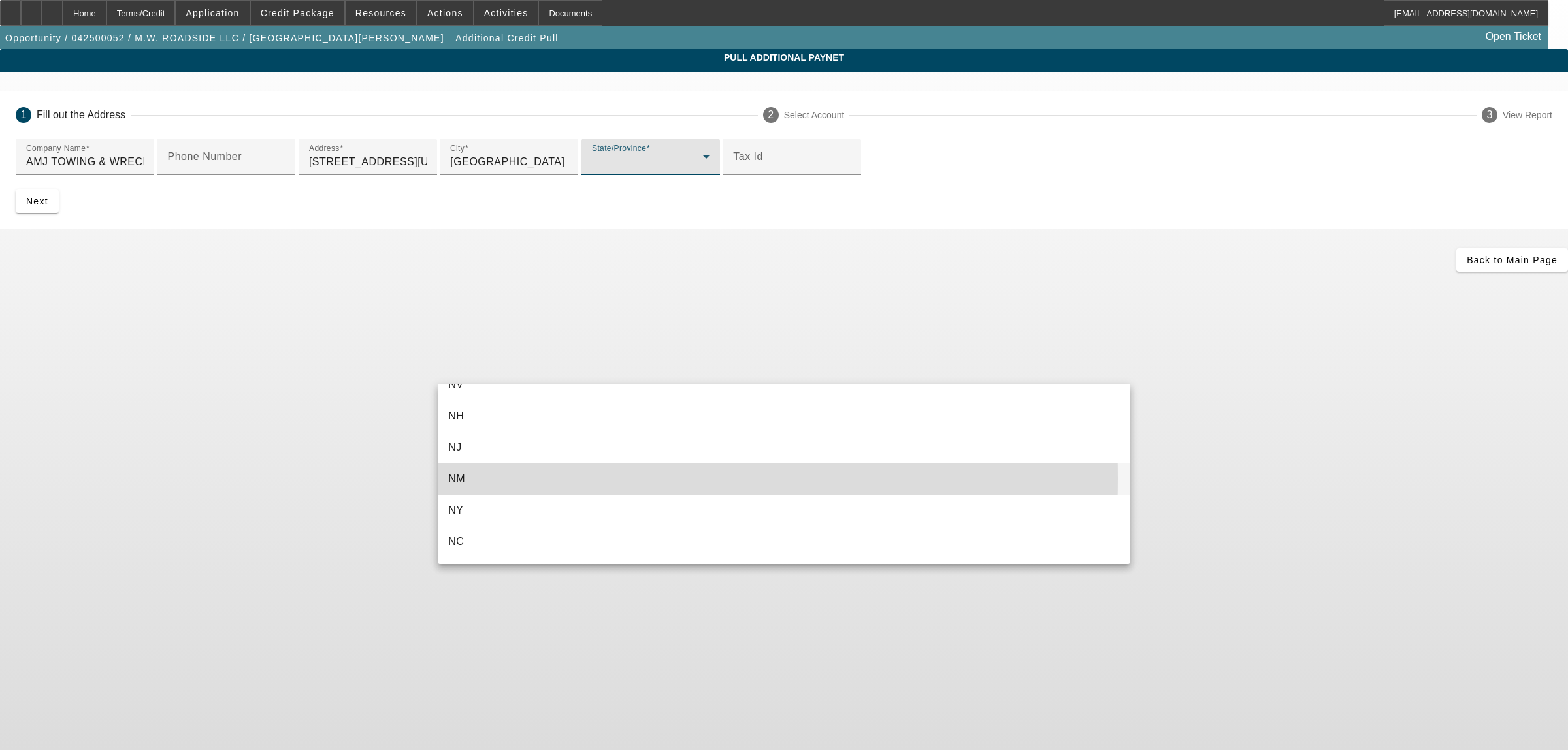 click on "NM" at bounding box center (457, 479) 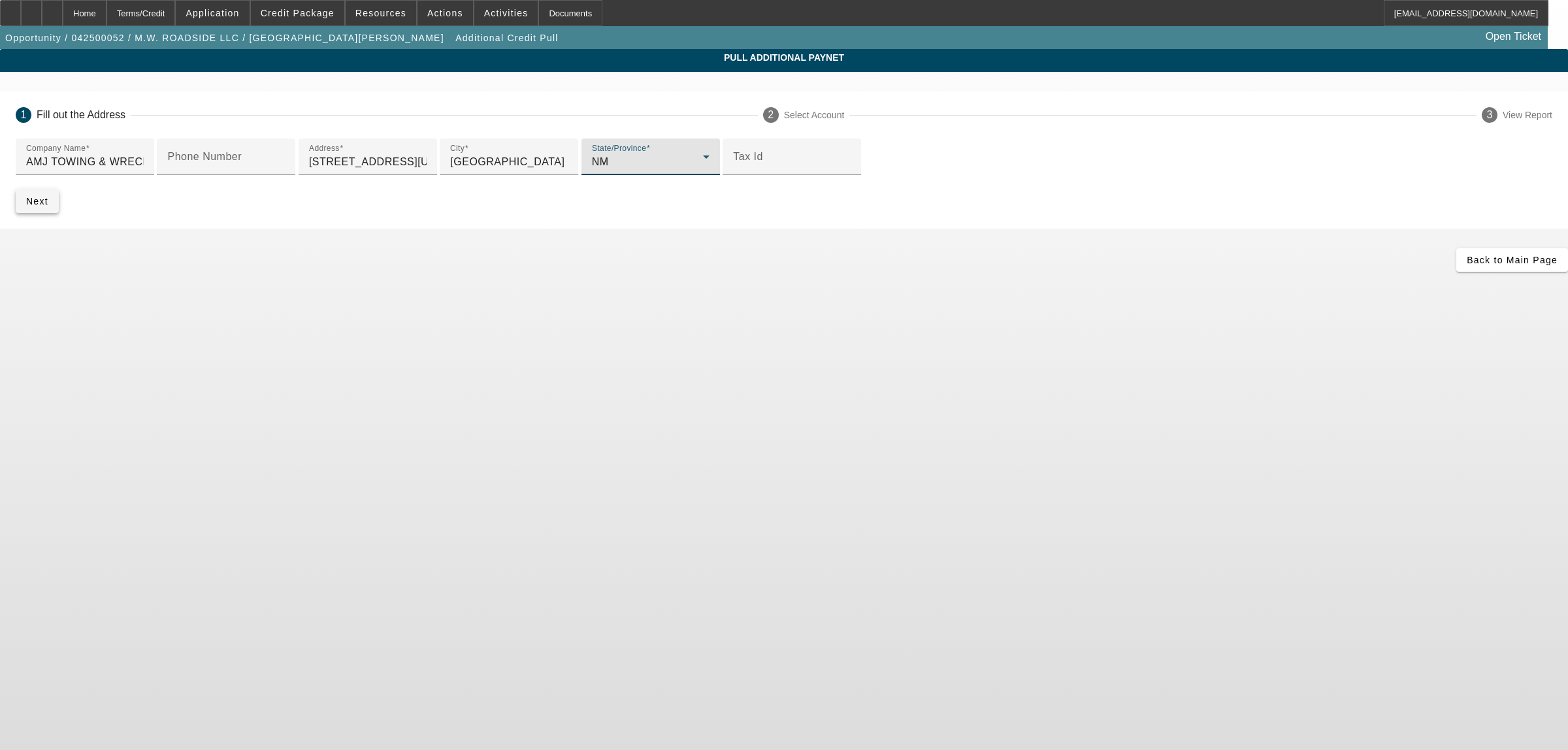 click on "Next" at bounding box center (37, 201) 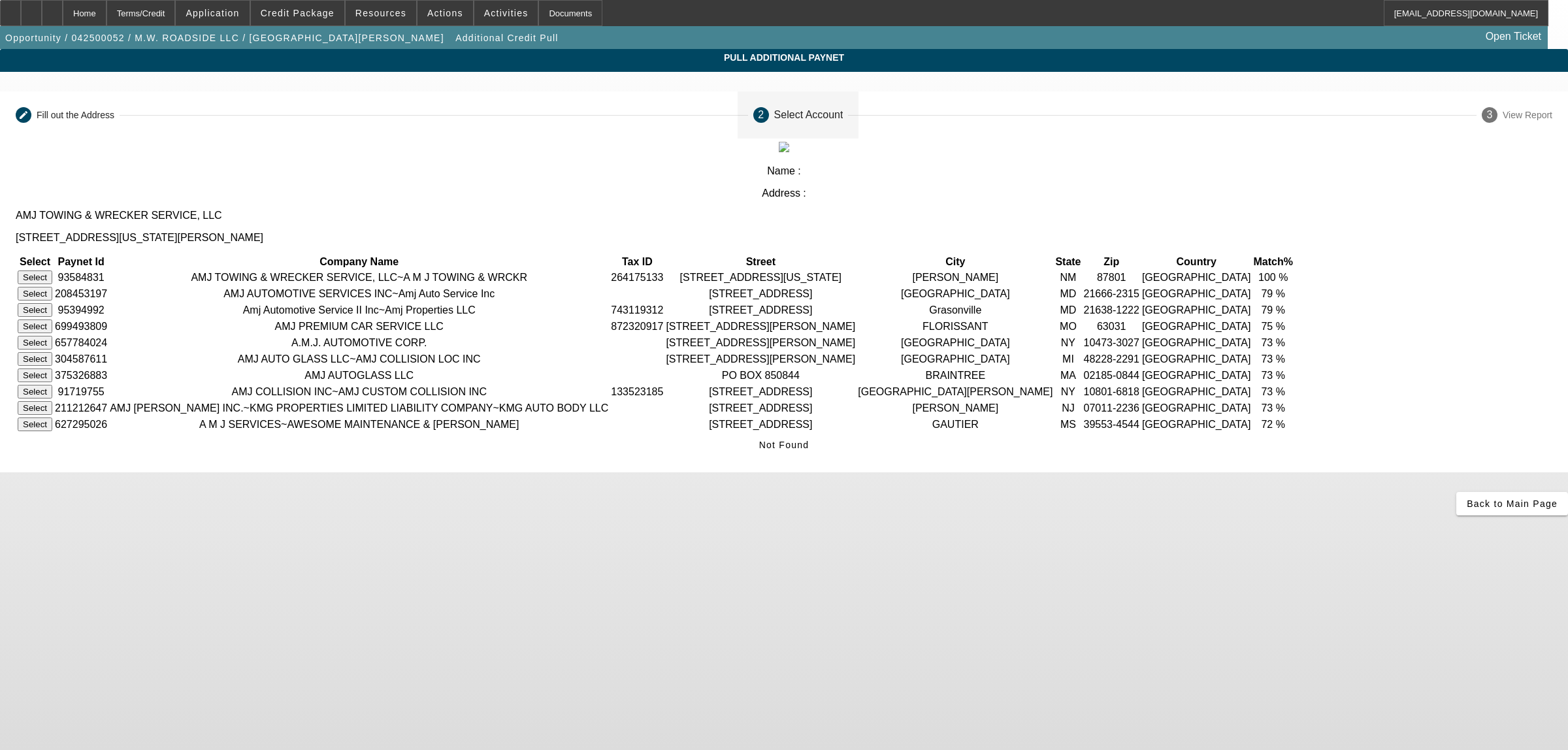 click on "Select" at bounding box center (35, 277) 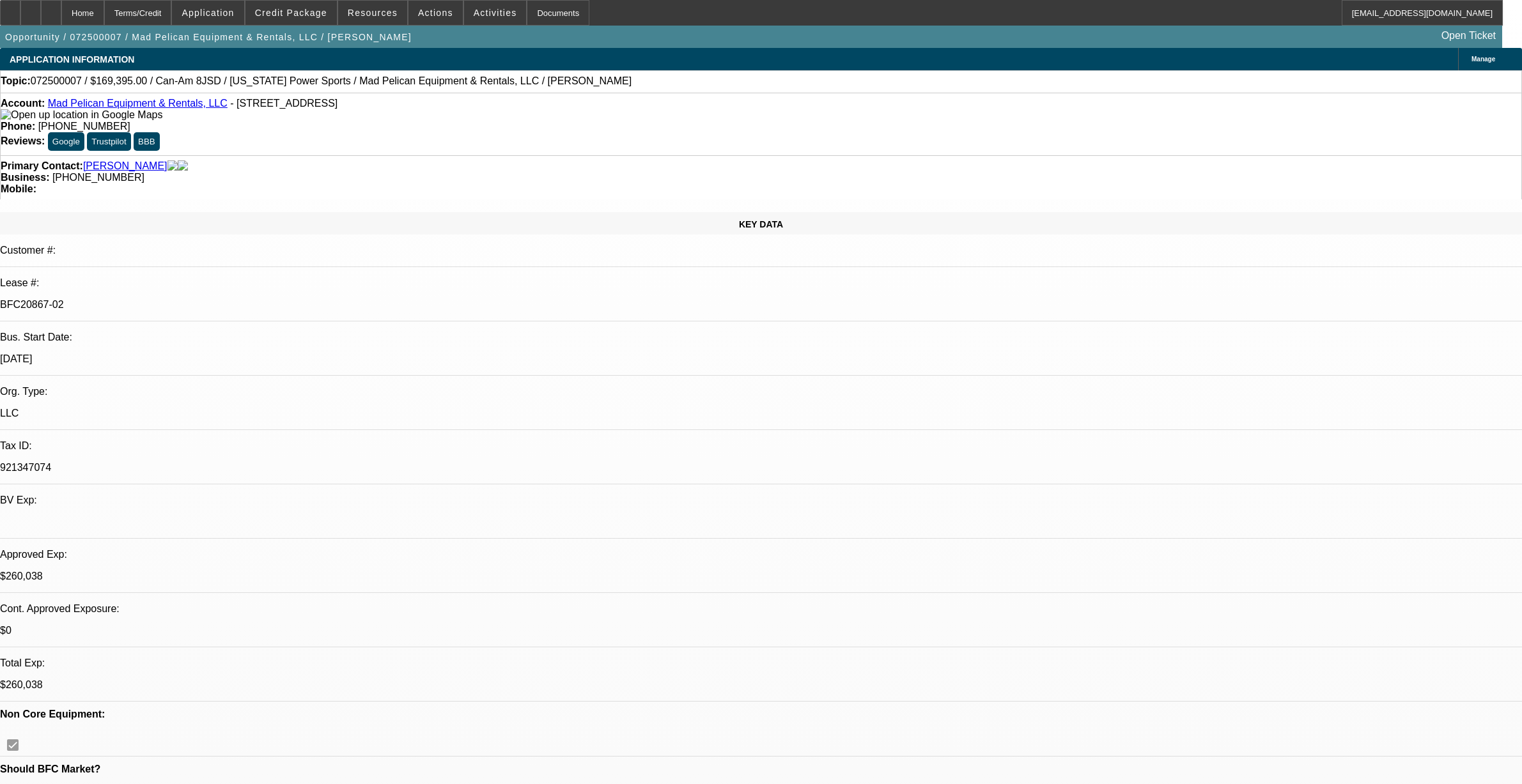select on "0" 